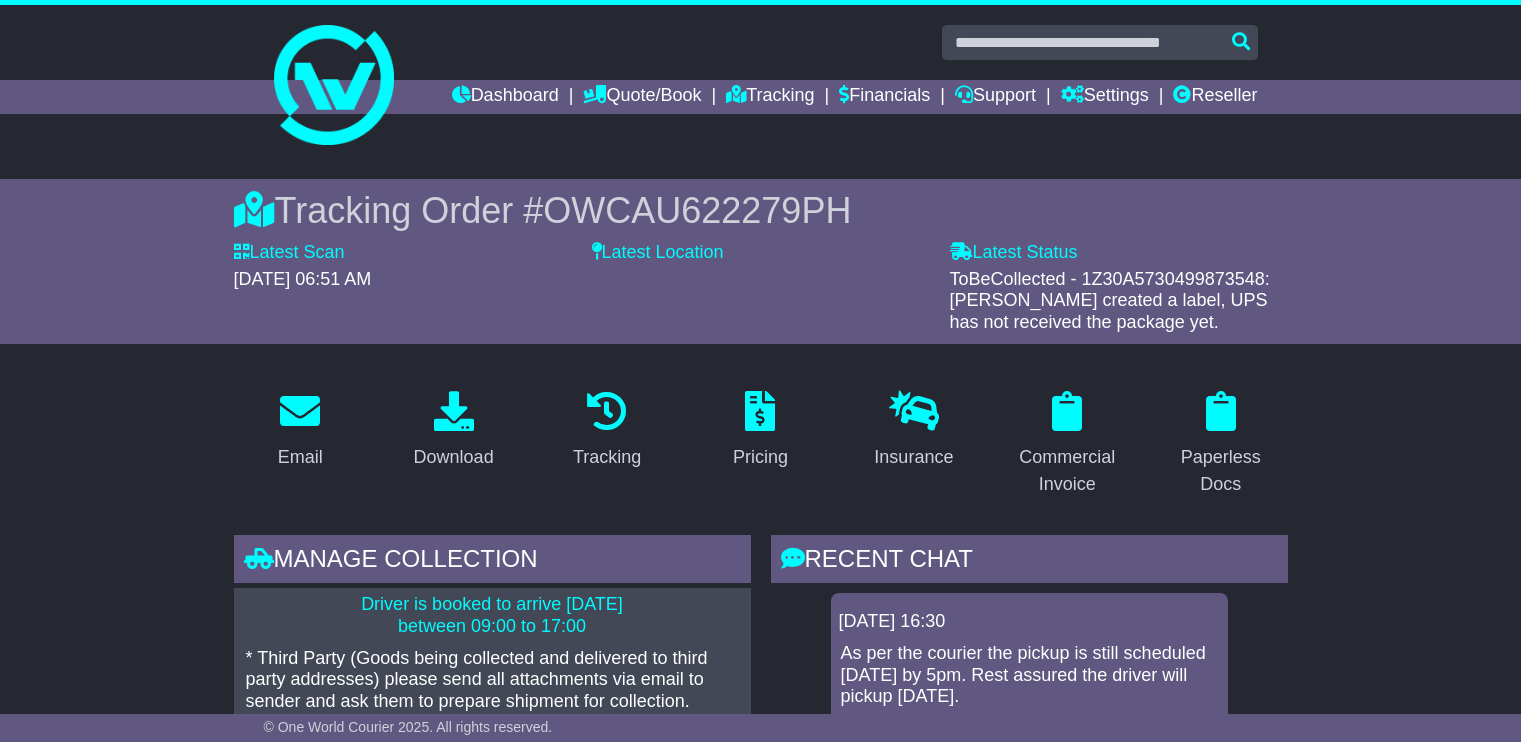 scroll, scrollTop: 0, scrollLeft: 0, axis: both 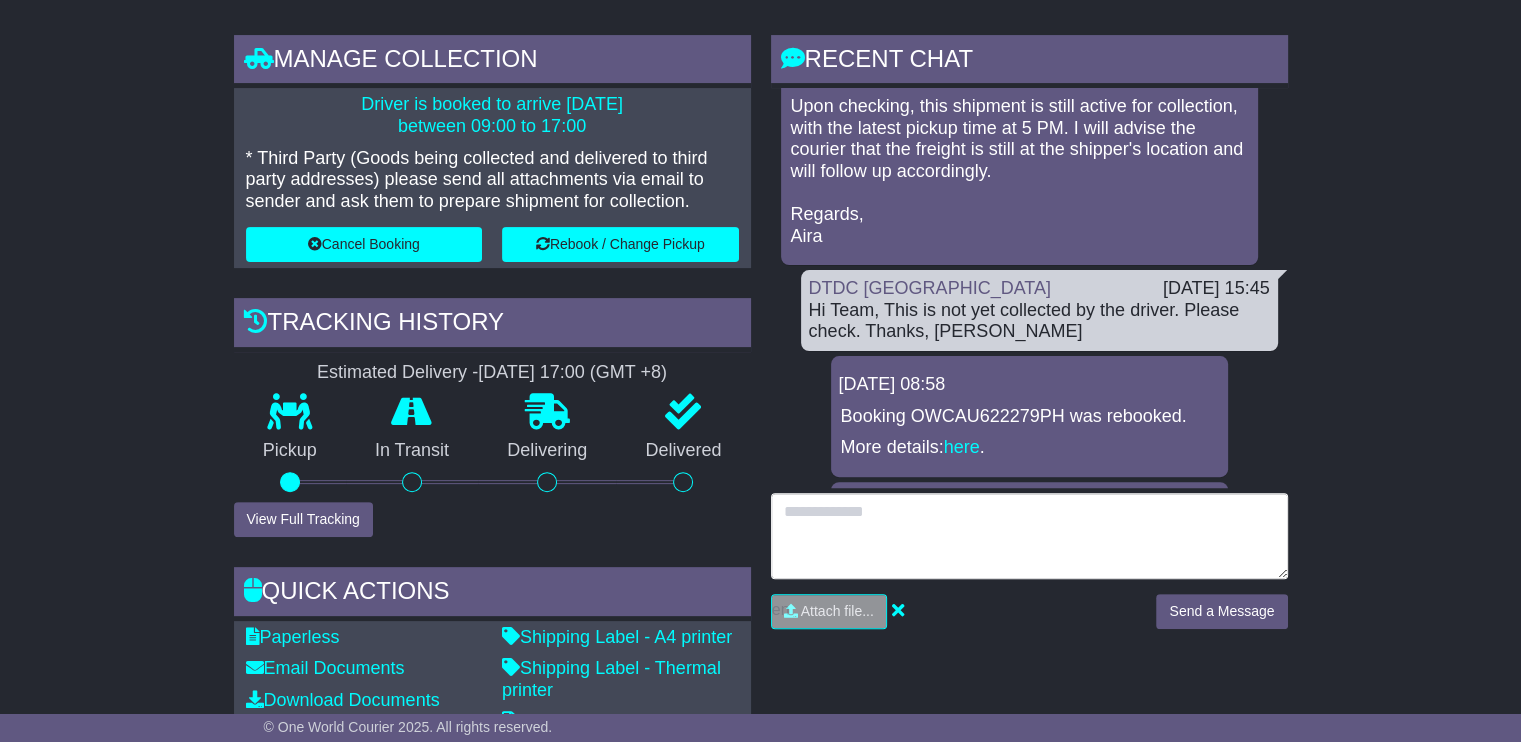 click at bounding box center [1029, 536] 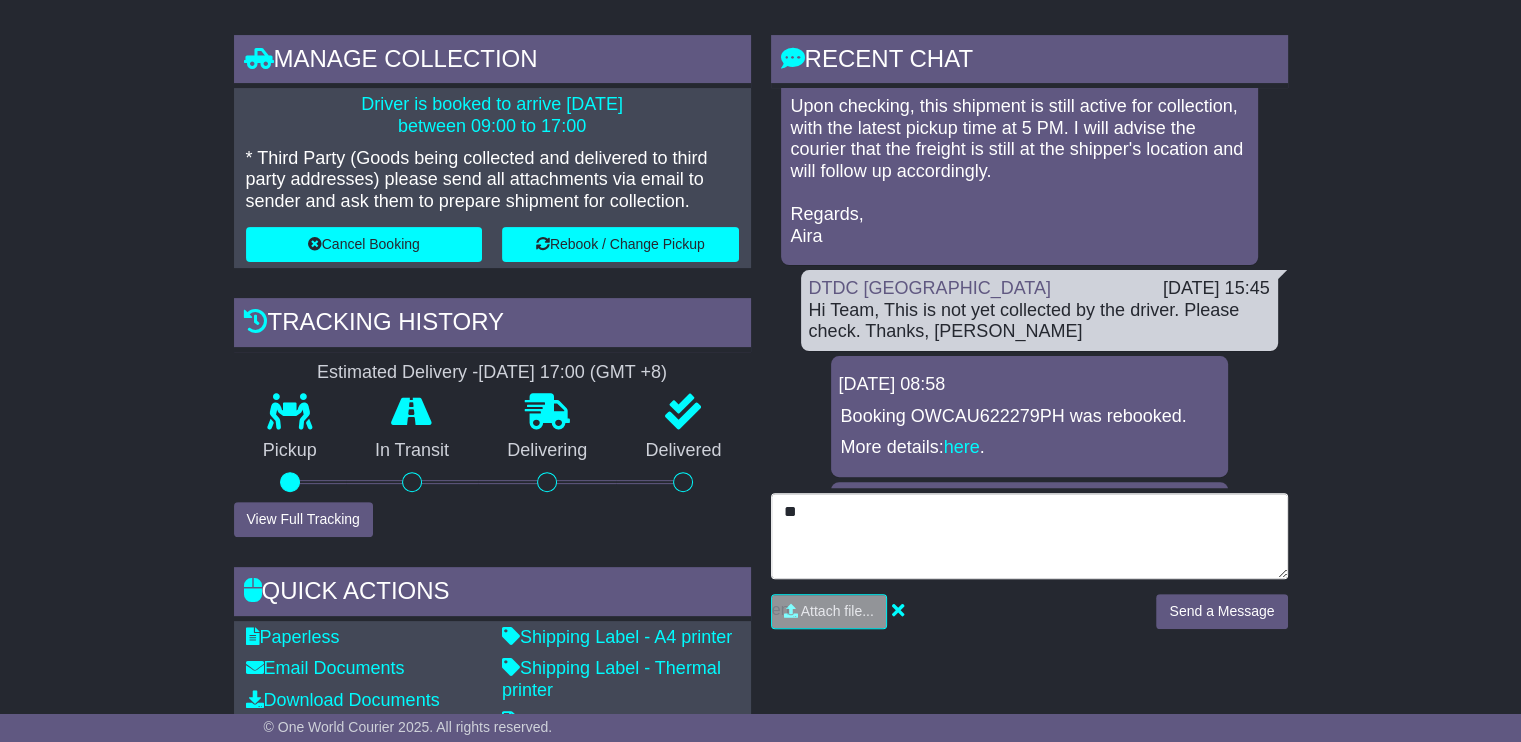 type on "*" 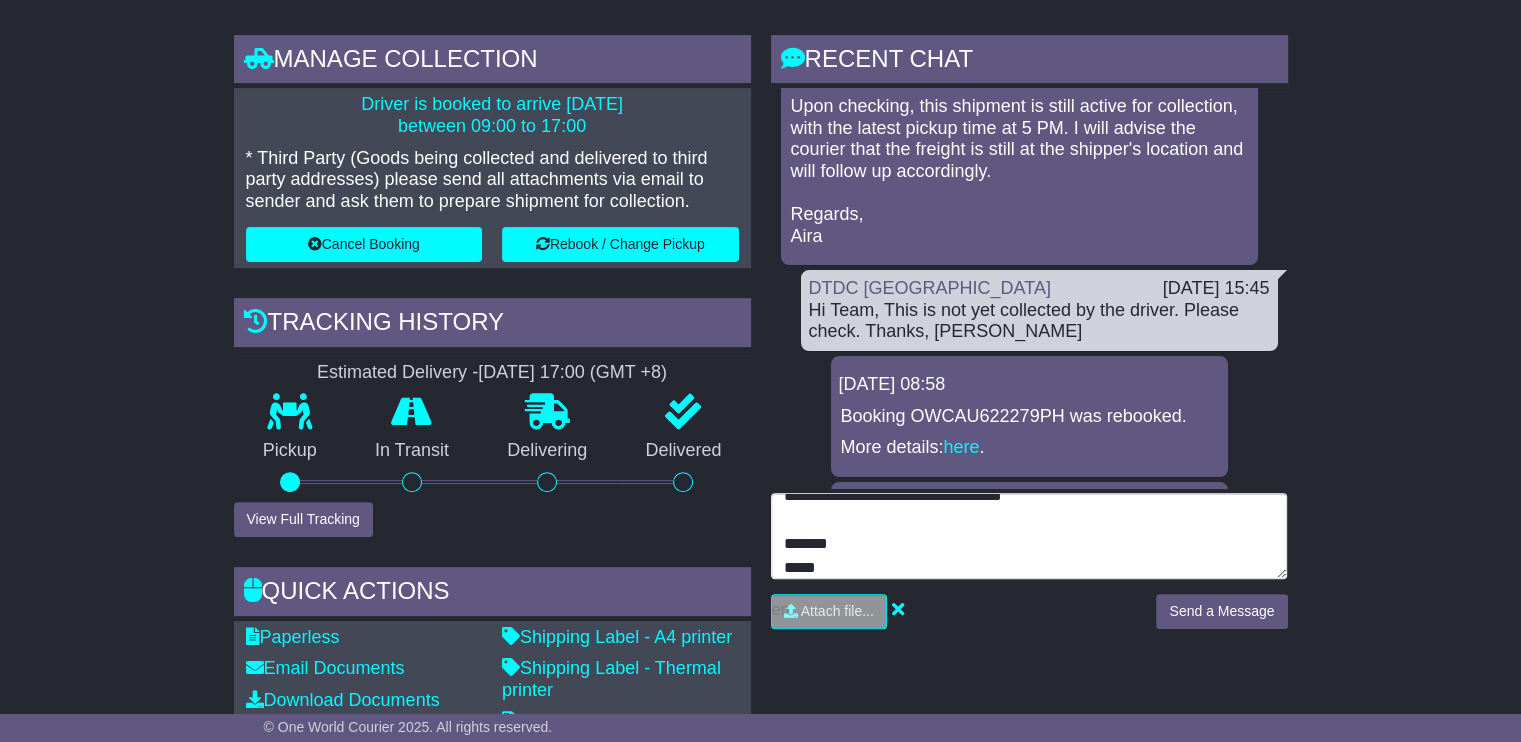 scroll, scrollTop: 8, scrollLeft: 0, axis: vertical 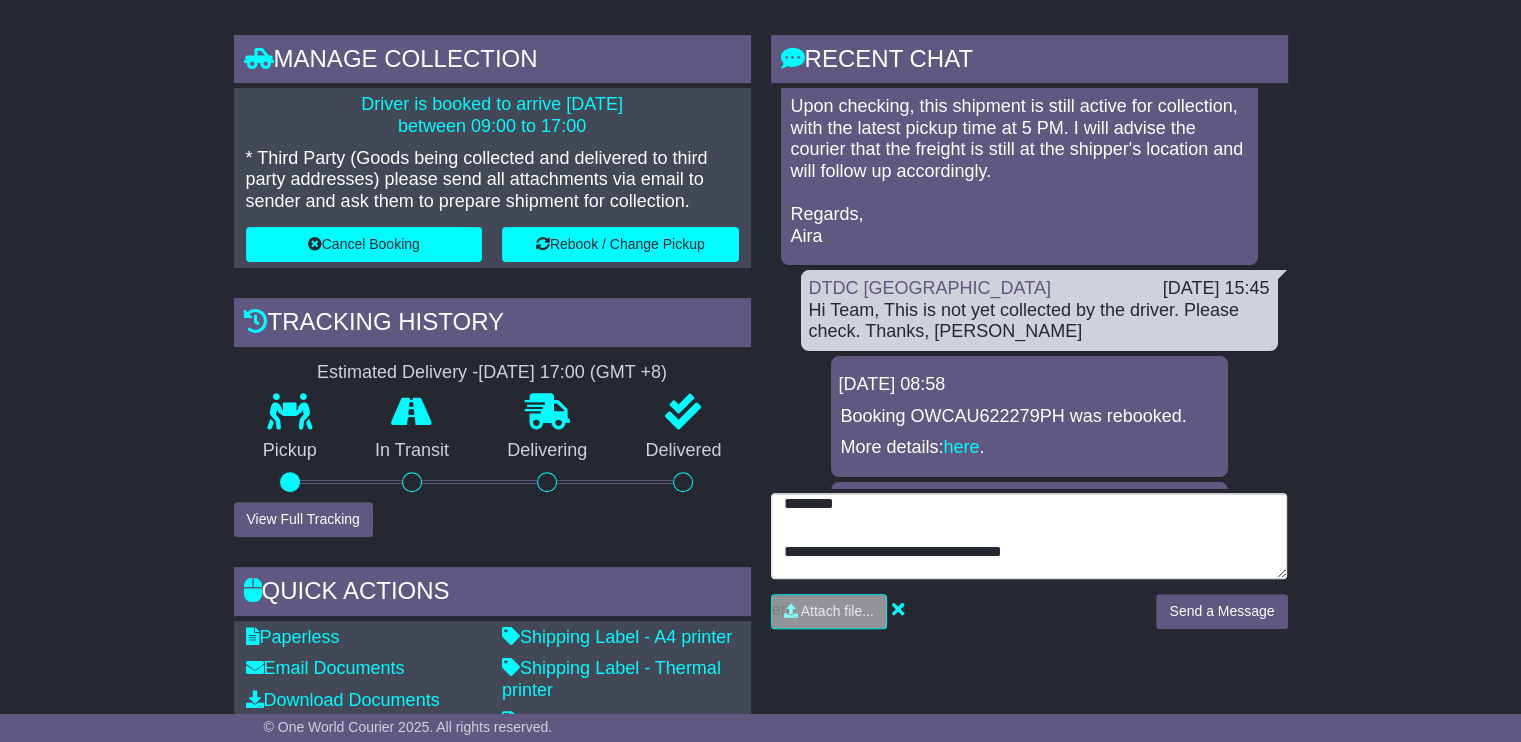 type on "**********" 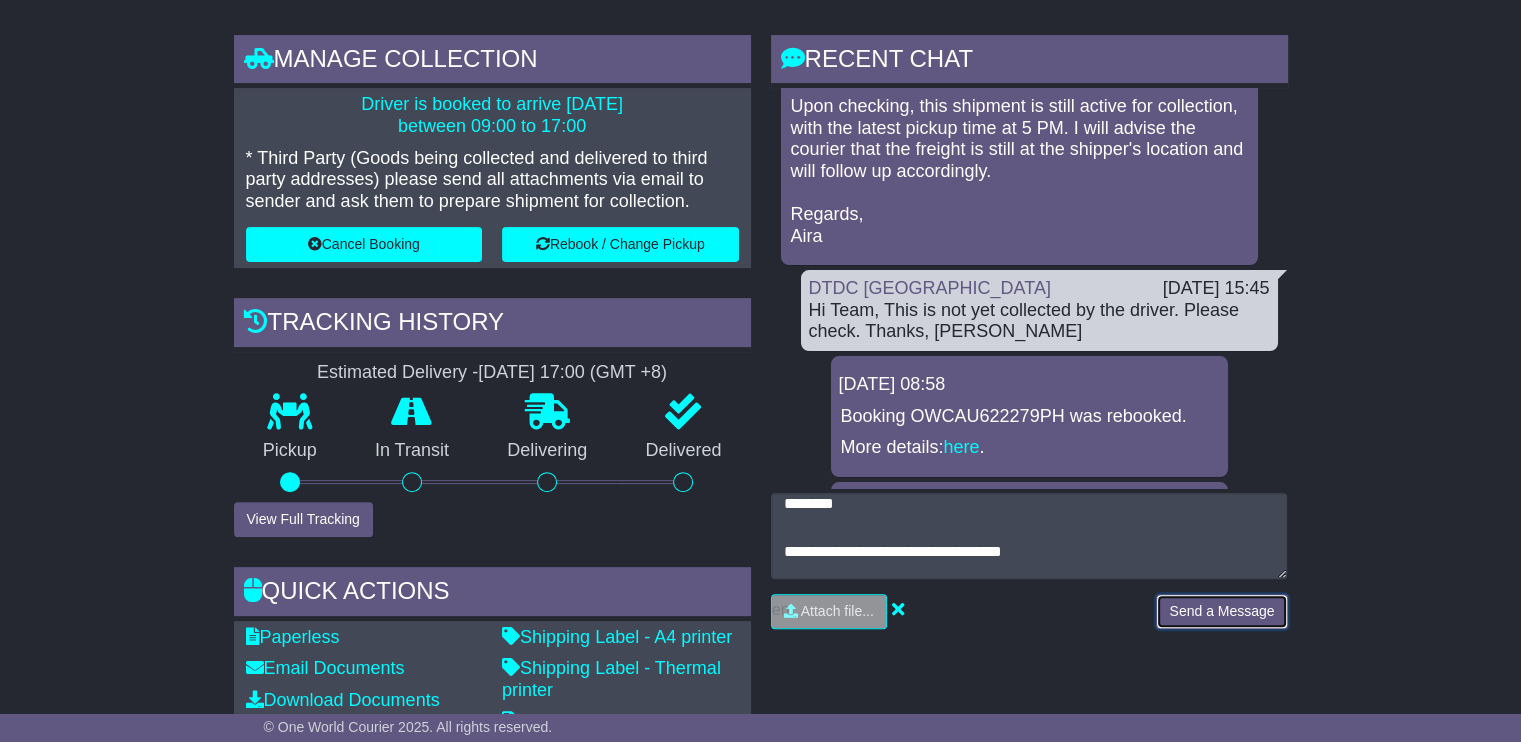 click on "Send a Message" at bounding box center [1221, 611] 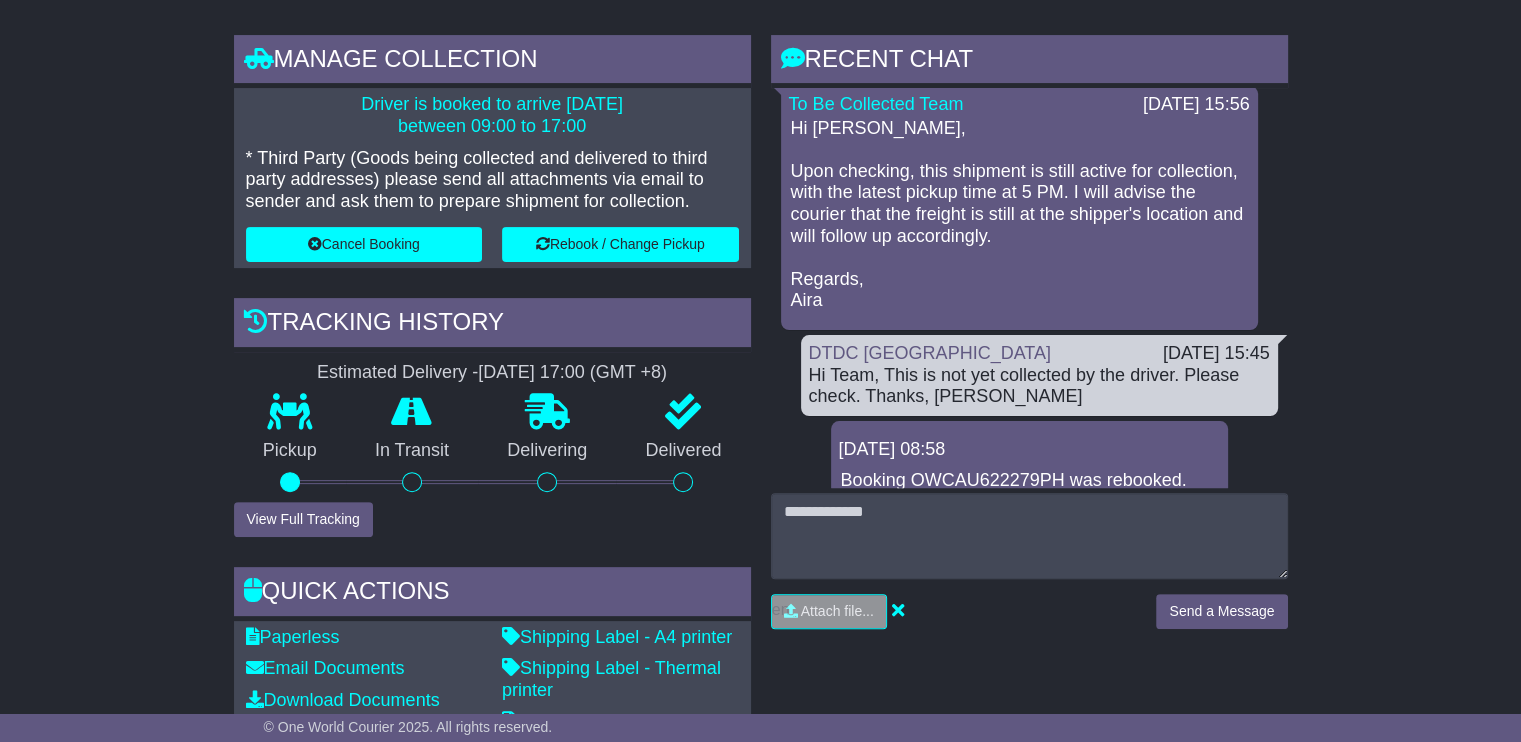 scroll, scrollTop: 400, scrollLeft: 0, axis: vertical 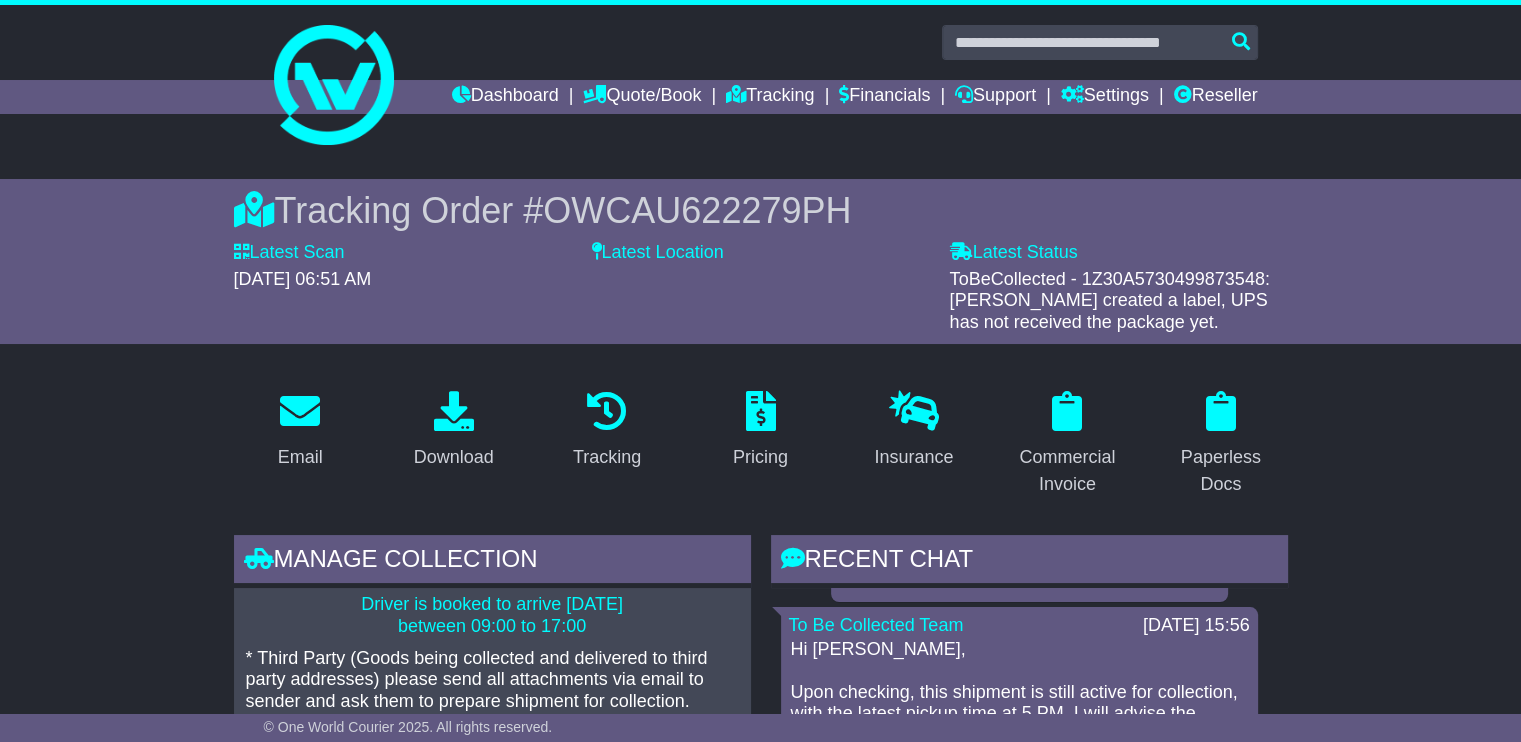 click on "OWCAU622279PH" at bounding box center (697, 210) 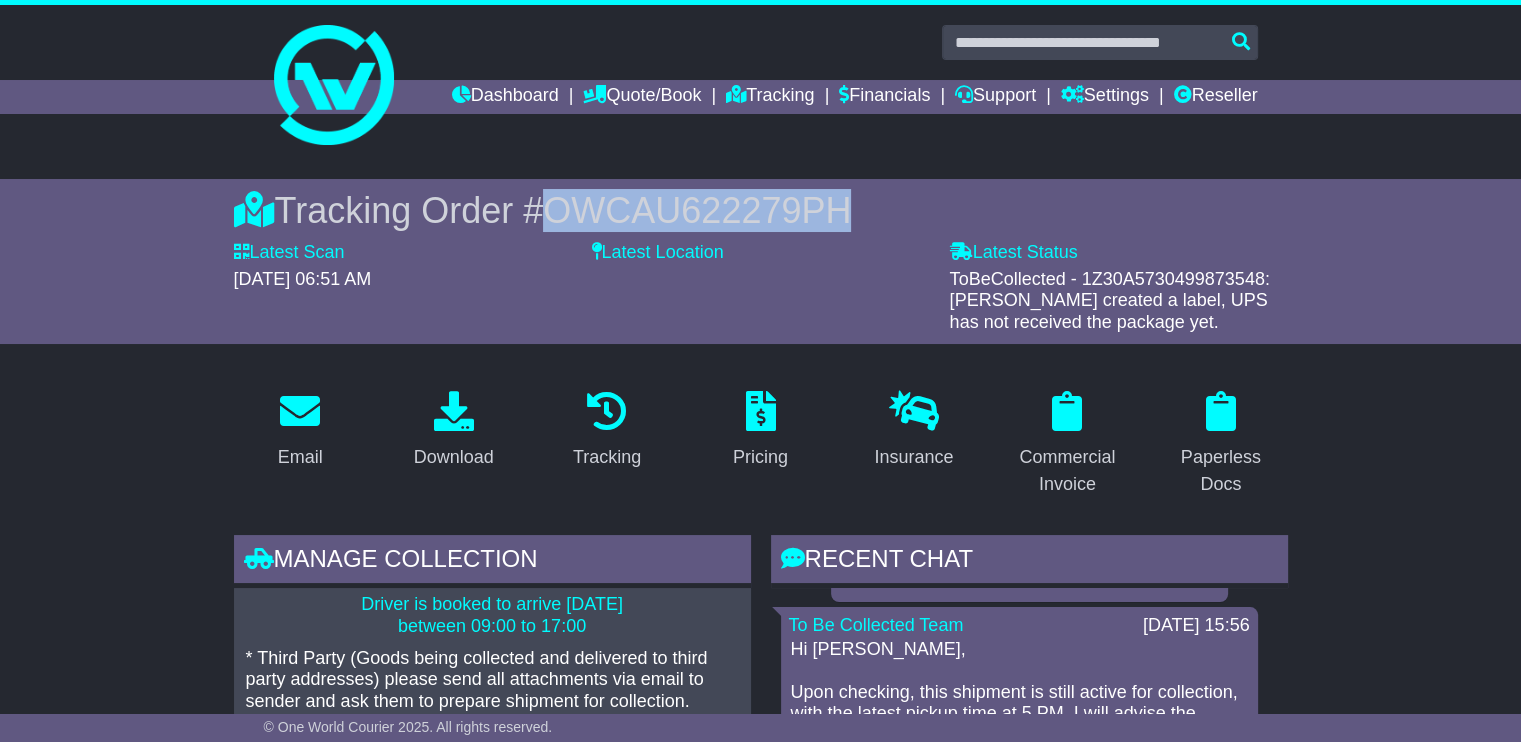 click on "OWCAU622279PH" at bounding box center [697, 210] 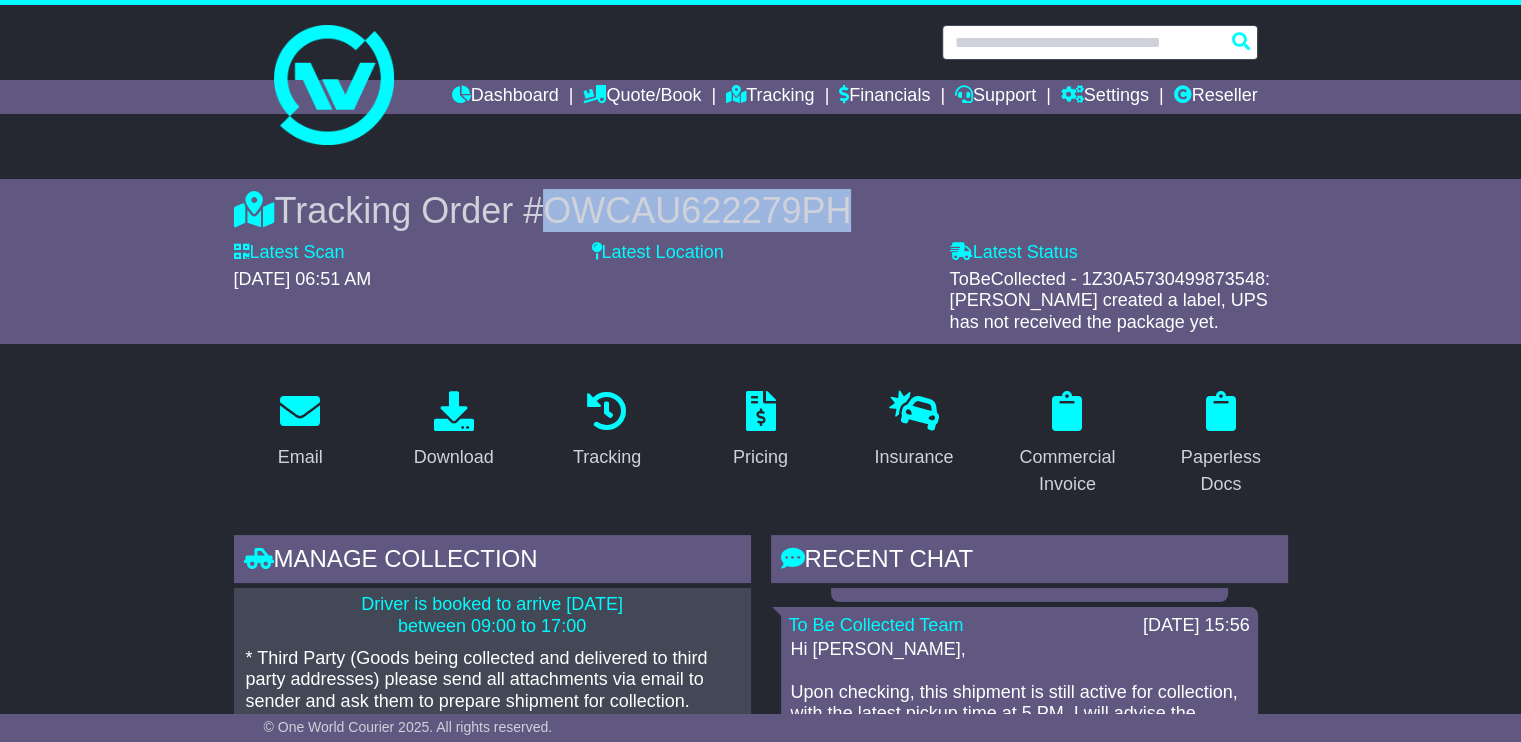 click at bounding box center [1100, 42] 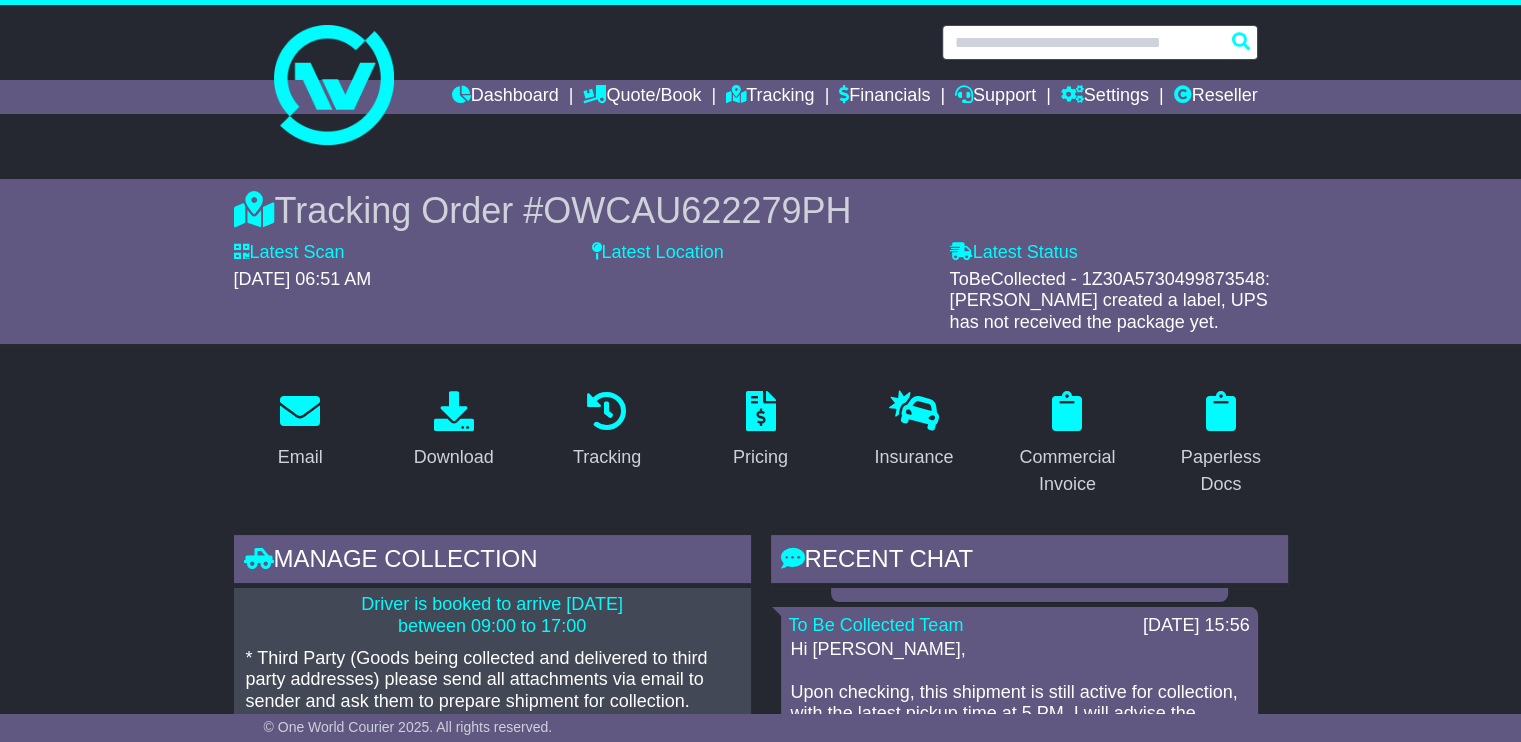 paste on "**********" 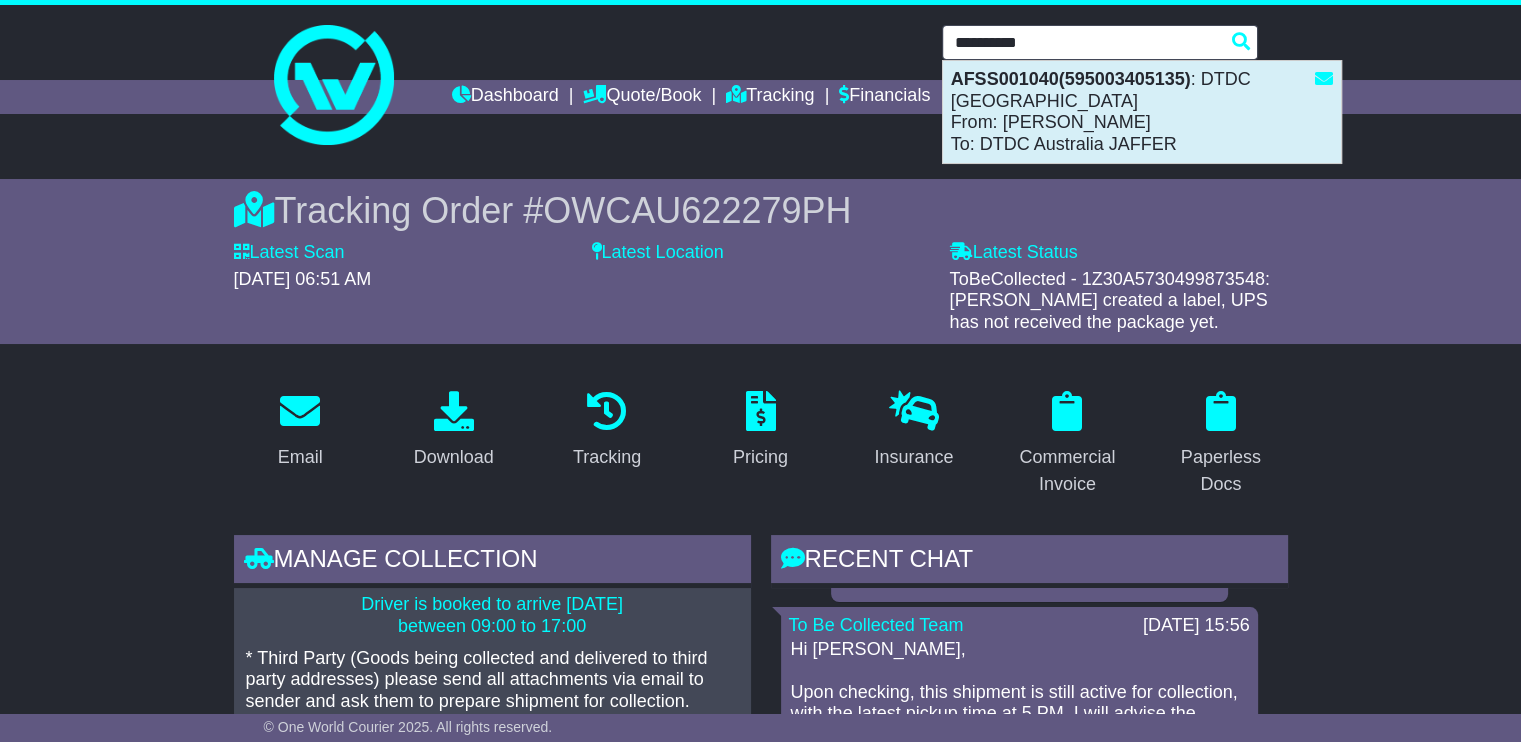 click on "AFSS001040(595003405135) : DTDC Australia From: Prateek Singh To: DTDC Australia JAFFER" at bounding box center [1142, 112] 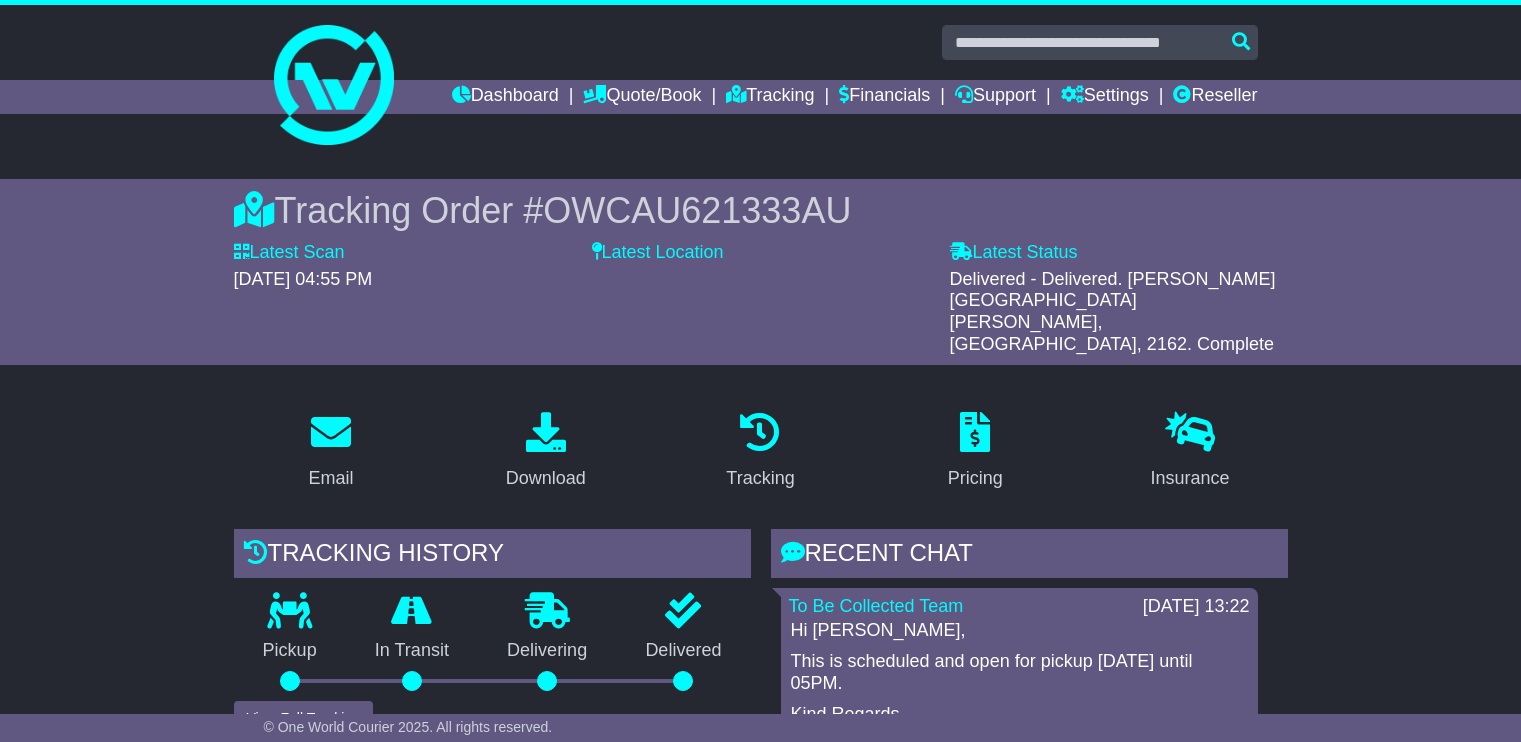 scroll, scrollTop: 0, scrollLeft: 0, axis: both 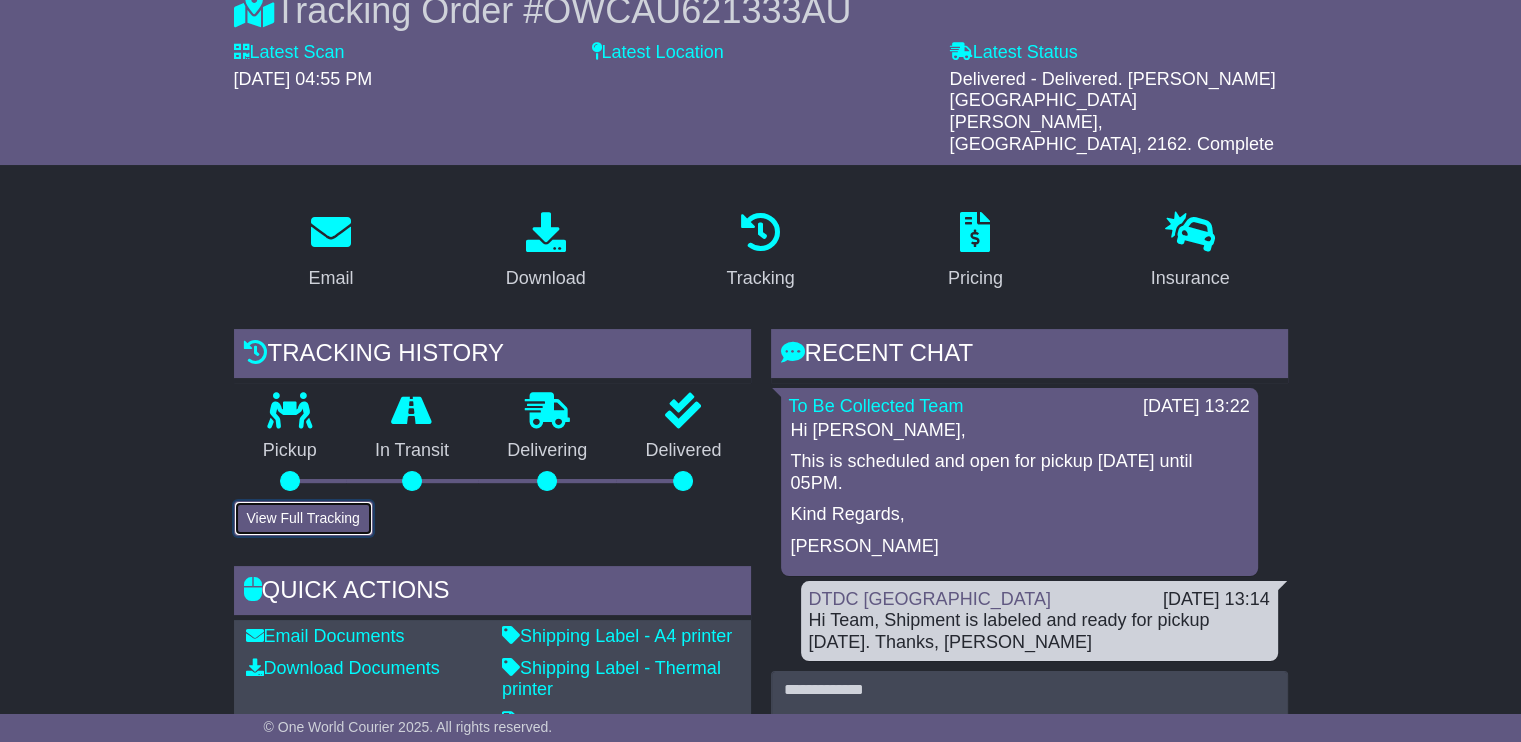 click on "View Full Tracking" at bounding box center (303, 518) 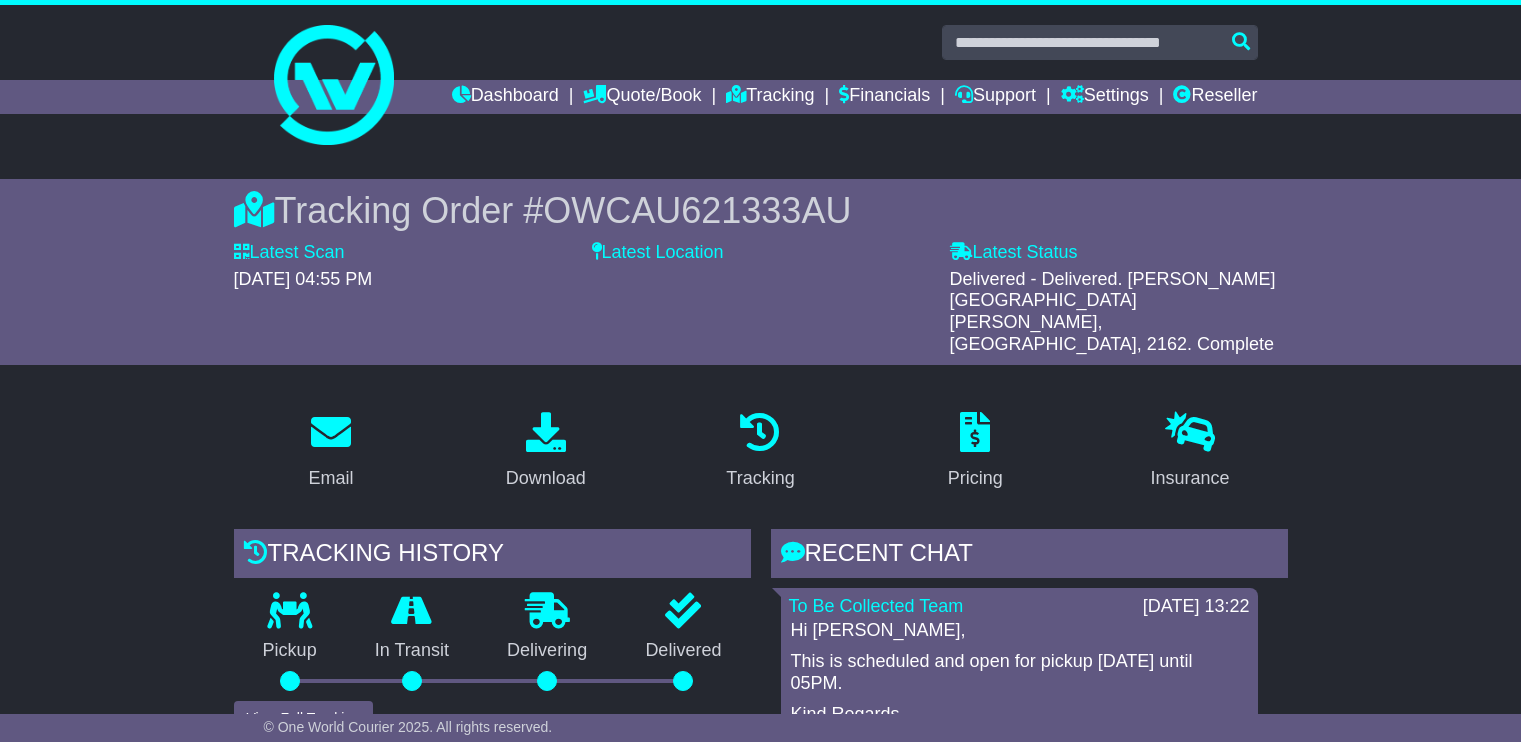 scroll, scrollTop: 198, scrollLeft: 0, axis: vertical 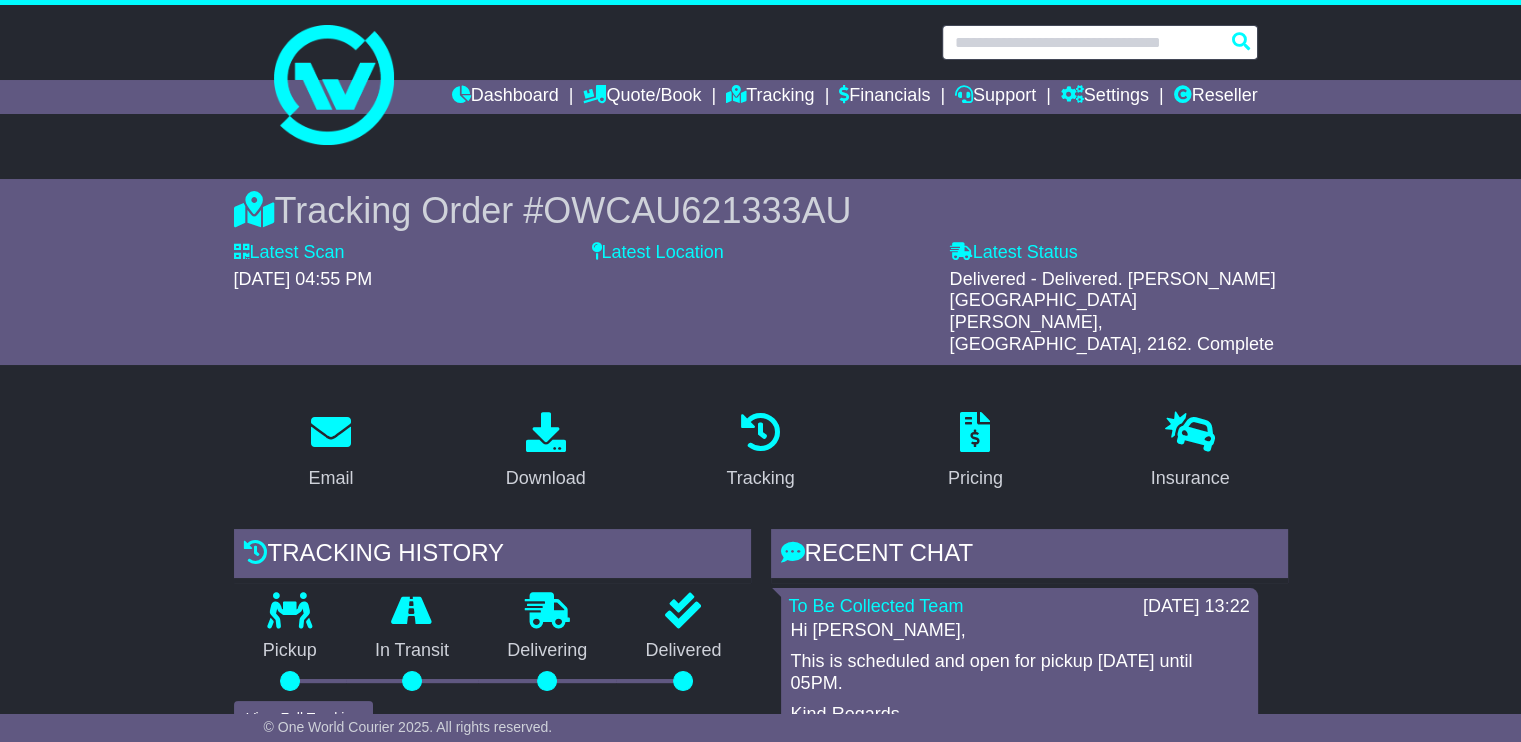 click at bounding box center [1100, 42] 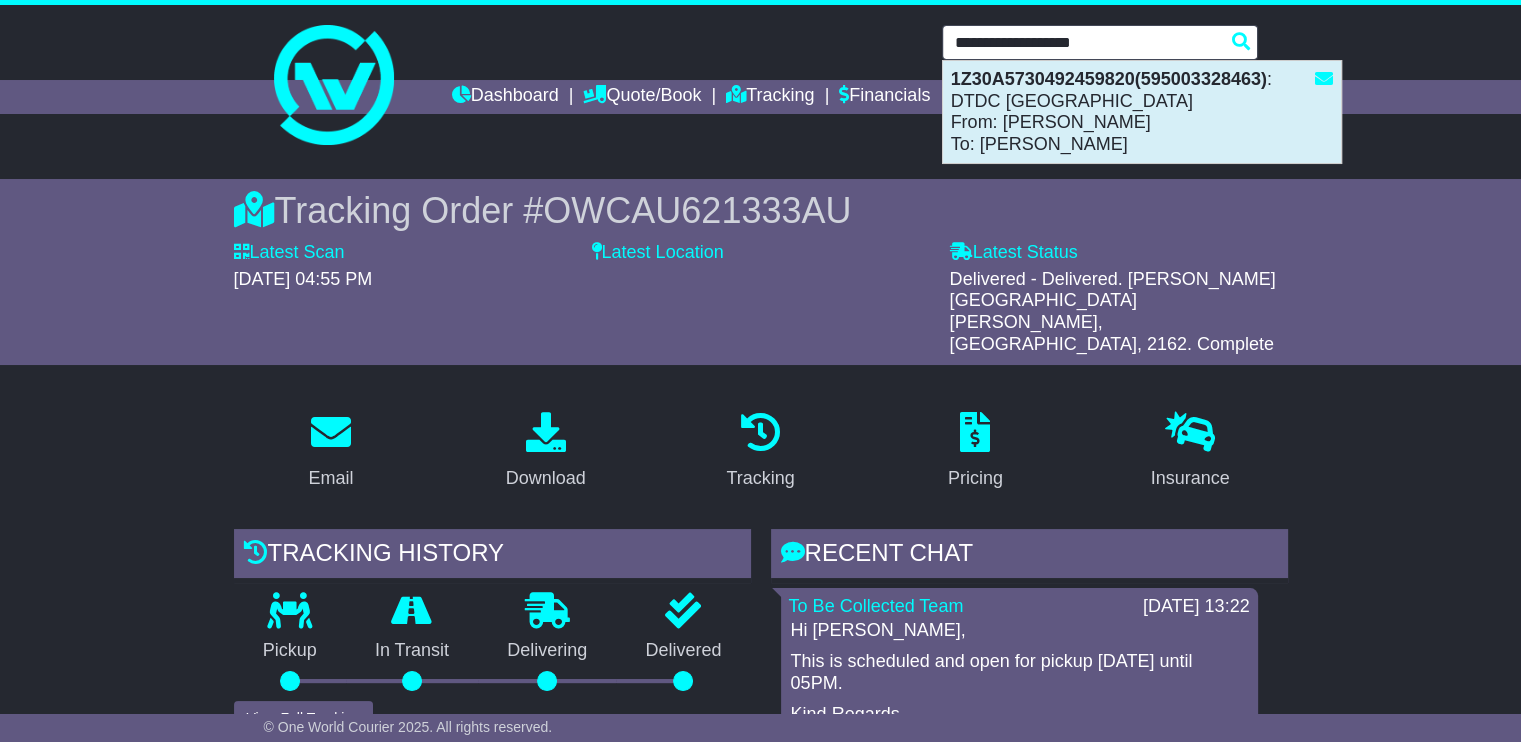 click on "1Z30A5730492459820(595003328463) : DTDC Australia From: Gillian Lamberti To: Michael Sweeney" at bounding box center [1142, 112] 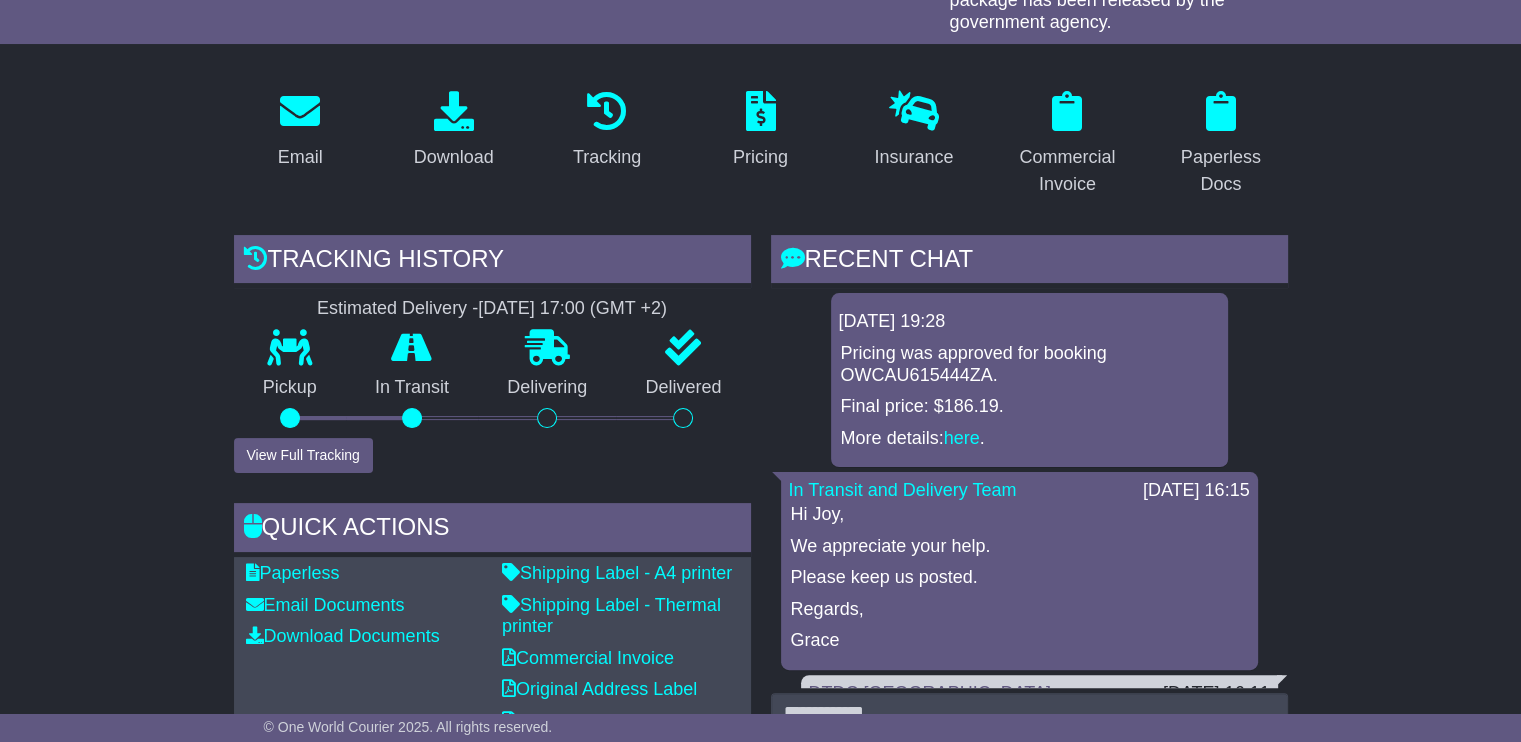 scroll, scrollTop: 300, scrollLeft: 0, axis: vertical 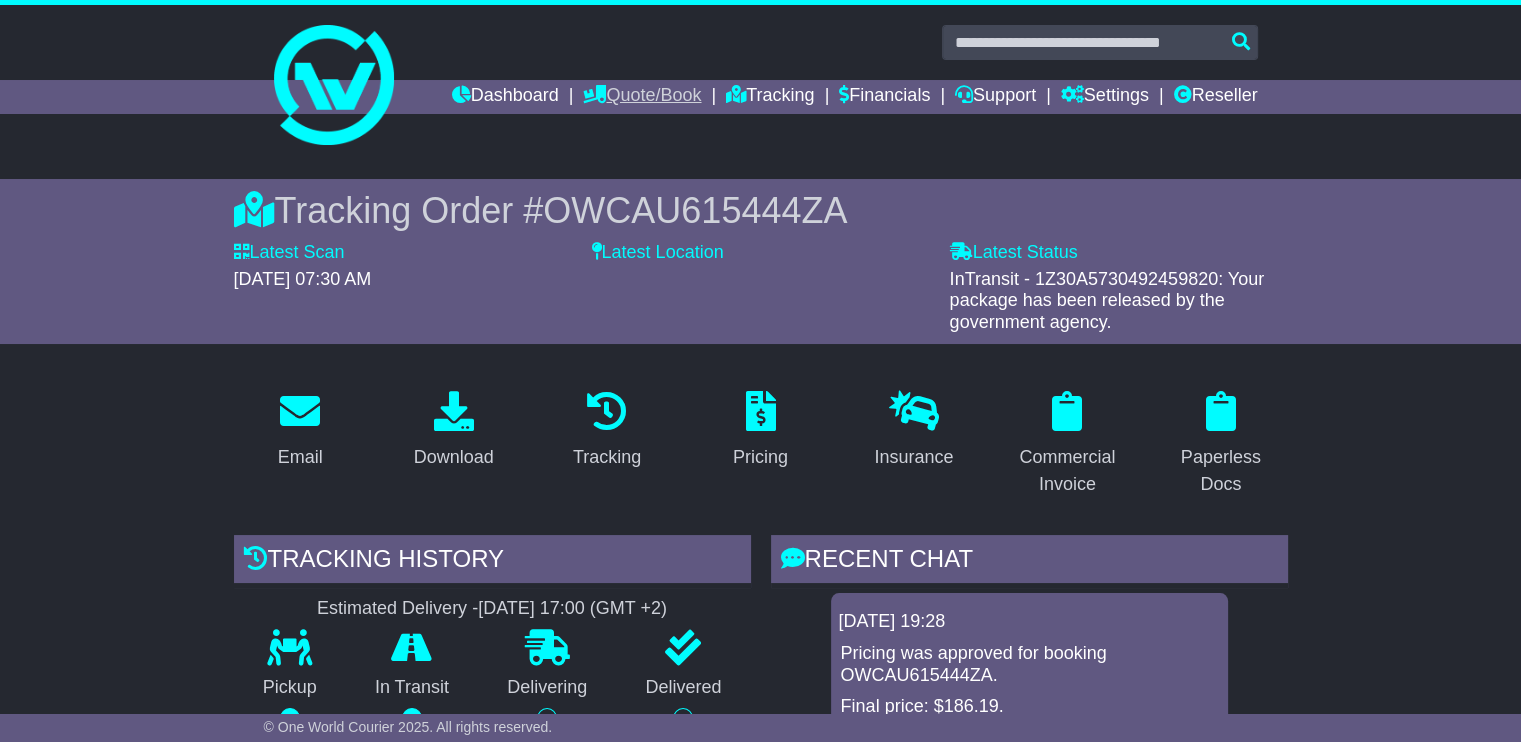 click on "Quote/Book" at bounding box center [642, 97] 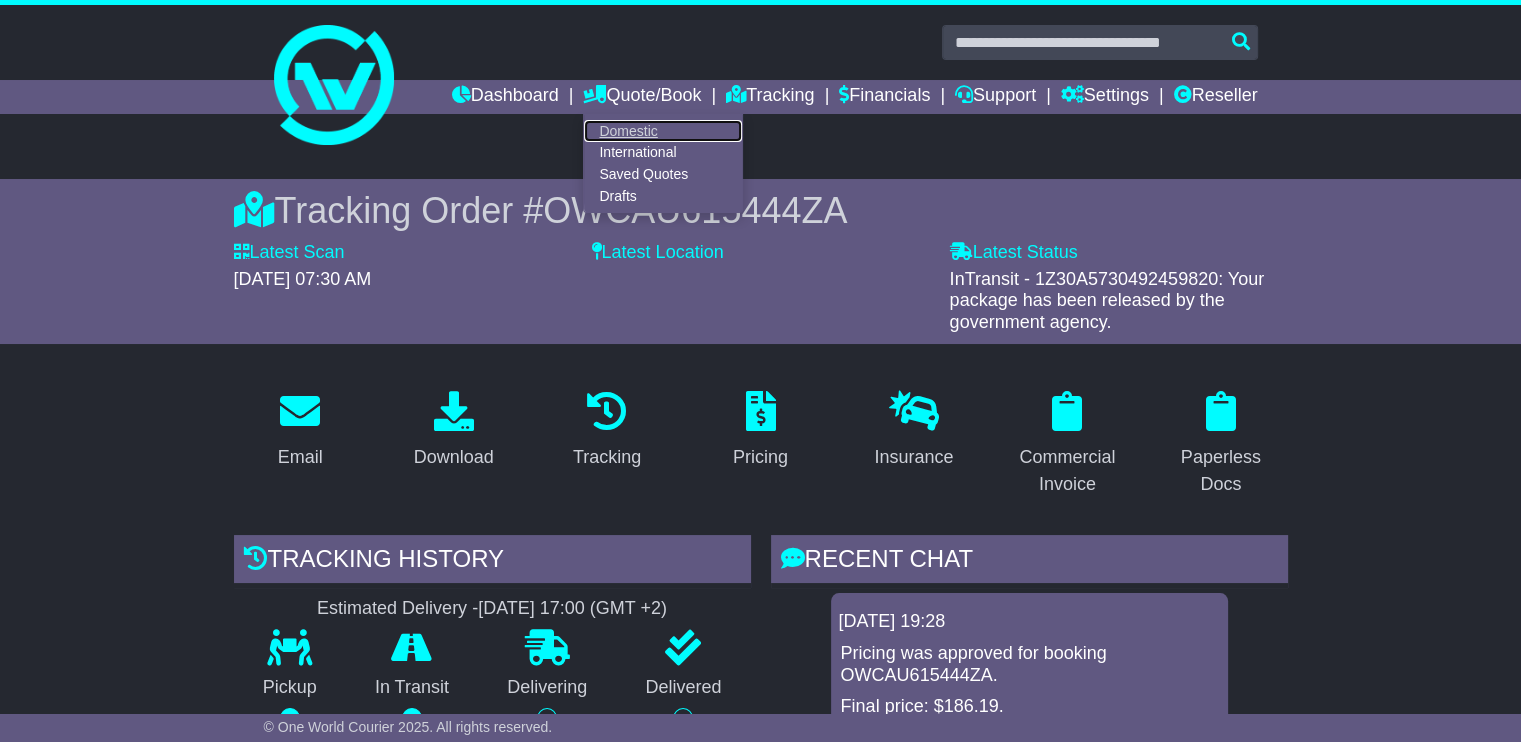 click on "Domestic" at bounding box center [663, 131] 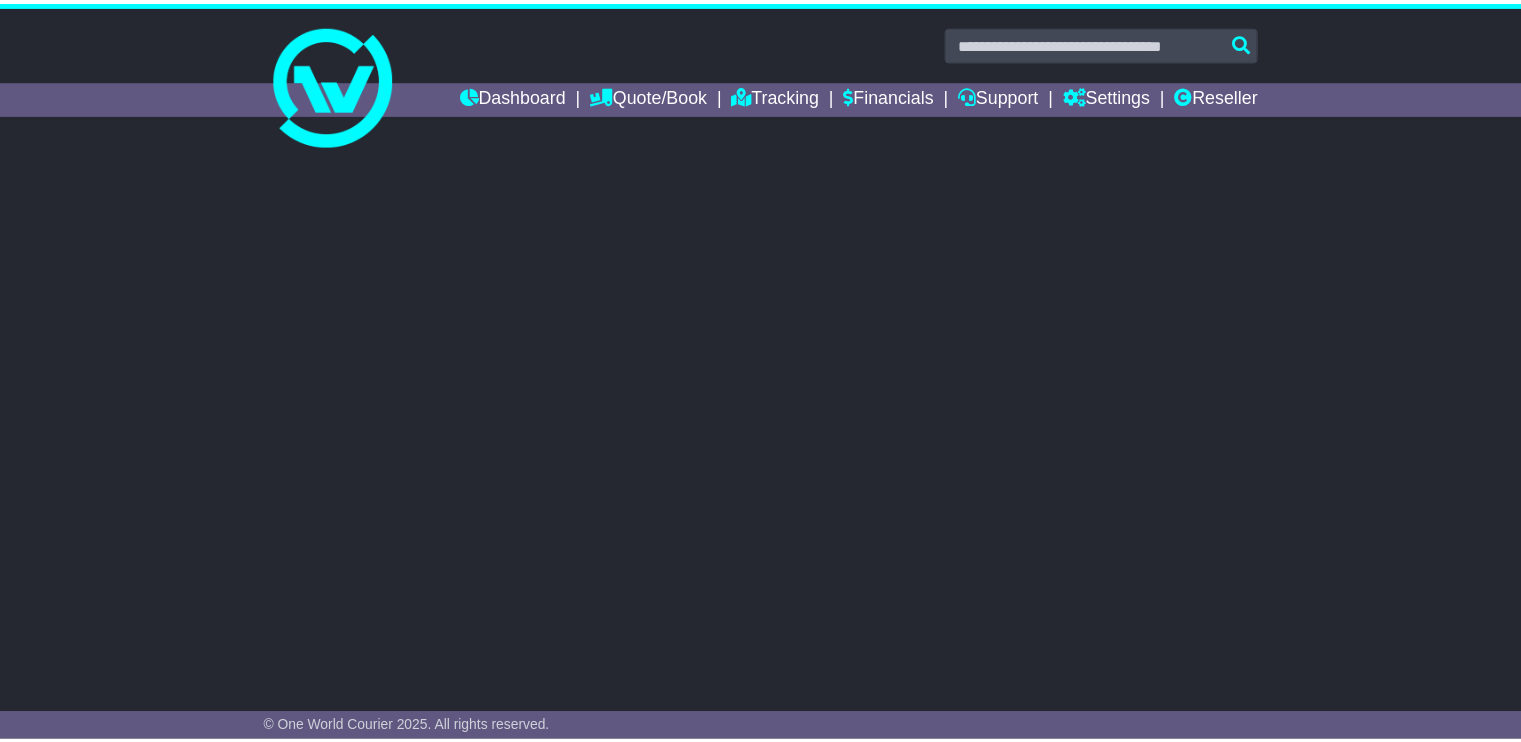 scroll, scrollTop: 0, scrollLeft: 0, axis: both 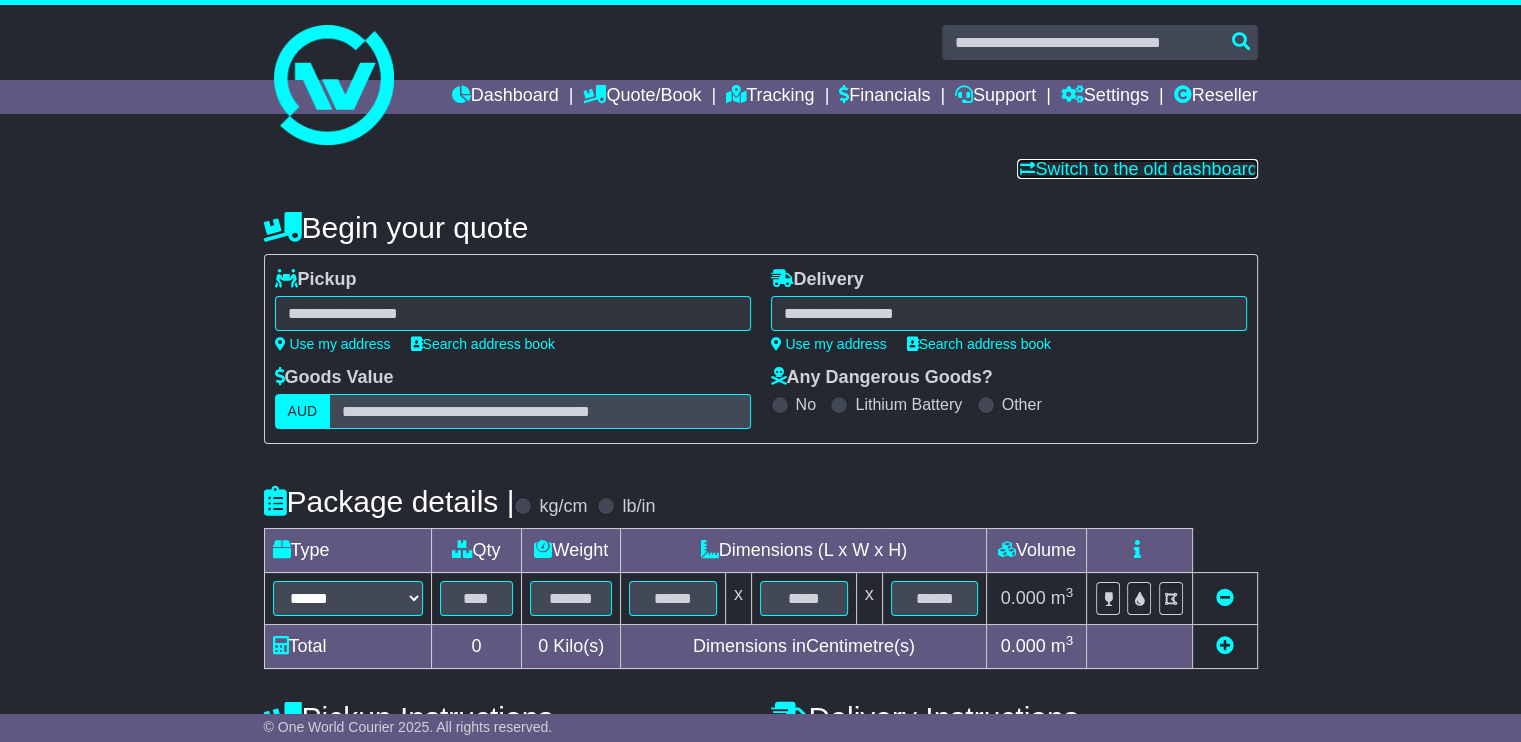 click on "Switch to the old dashboard" at bounding box center [1137, 169] 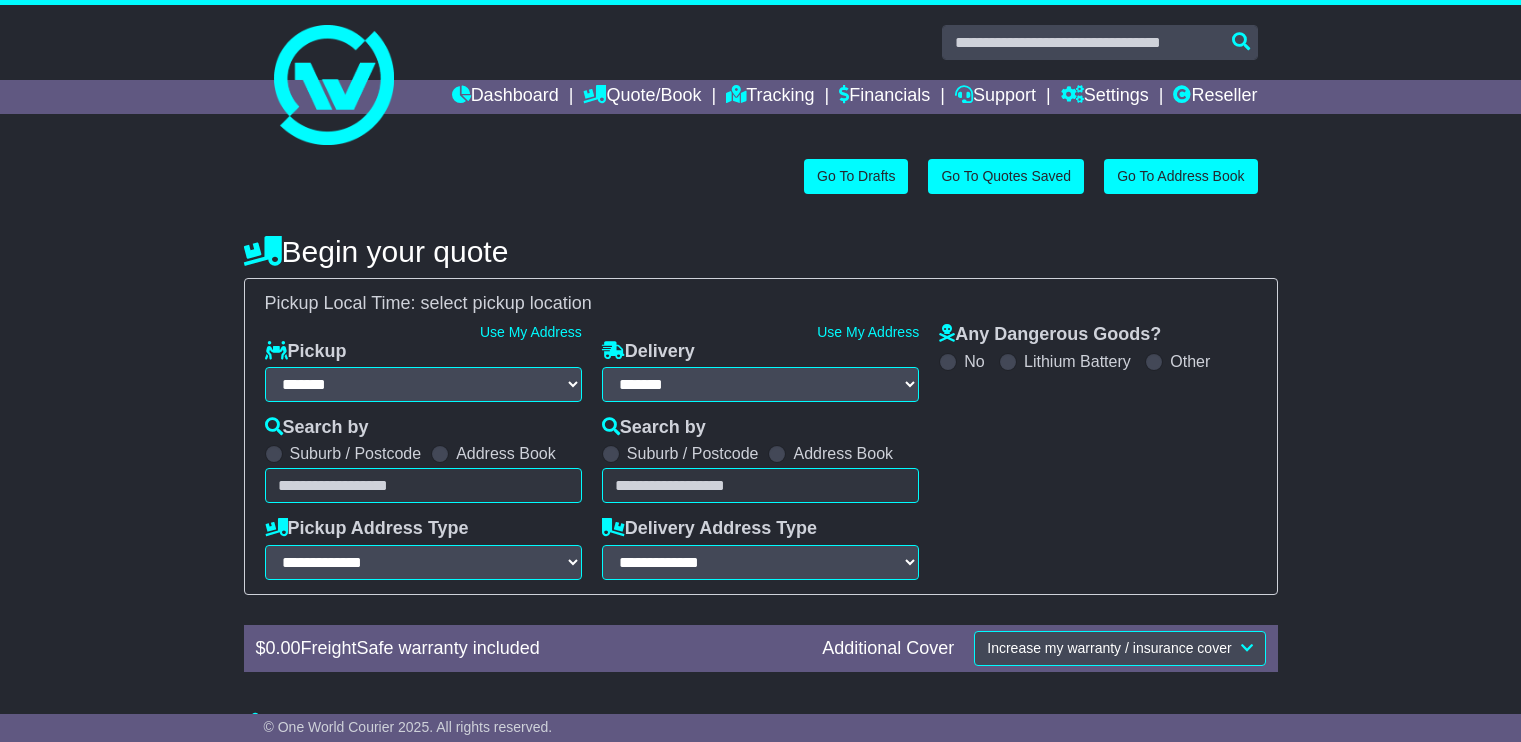 select on "**" 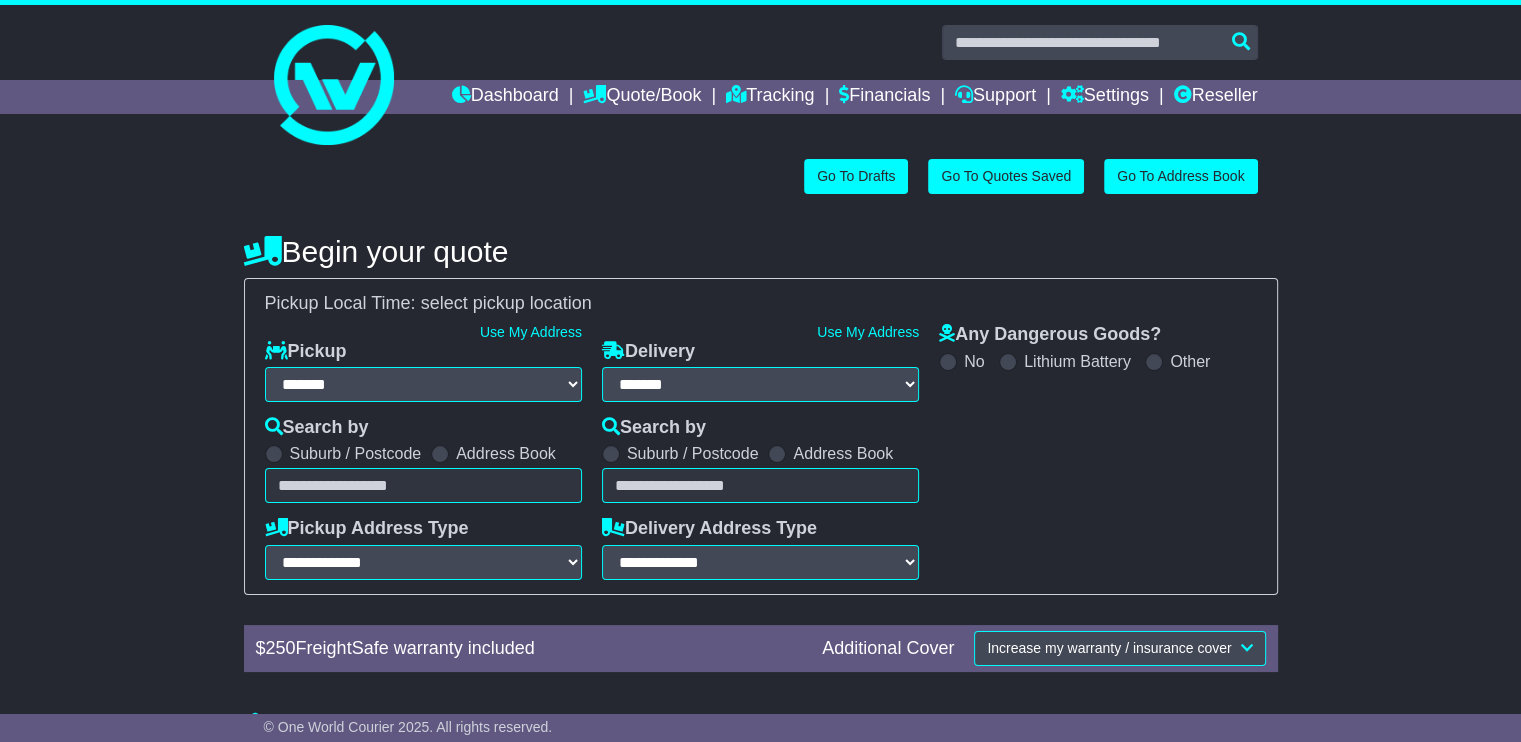 scroll, scrollTop: 0, scrollLeft: 0, axis: both 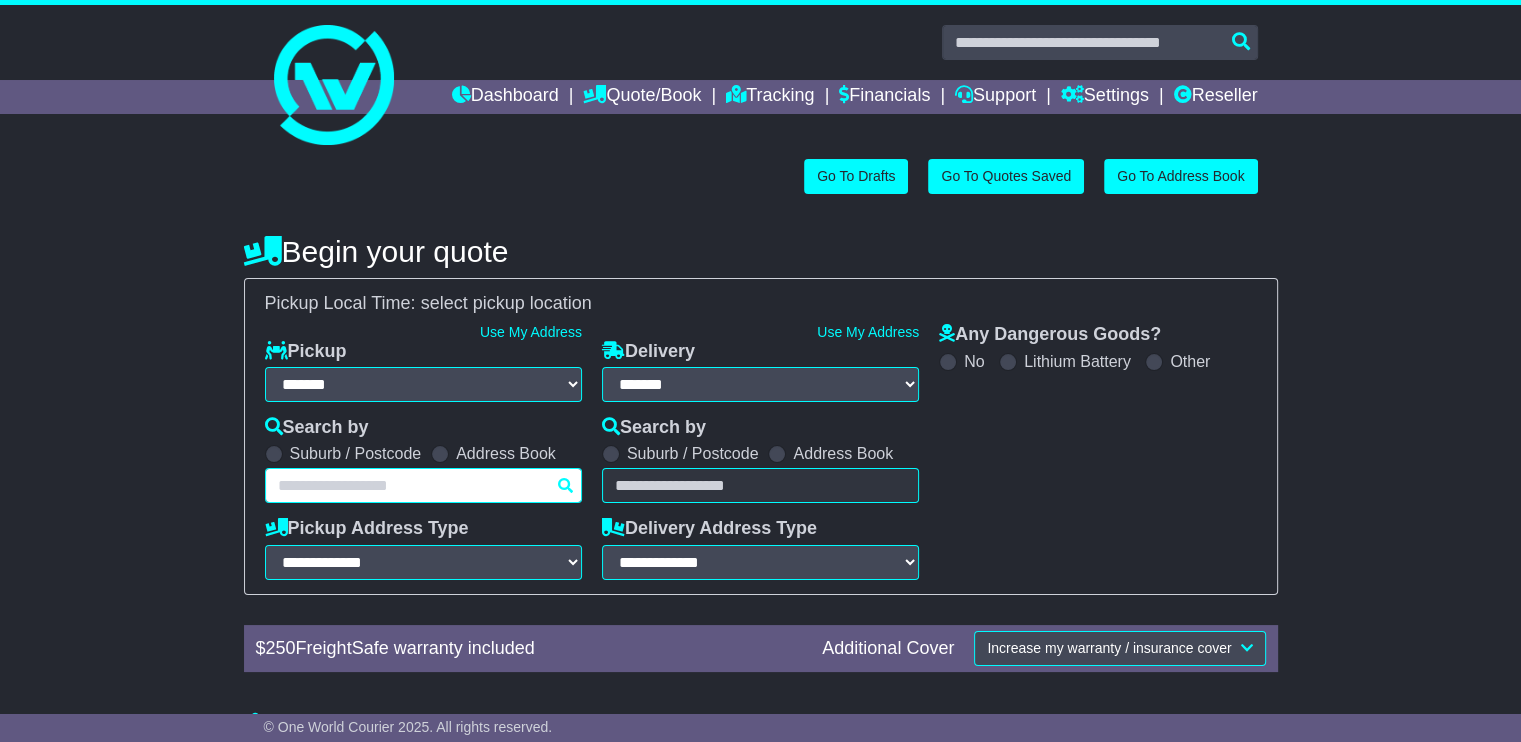 paste on "****" 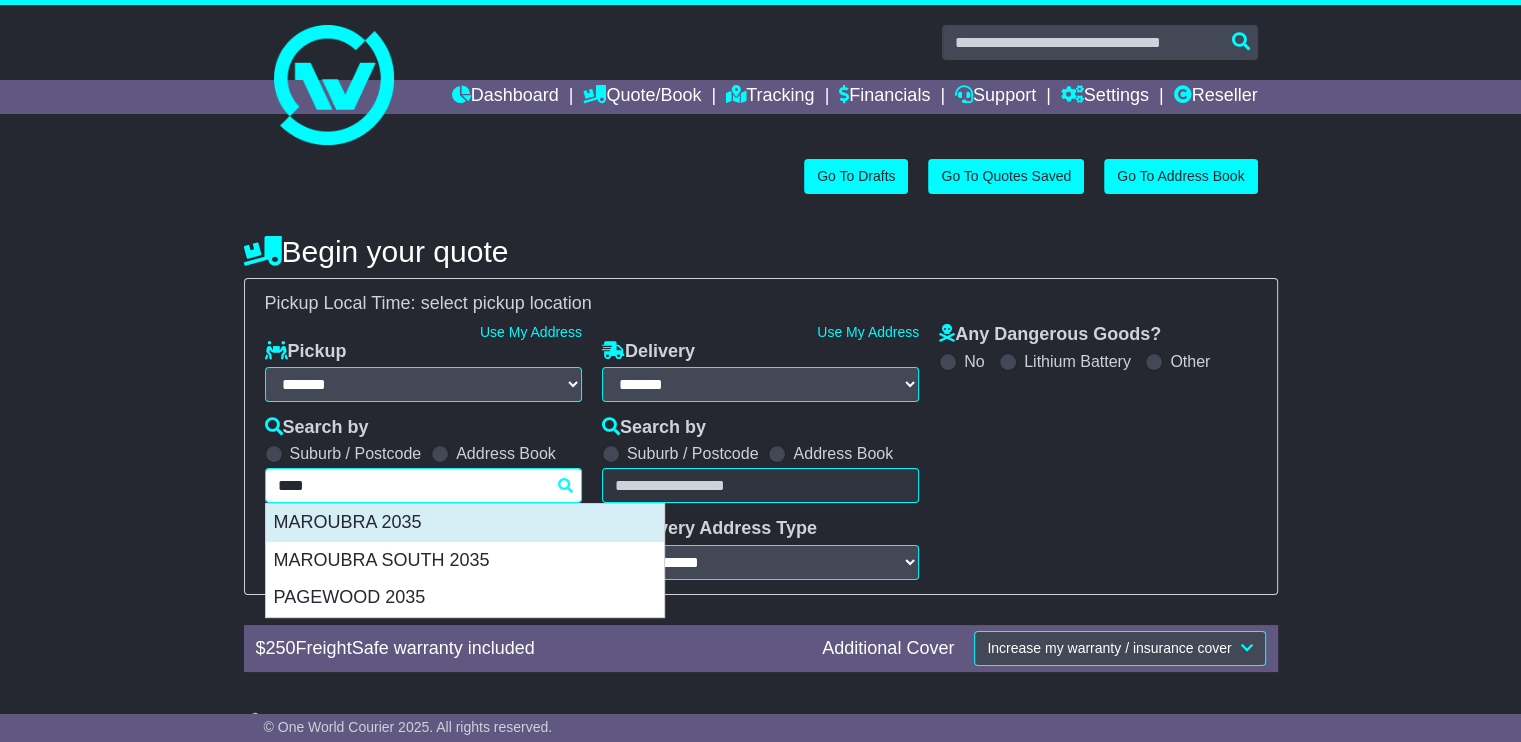 click on "MAROUBRA 2035" at bounding box center (465, 523) 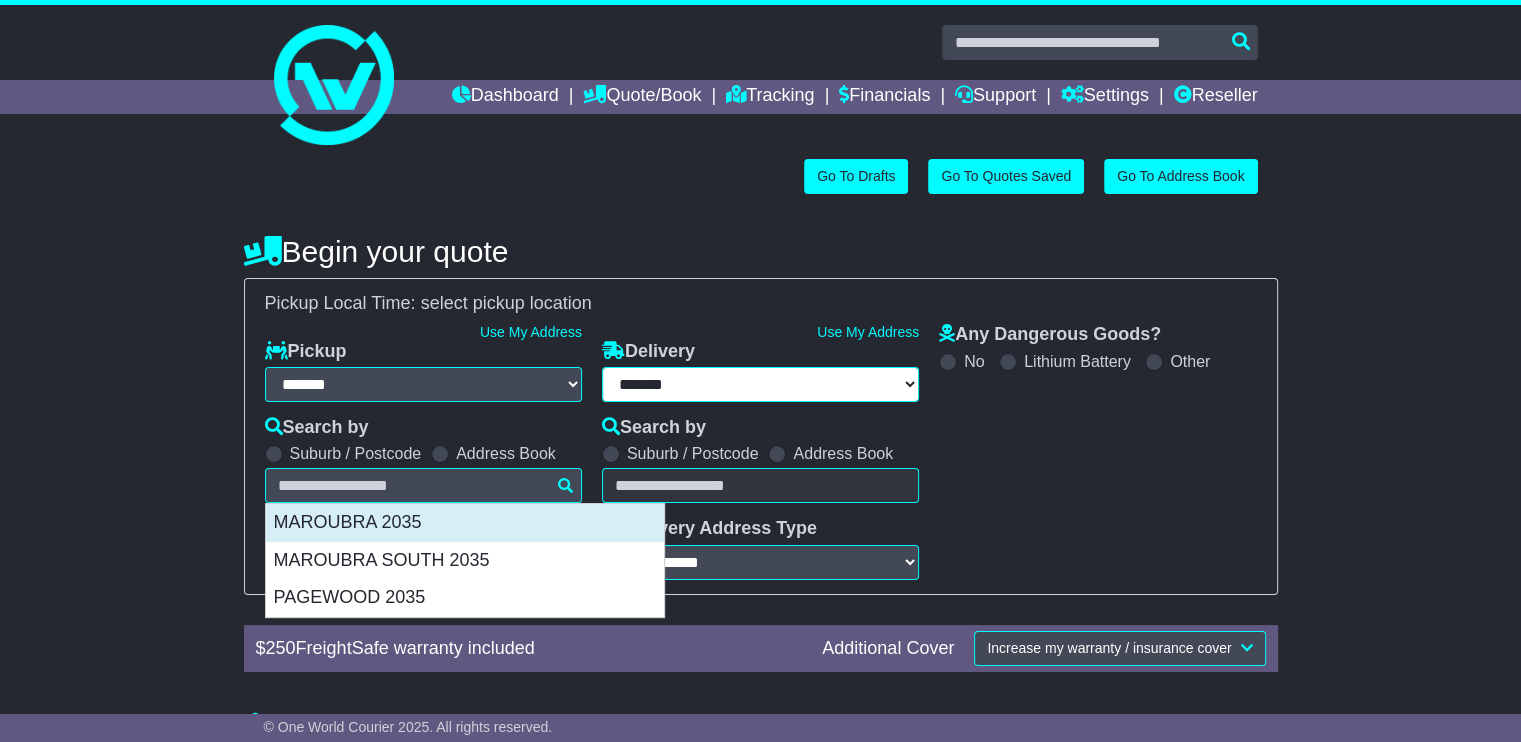 type on "**********" 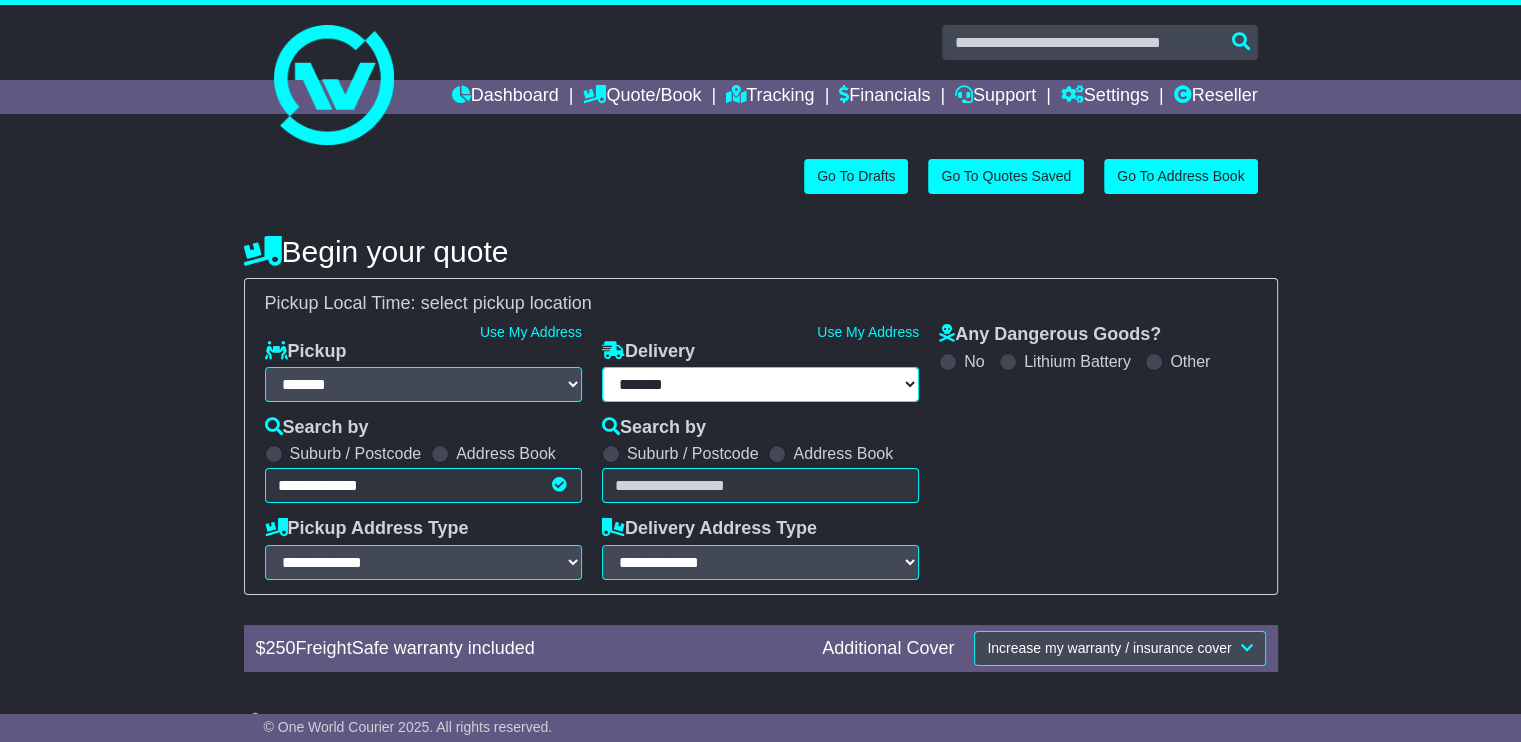 type on "**********" 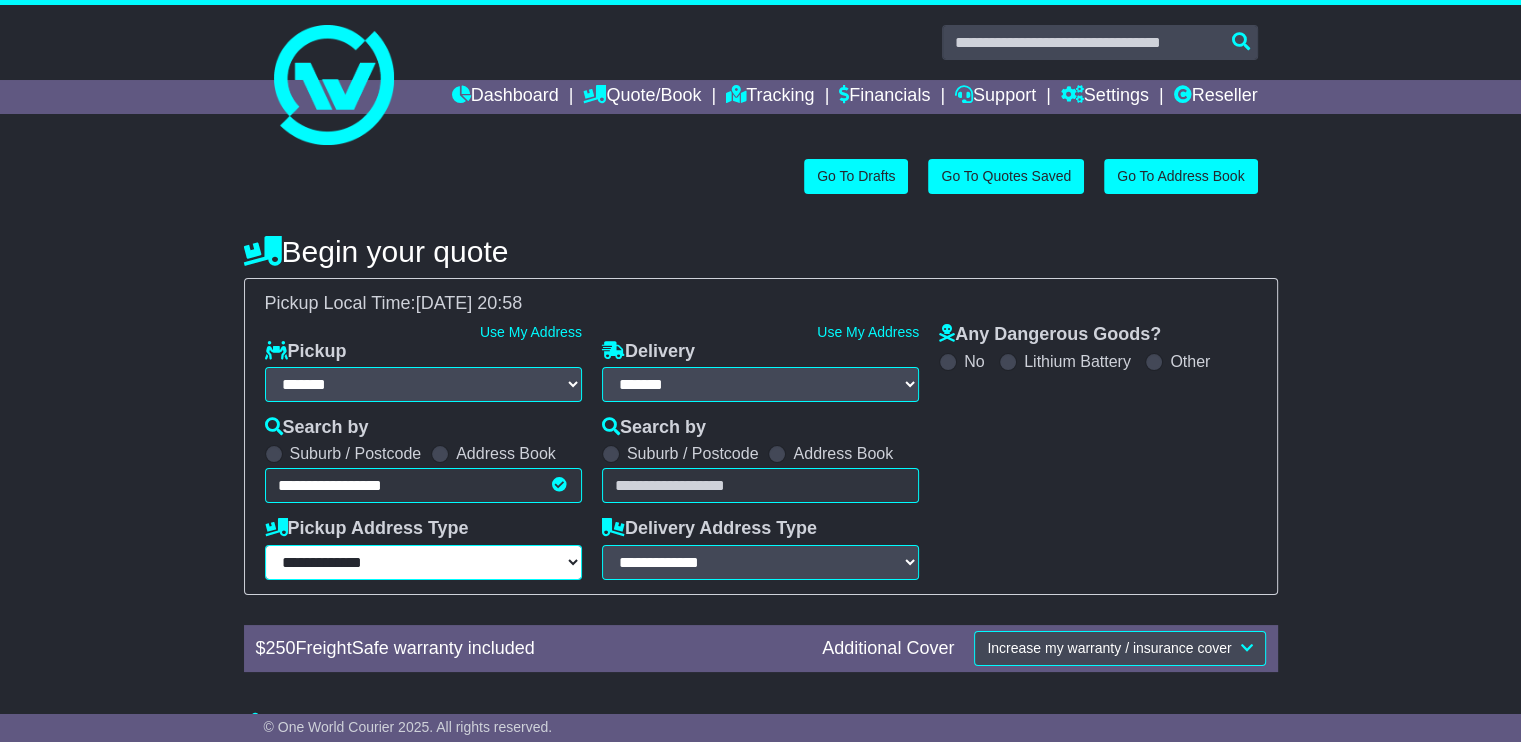 click on "**********" at bounding box center [423, 562] 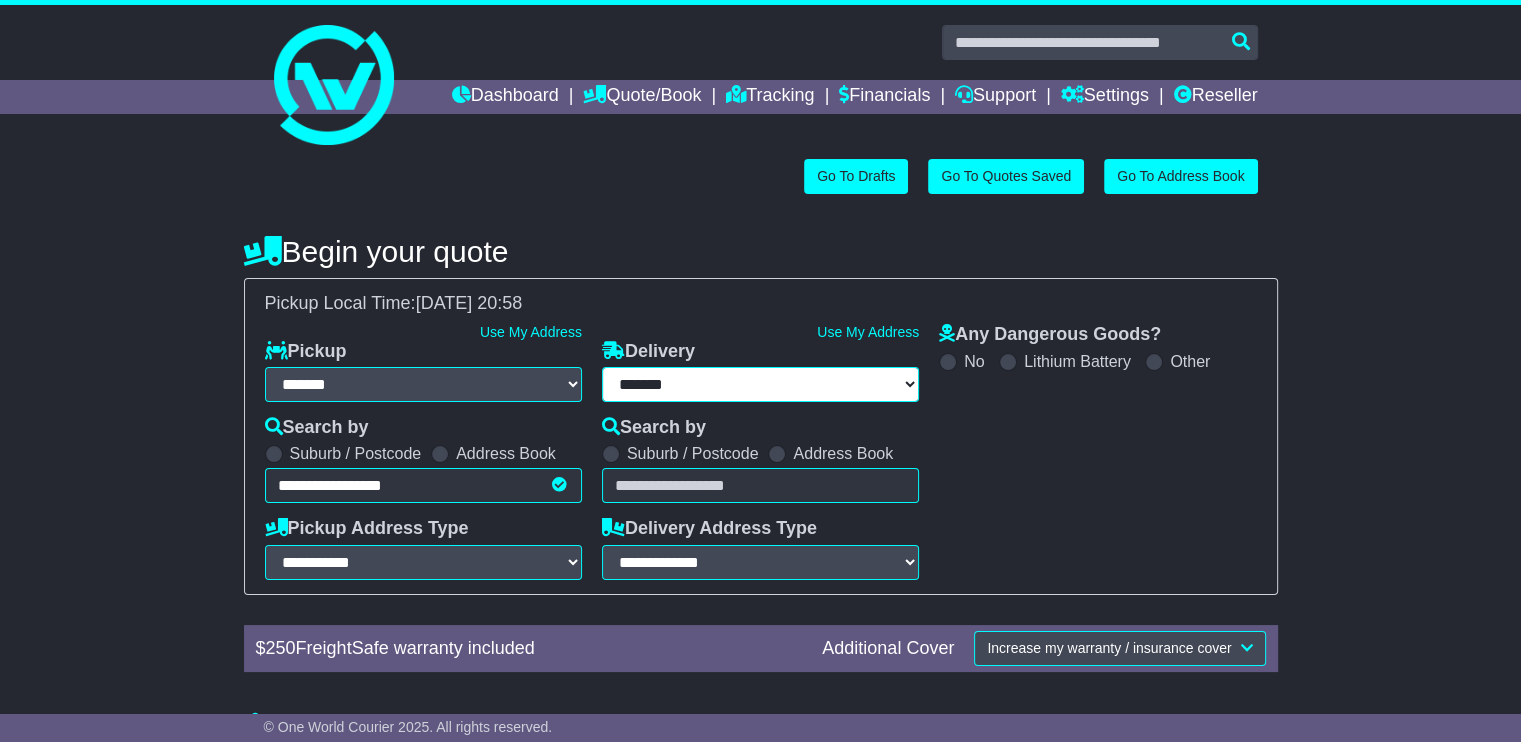 click on "**********" at bounding box center (760, 384) 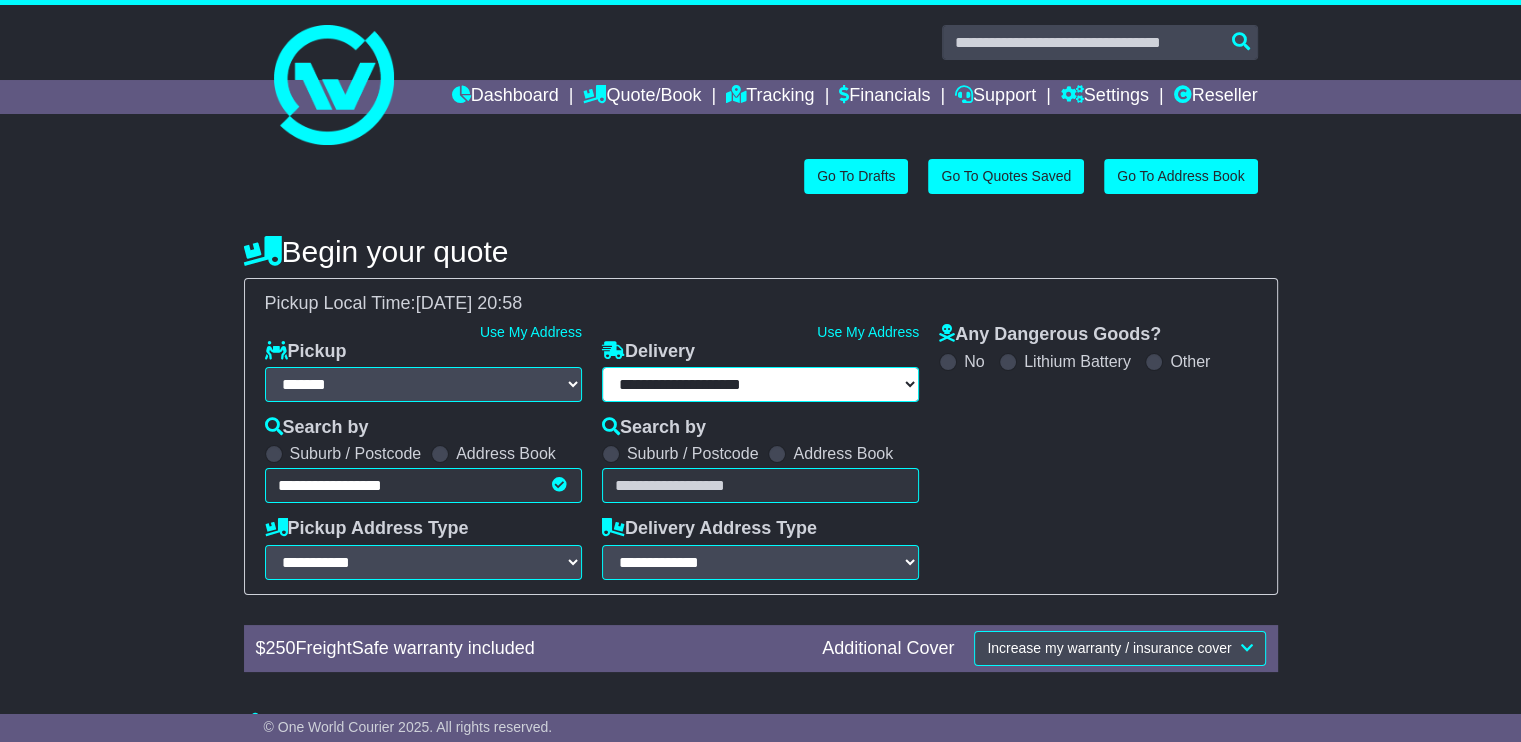 click on "**********" at bounding box center (760, 384) 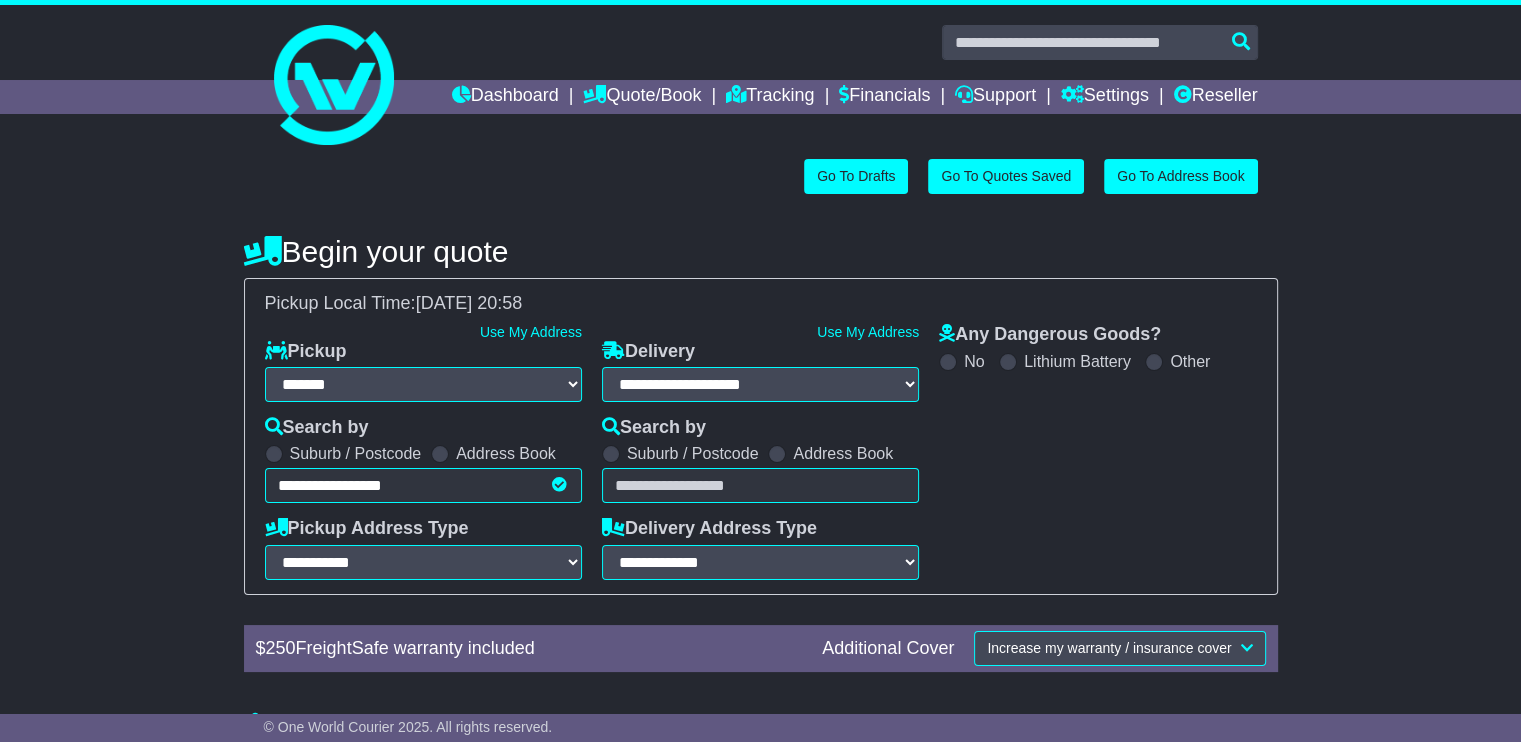 click at bounding box center [760, 485] 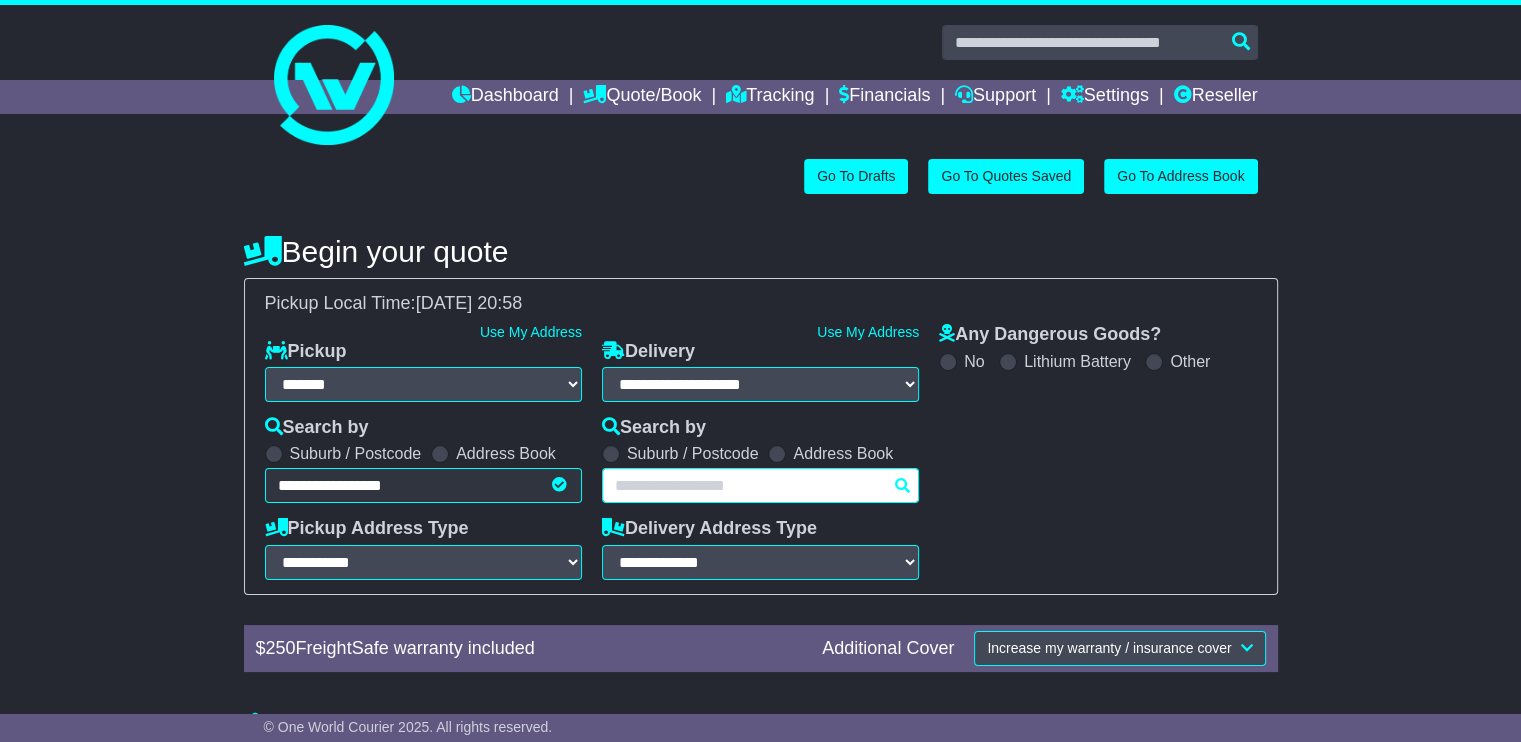 paste on "*****" 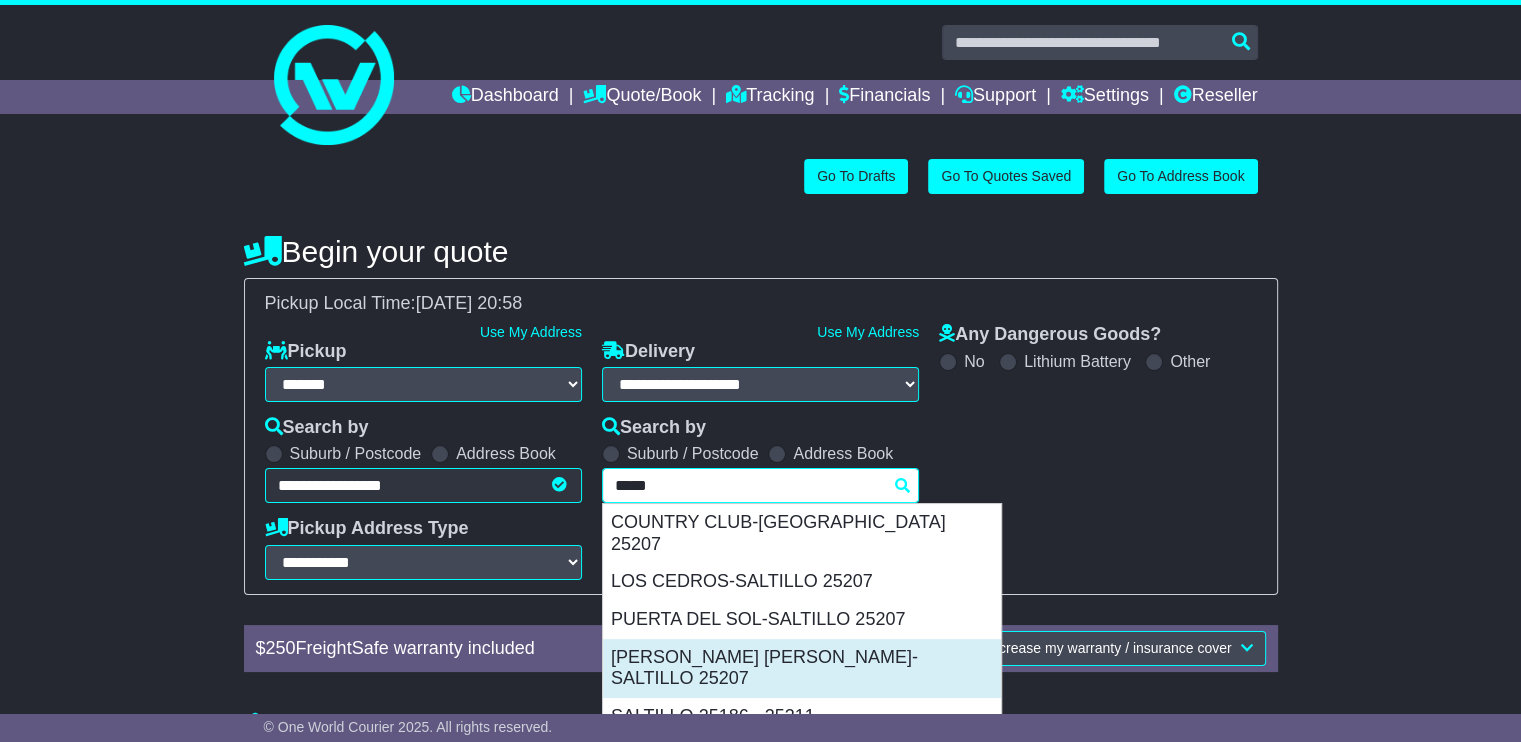 scroll, scrollTop: 100, scrollLeft: 0, axis: vertical 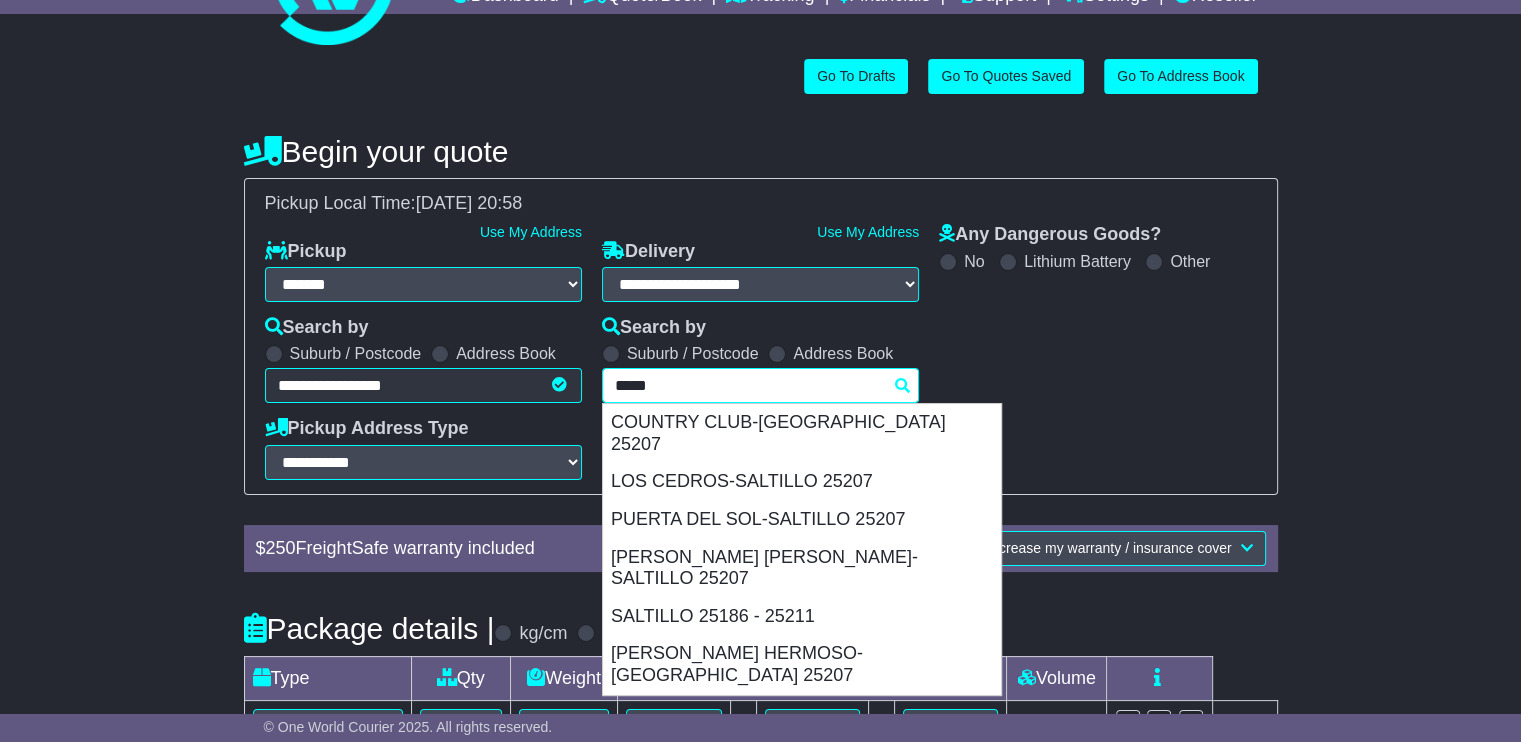 click on "***** 25207 COUNTRY CLUB-SALTILLO 25207 LOS CEDROS-SALTILLO 25207 PUERTA DEL SOL-SALTILLO 25207 RINCON DE SAYAVEDRA-SALTILLO 25207 SALTILLO 25186 - 25211 VALLE HERMOSO-SALTILLO 25207" at bounding box center (760, 385) 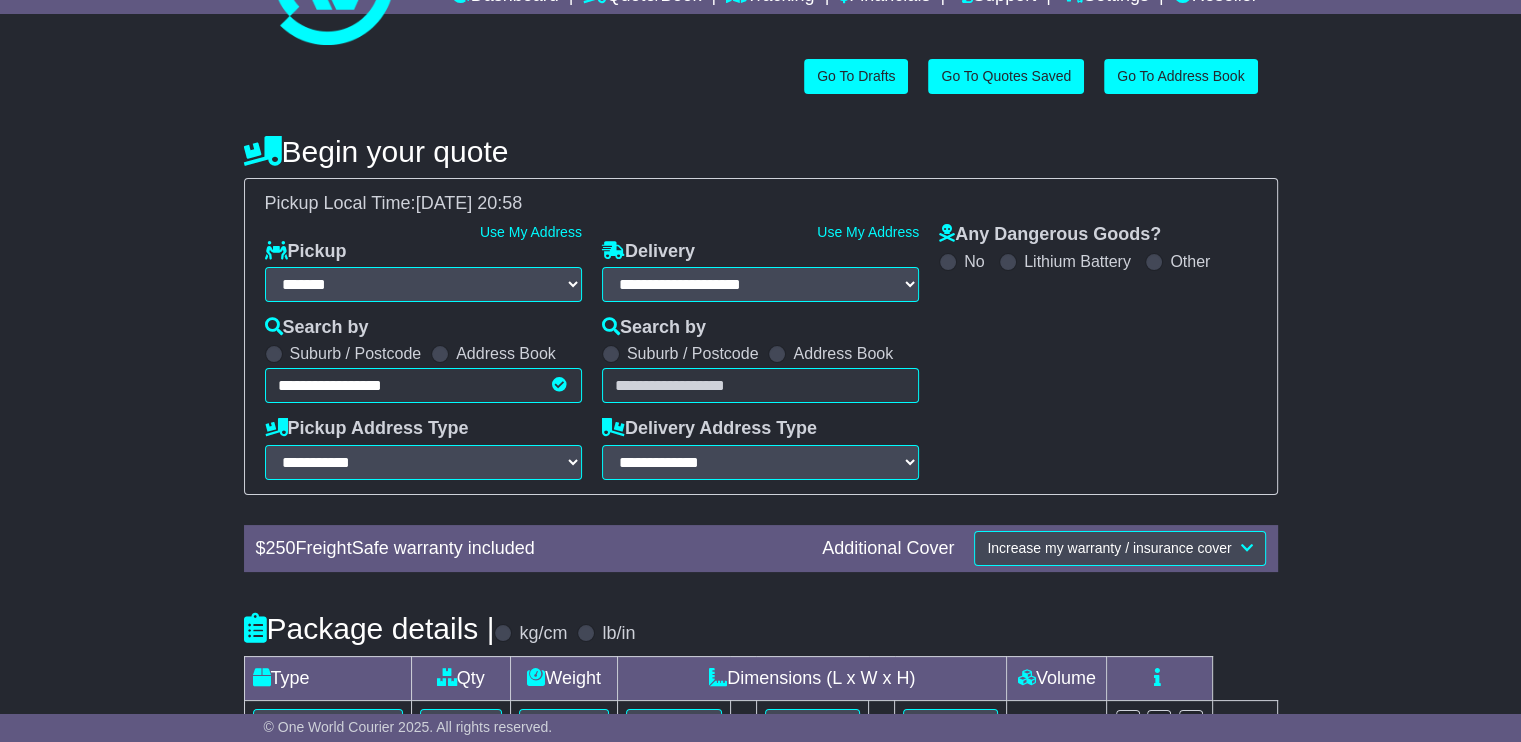 type on "*****" 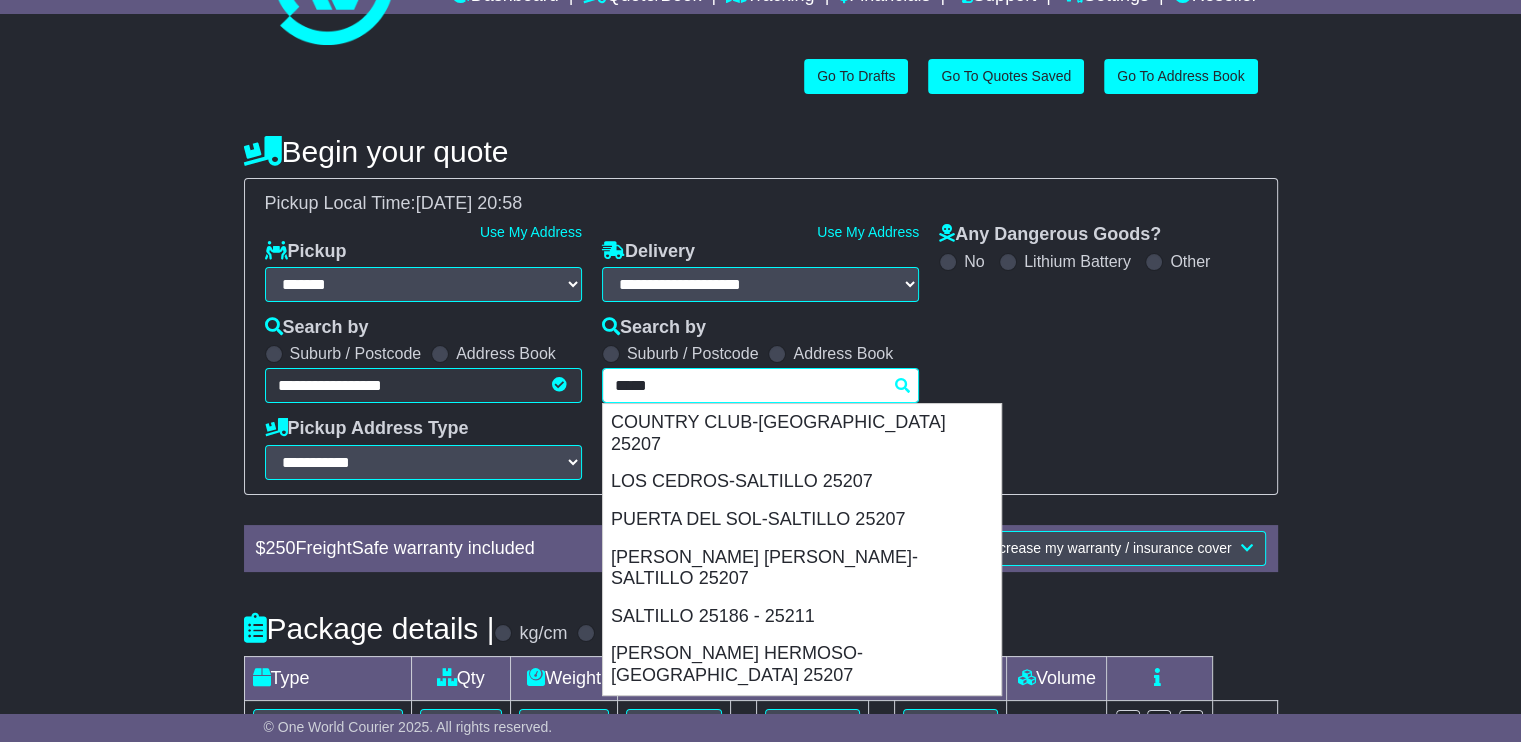 click on "***** 25207 COUNTRY CLUB-SALTILLO 25207 LOS CEDROS-SALTILLO 25207 PUERTA DEL SOL-SALTILLO 25207 RINCON DE SAYAVEDRA-SALTILLO 25207 SALTILLO 25186 - 25211 VALLE HERMOSO-SALTILLO 25207" at bounding box center [760, 385] 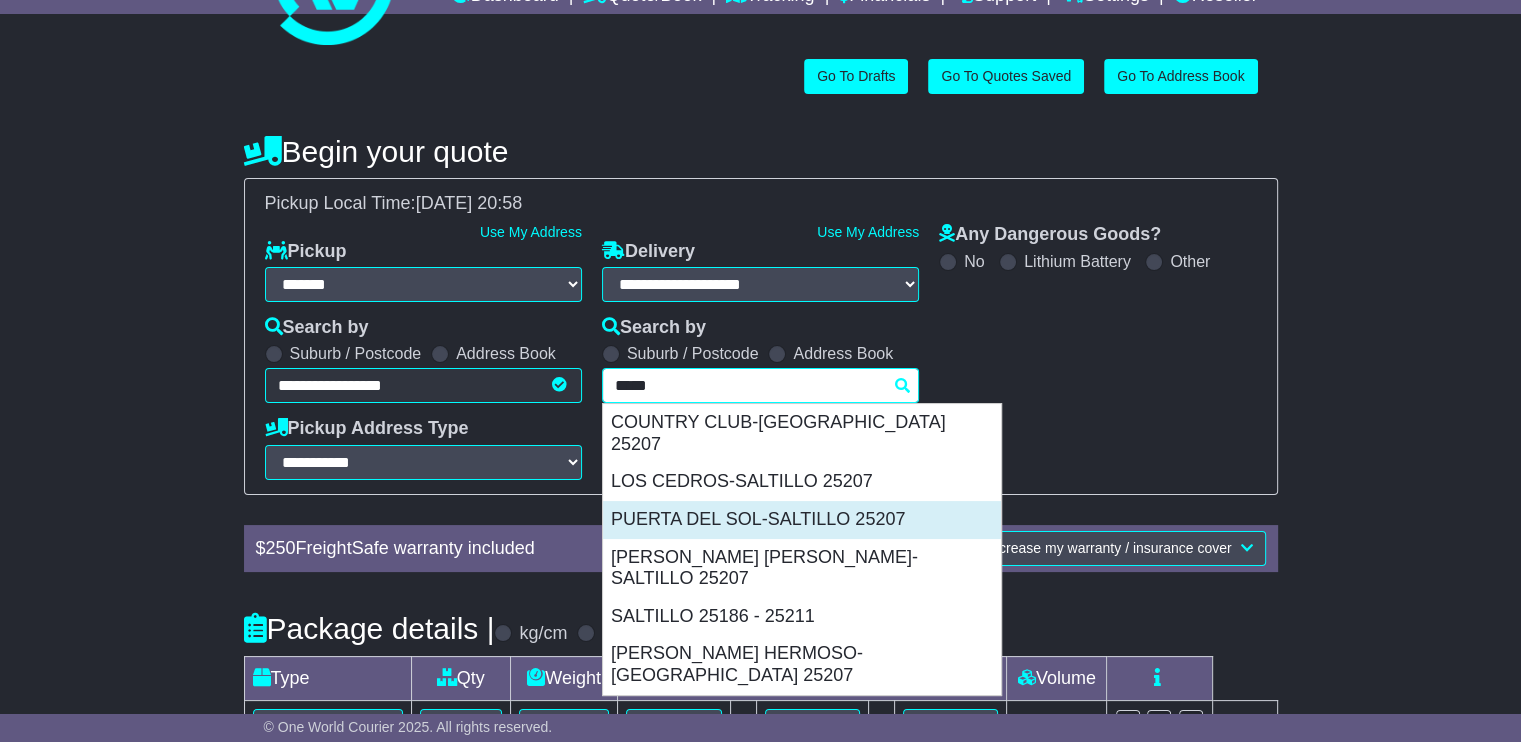 click on "PUERTA DEL SOL-SALTILLO 25207" at bounding box center (802, 520) 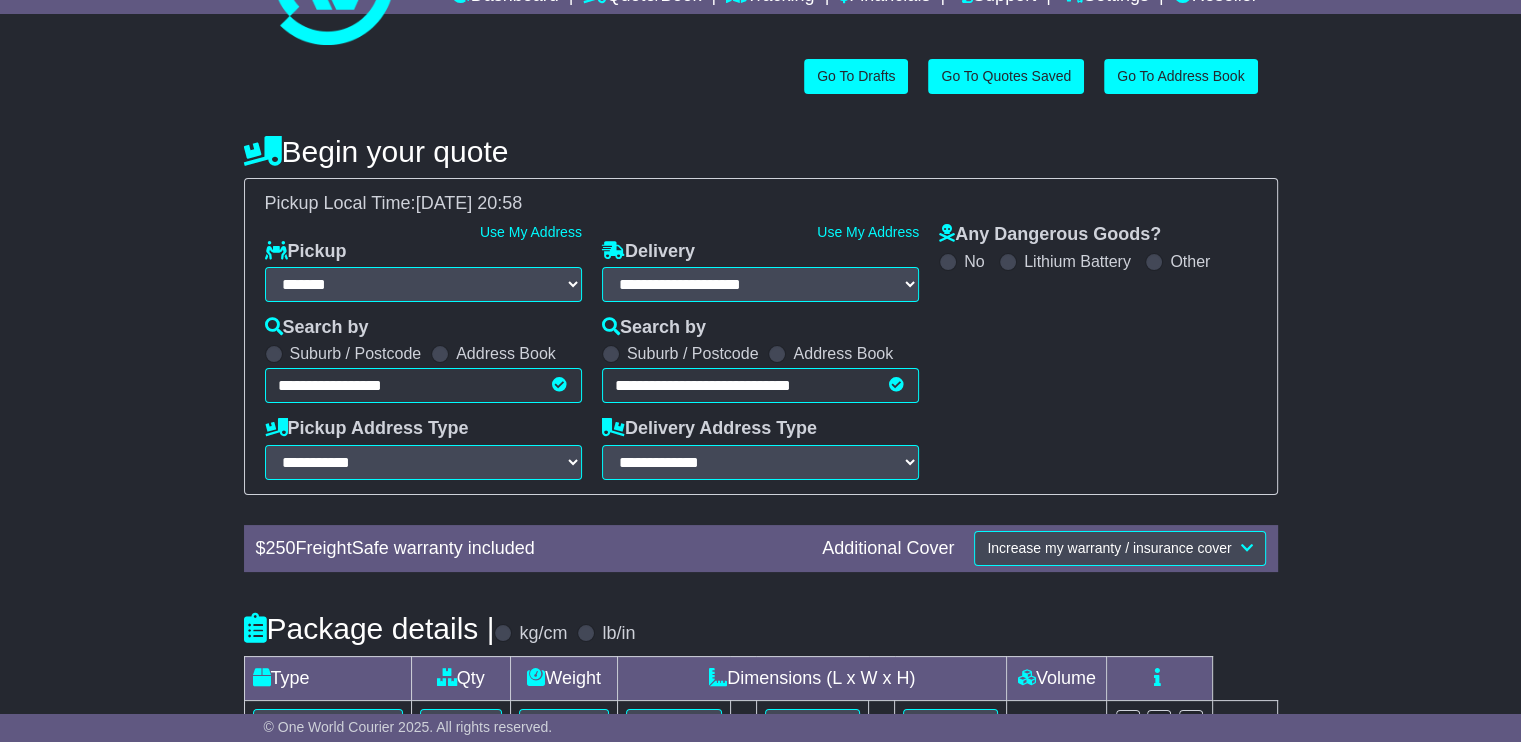 type on "**********" 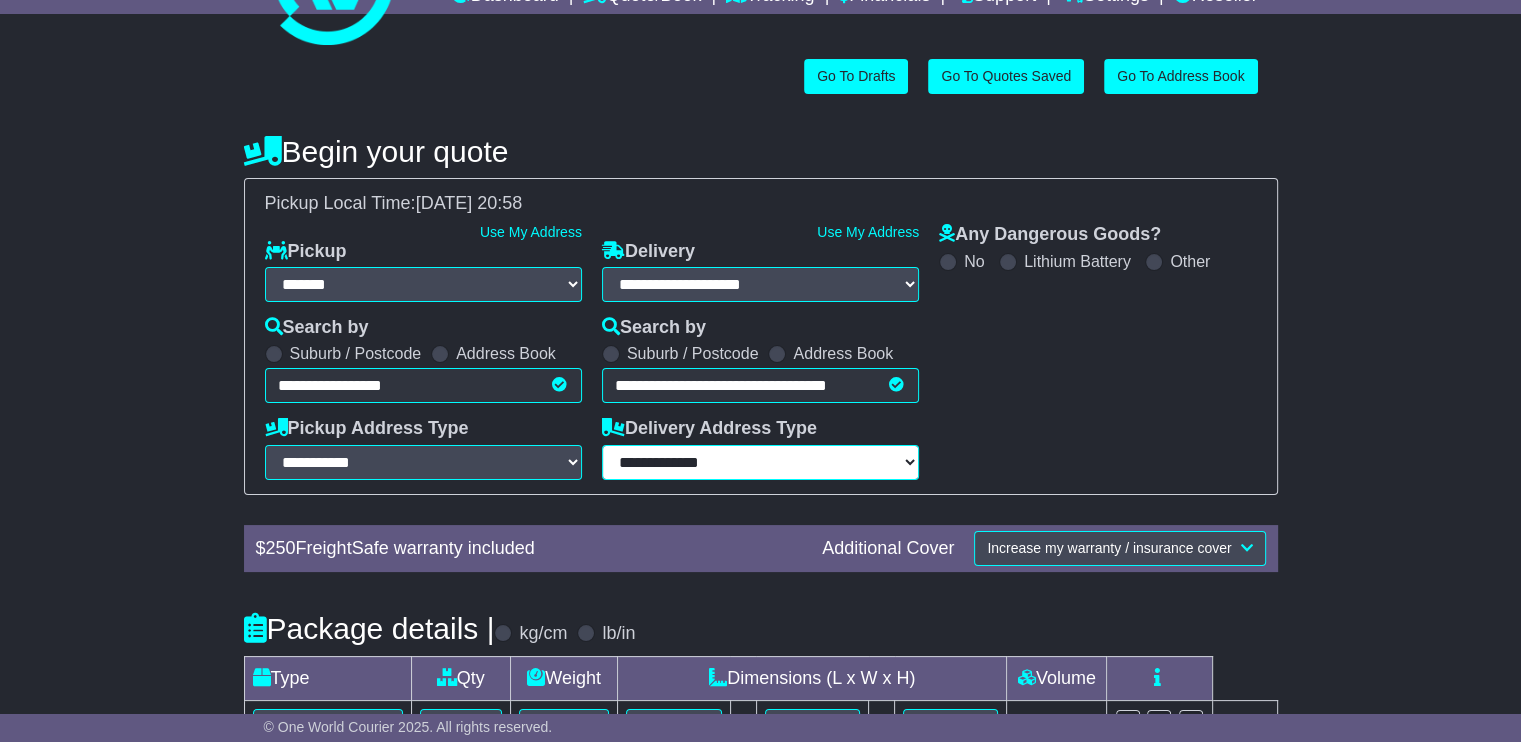 click on "**********" at bounding box center [760, 462] 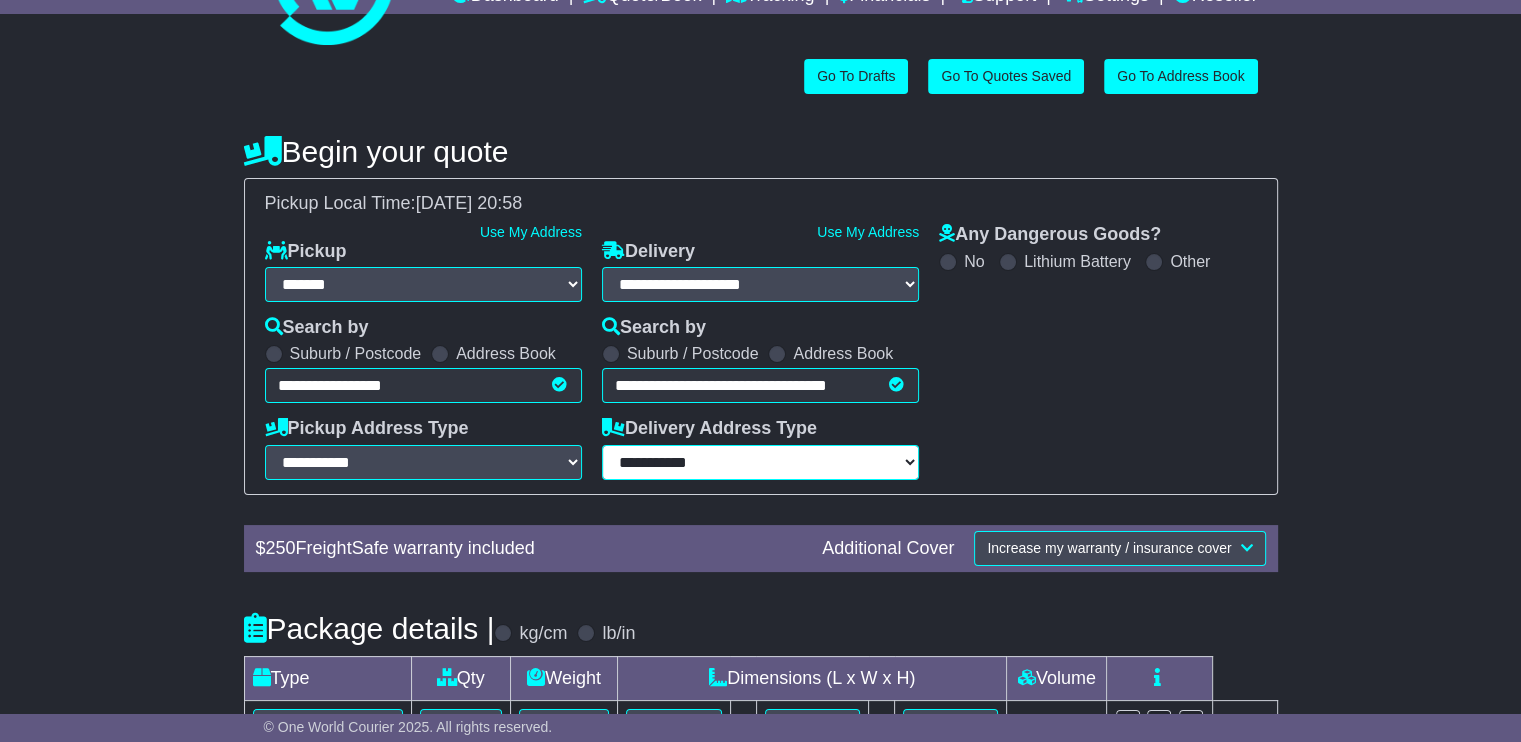 click on "**********" at bounding box center (760, 462) 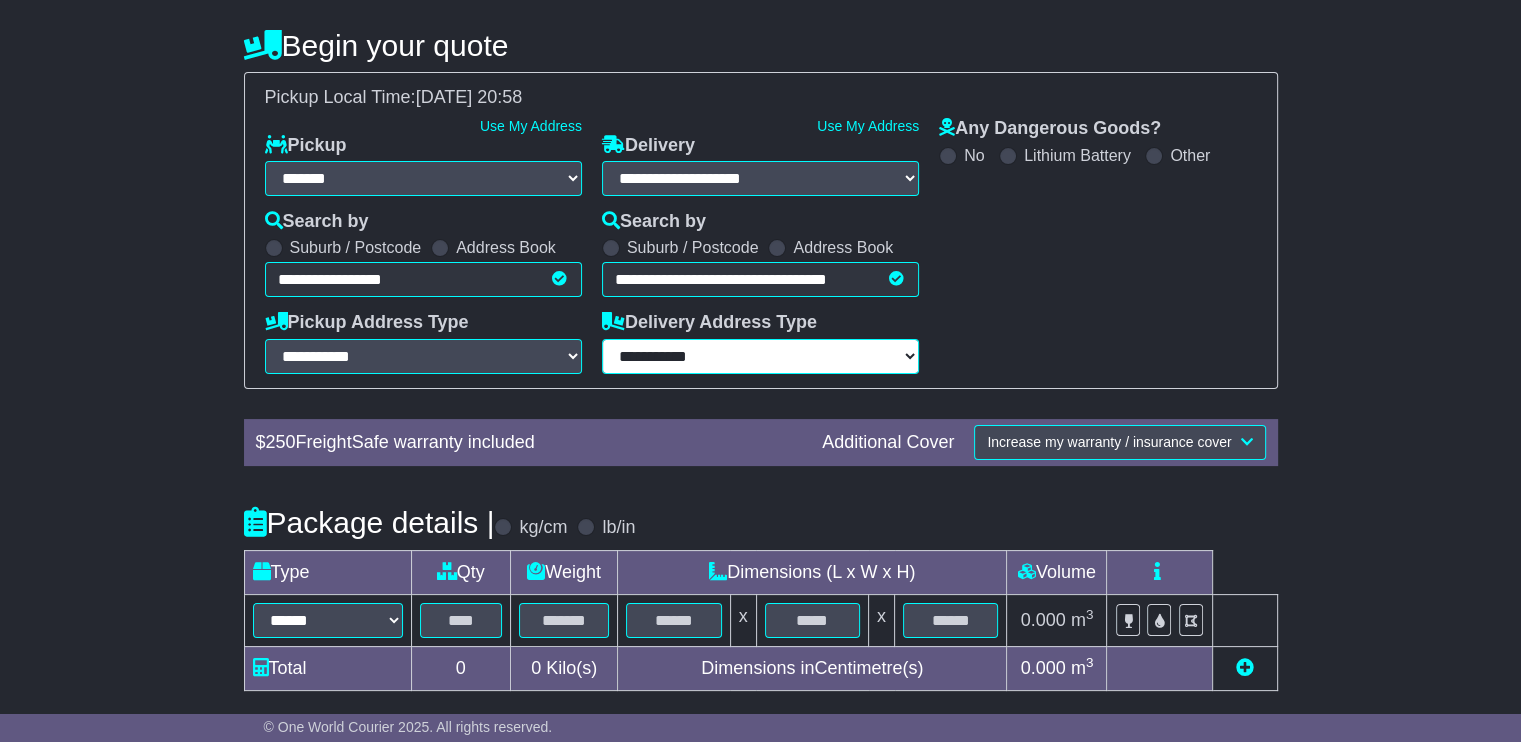 scroll, scrollTop: 268, scrollLeft: 0, axis: vertical 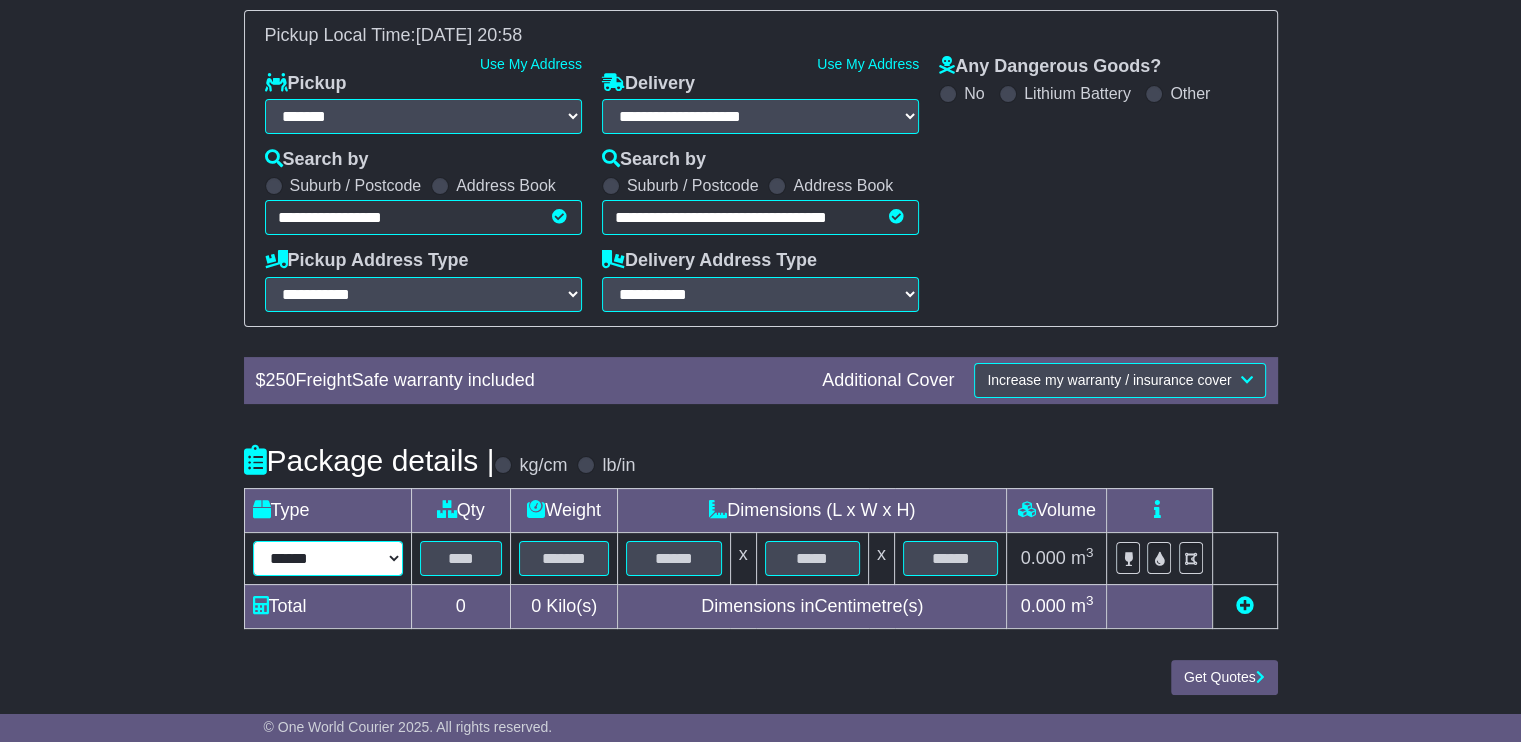 click on "****** ****** *** ******** ***** **** **** ****** *** *******" at bounding box center [328, 558] 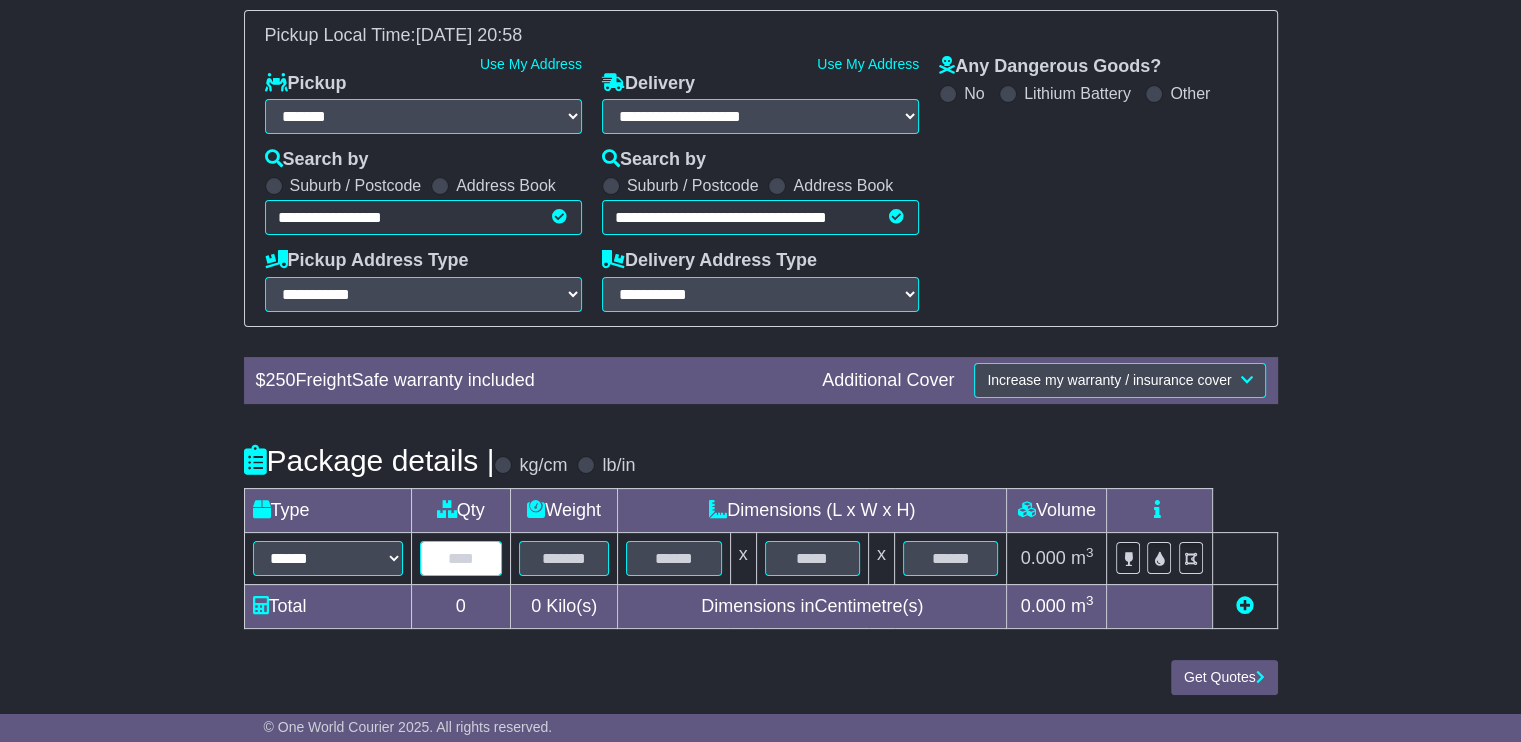 click at bounding box center [461, 558] 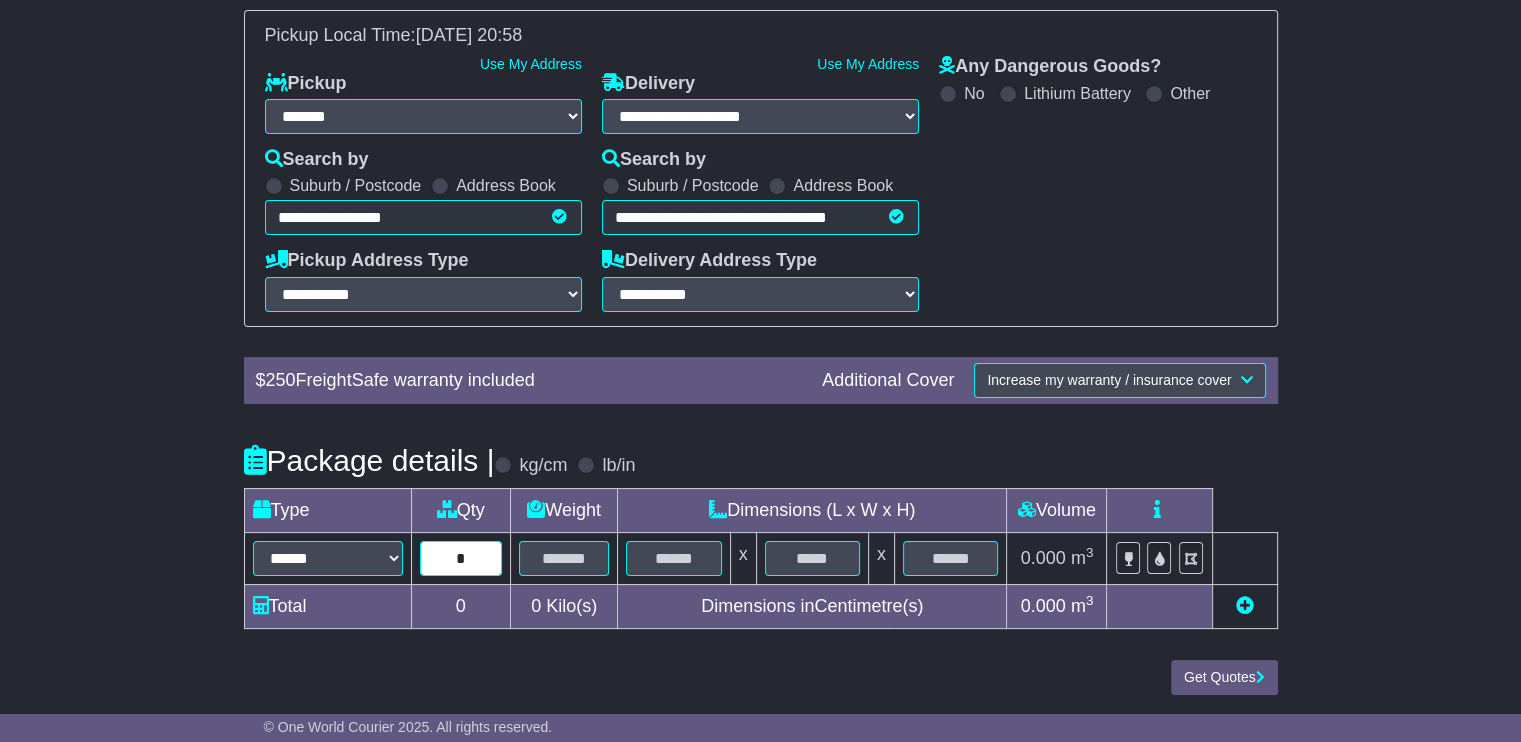 type on "*" 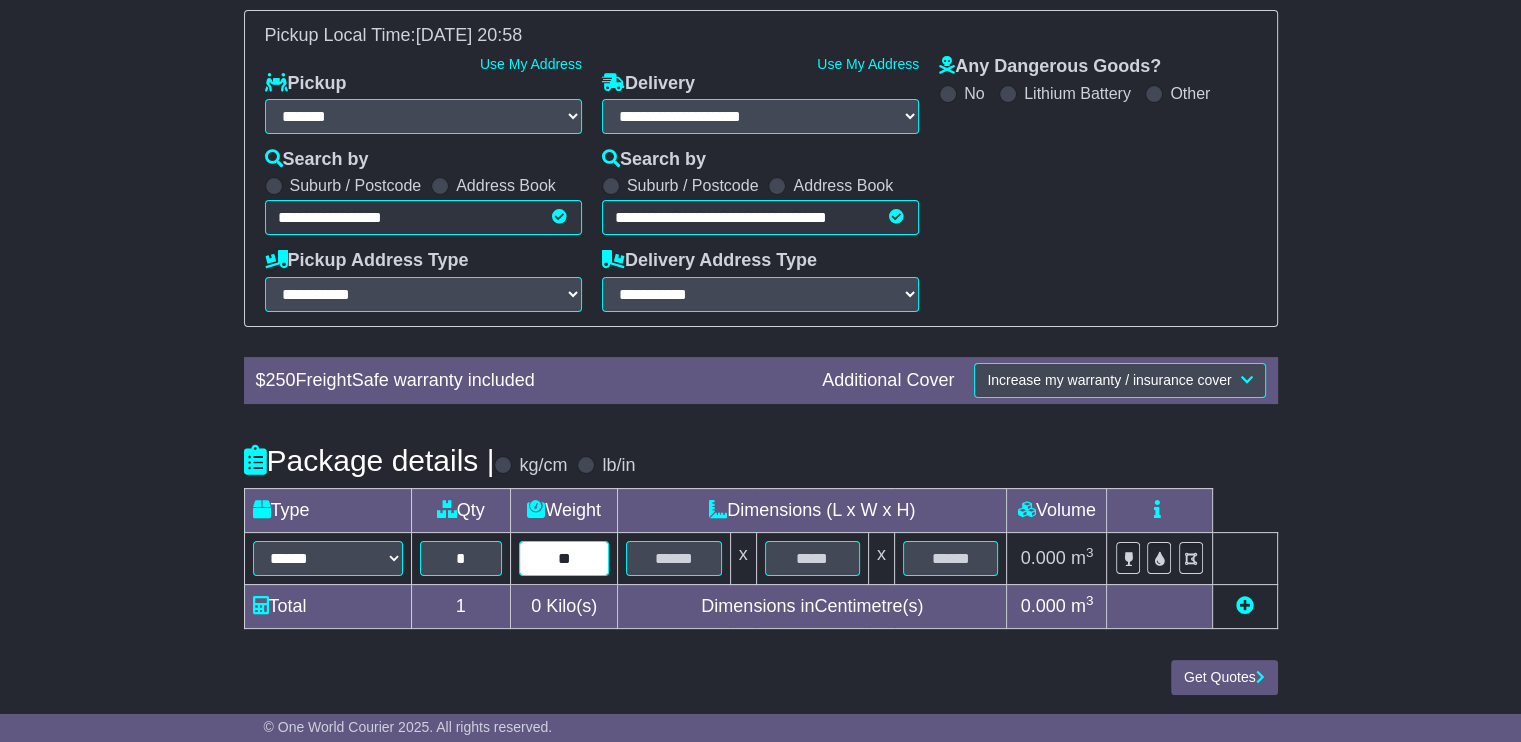 type on "**" 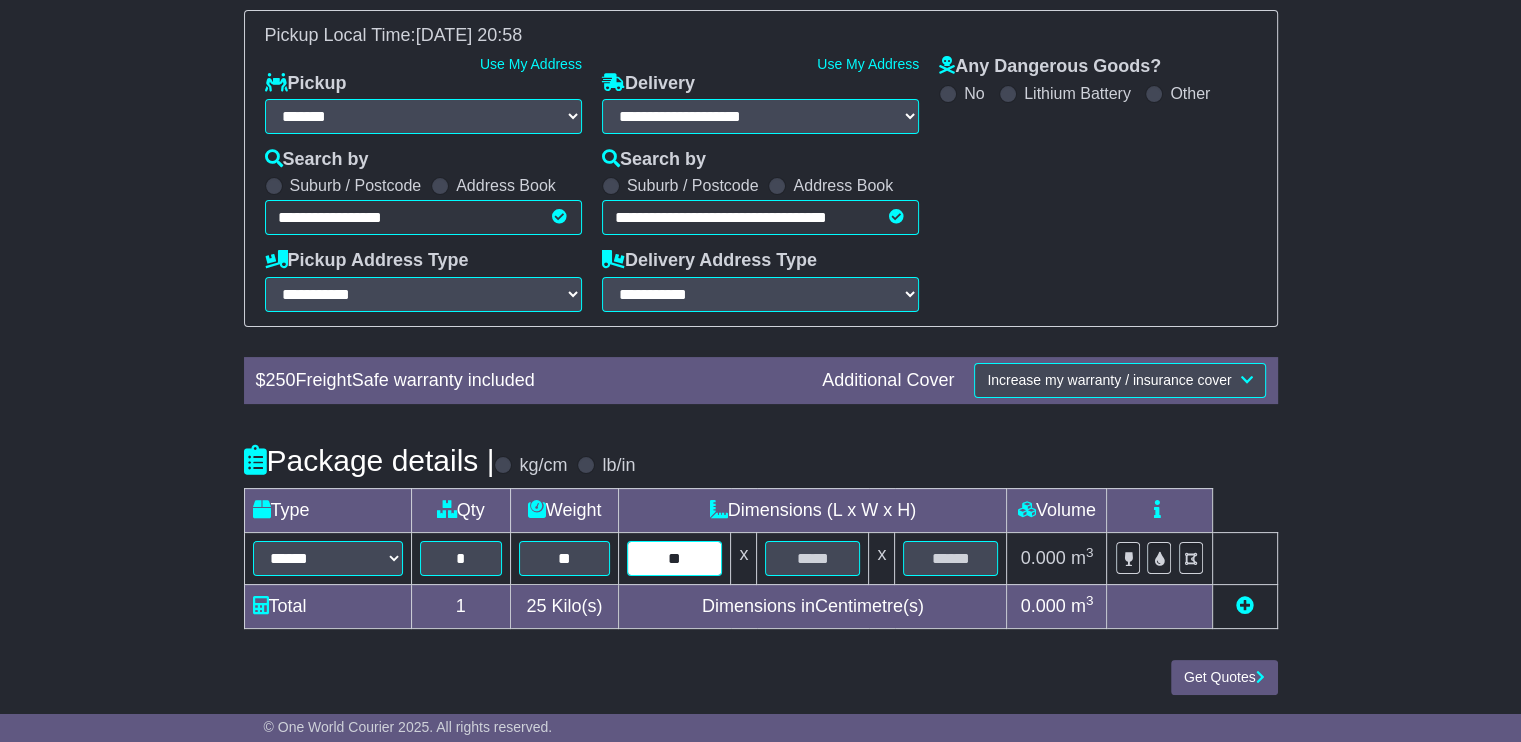 type on "**" 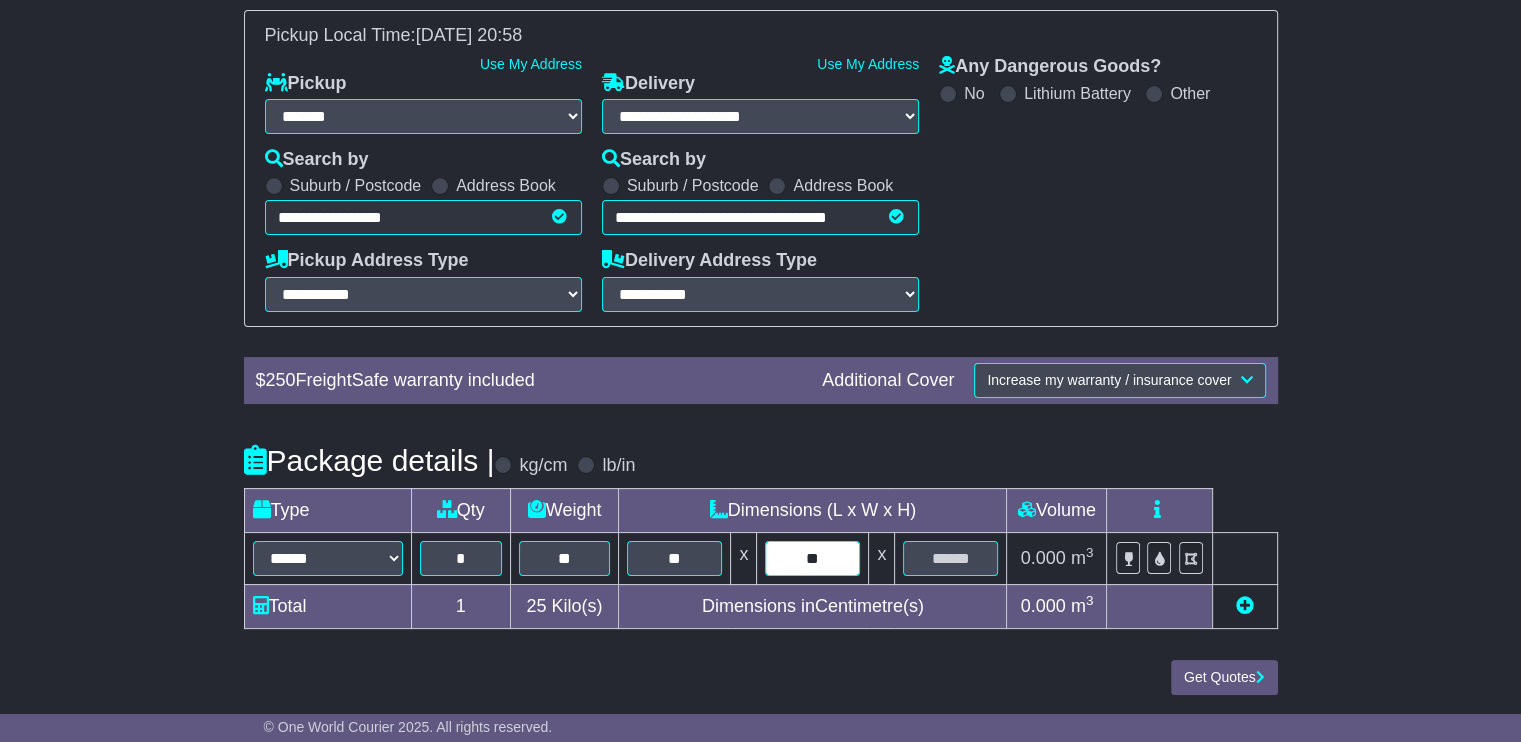 type on "**" 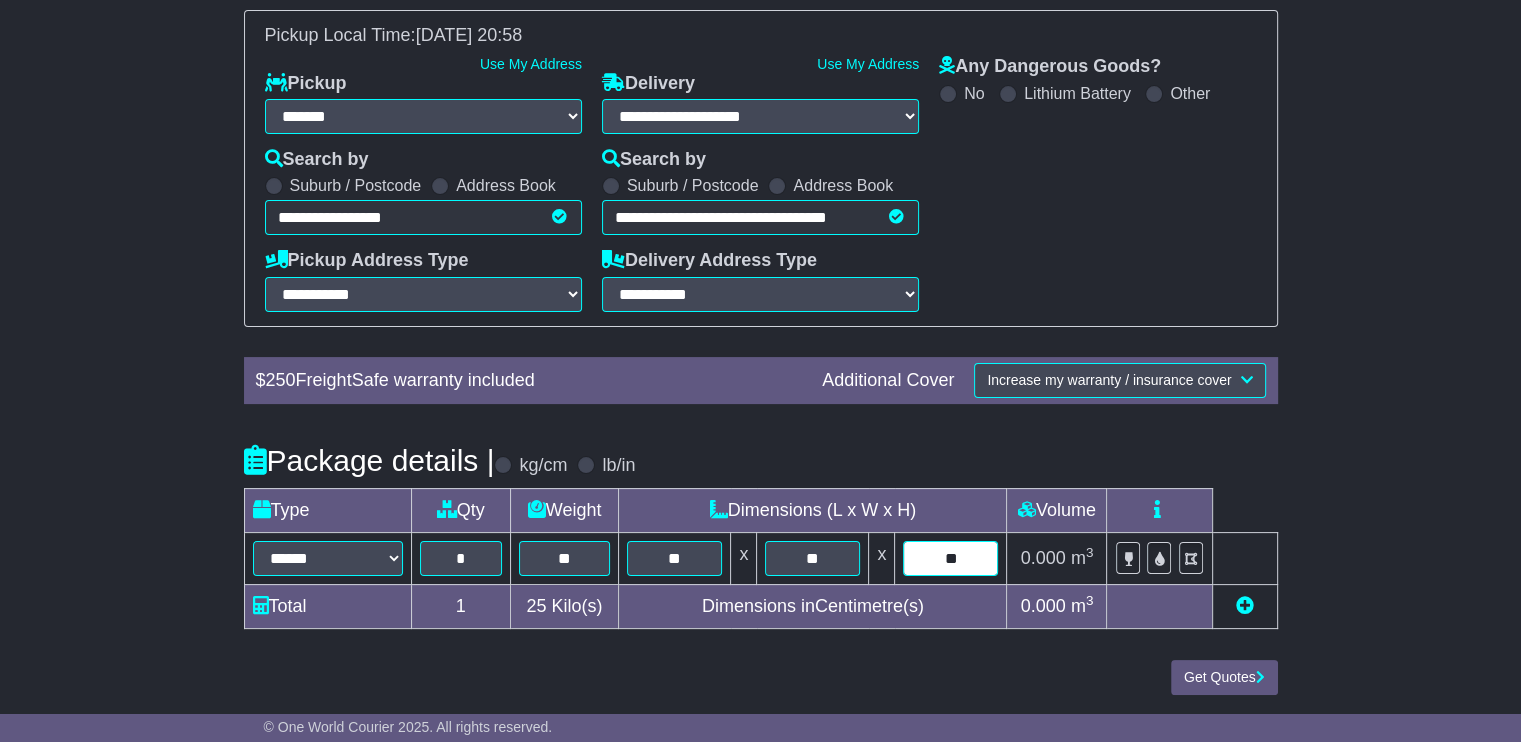 type on "**" 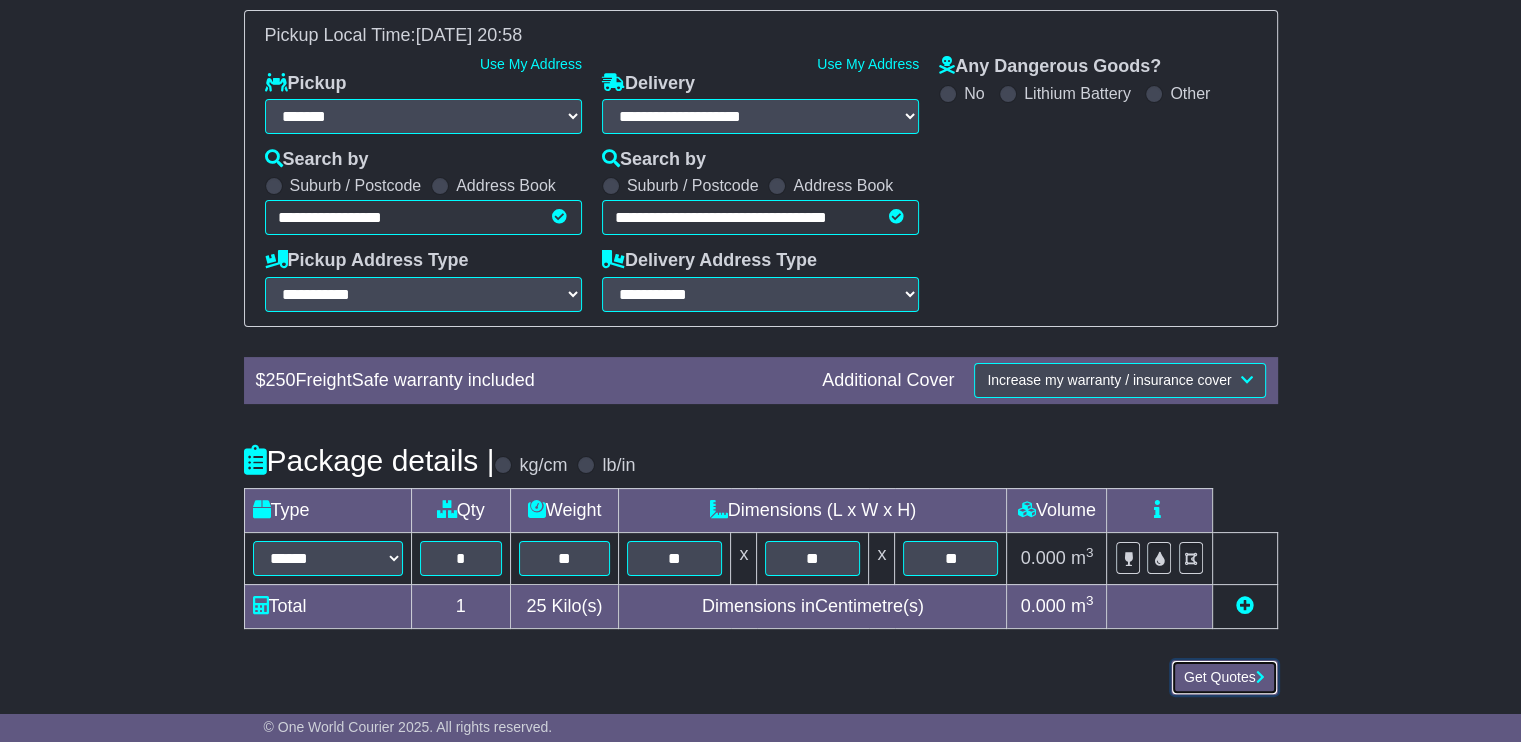 click on "Get Quotes" at bounding box center (1224, 677) 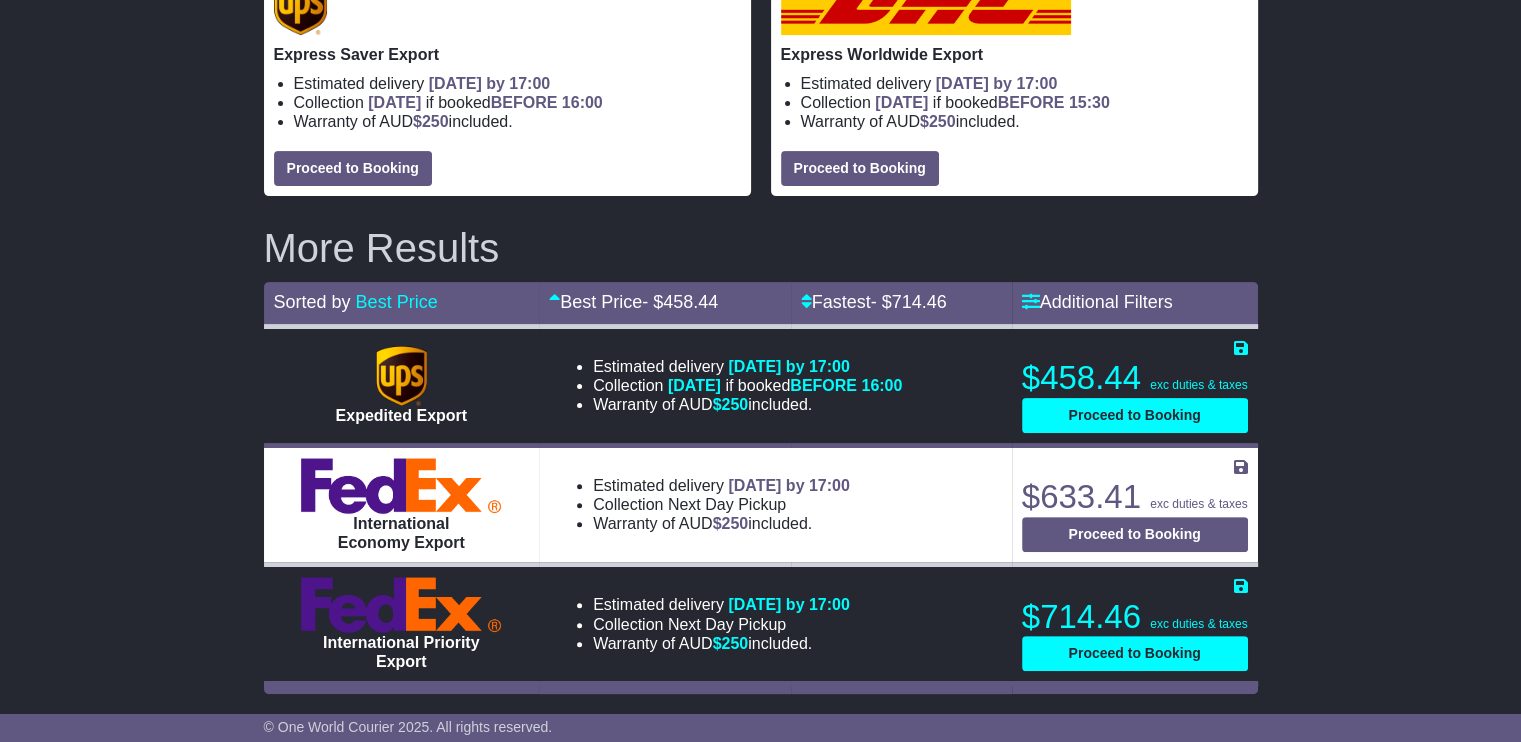 scroll, scrollTop: 236, scrollLeft: 0, axis: vertical 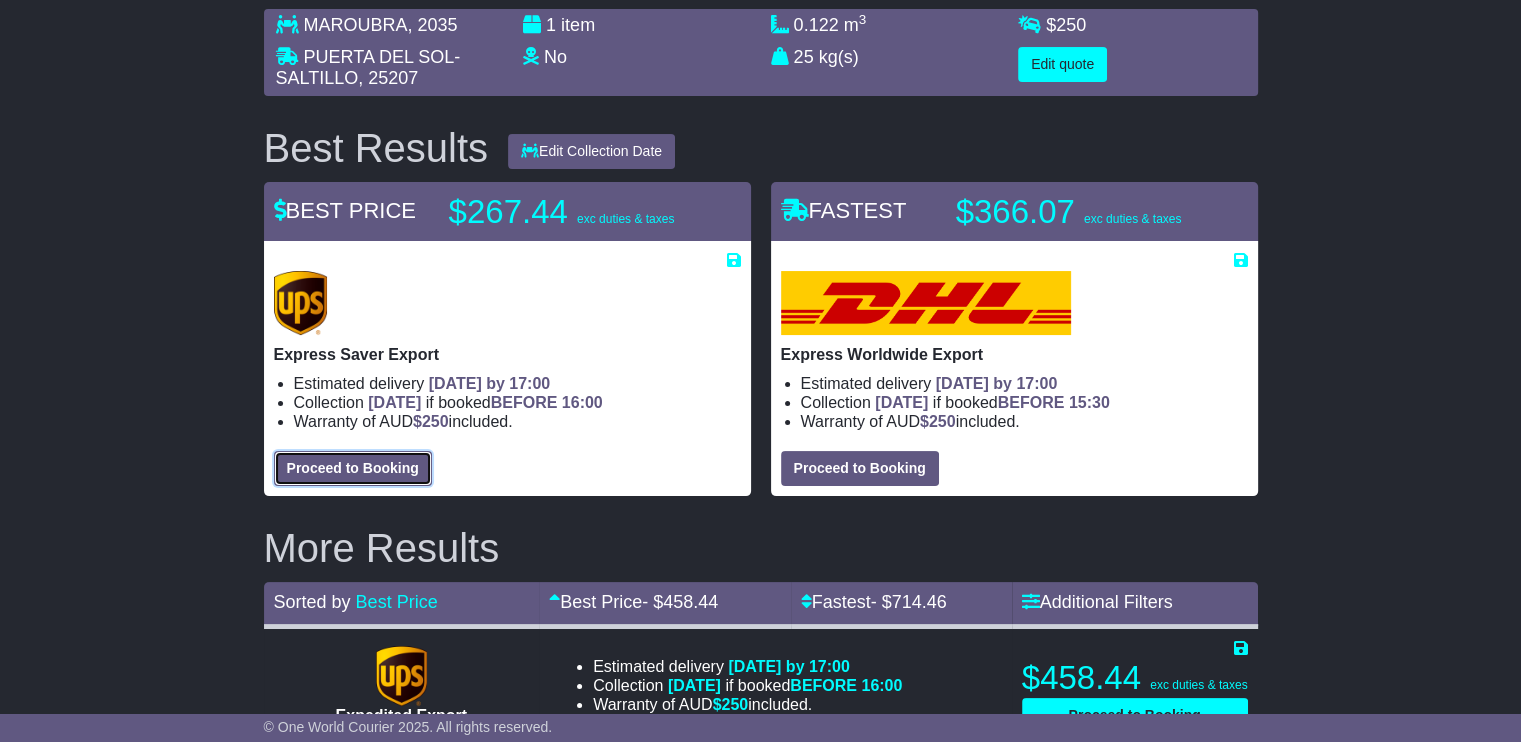 click on "Proceed to Booking" at bounding box center [353, 468] 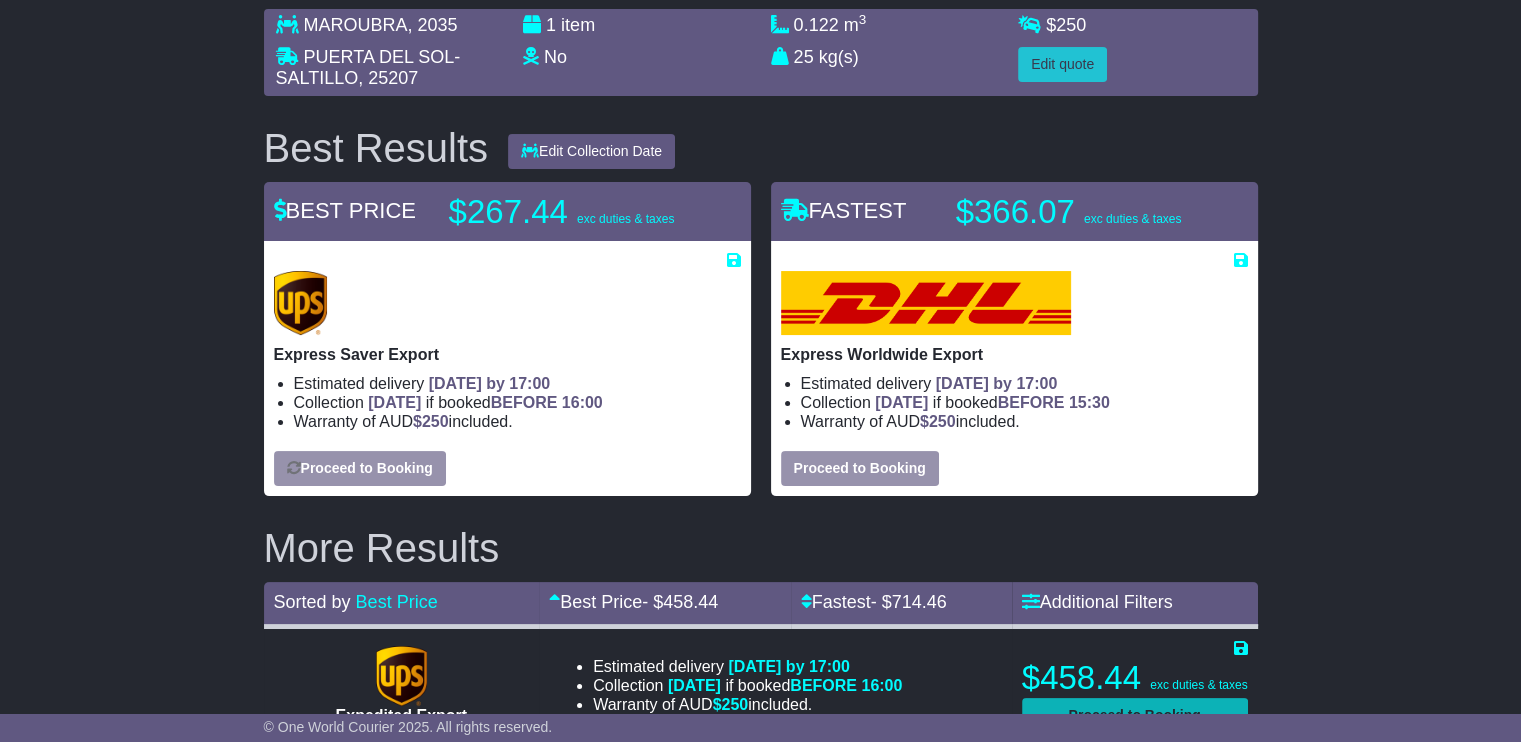 select on "**********" 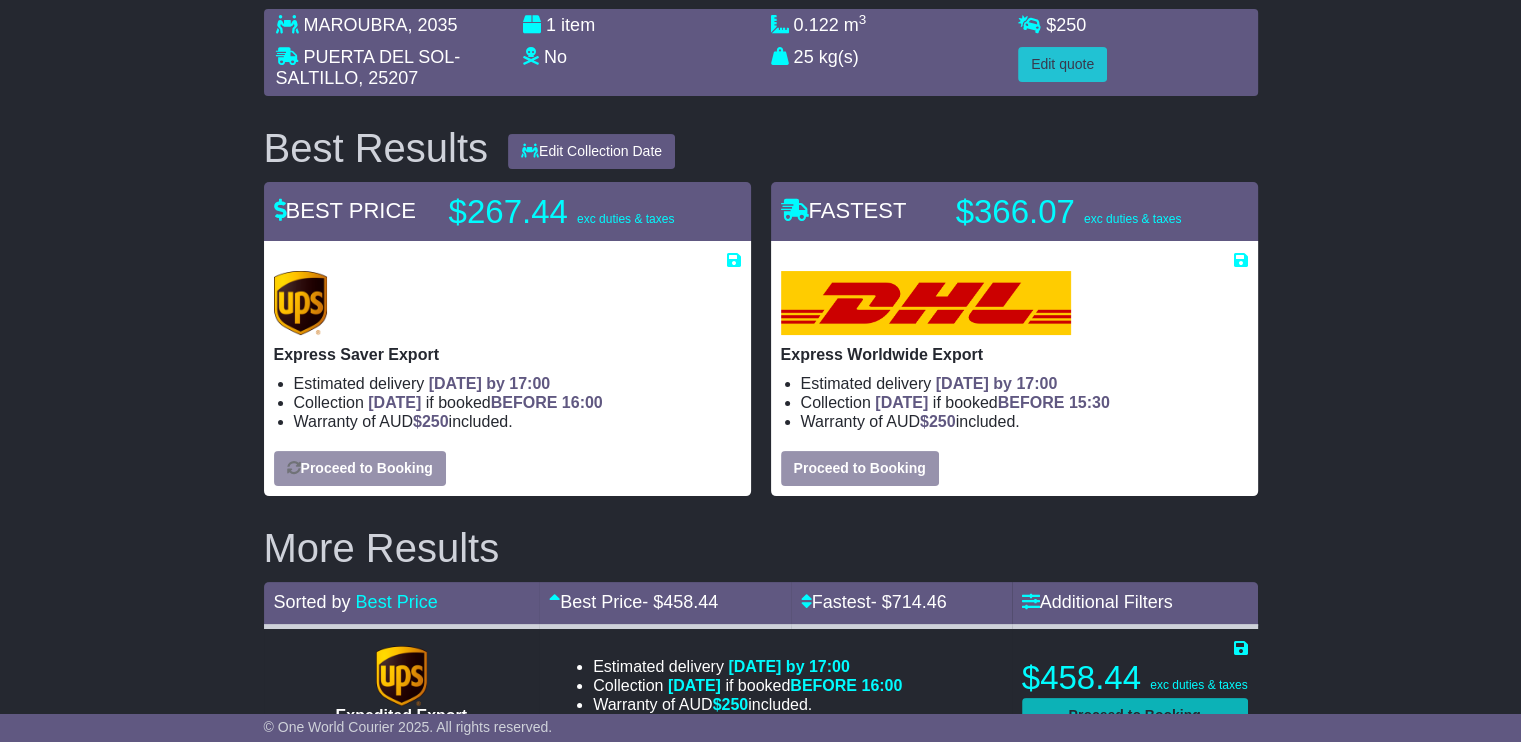 select on "**********" 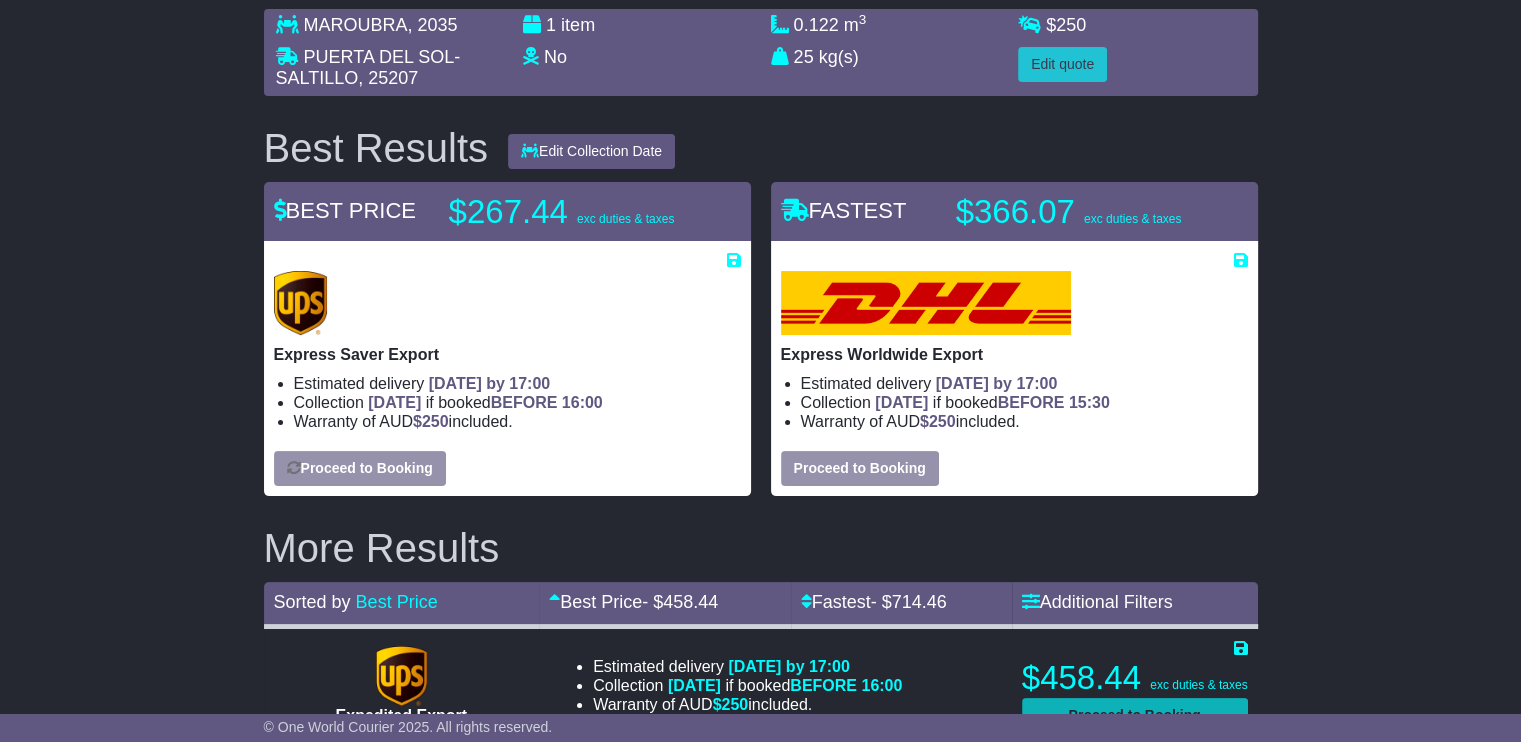 select on "**" 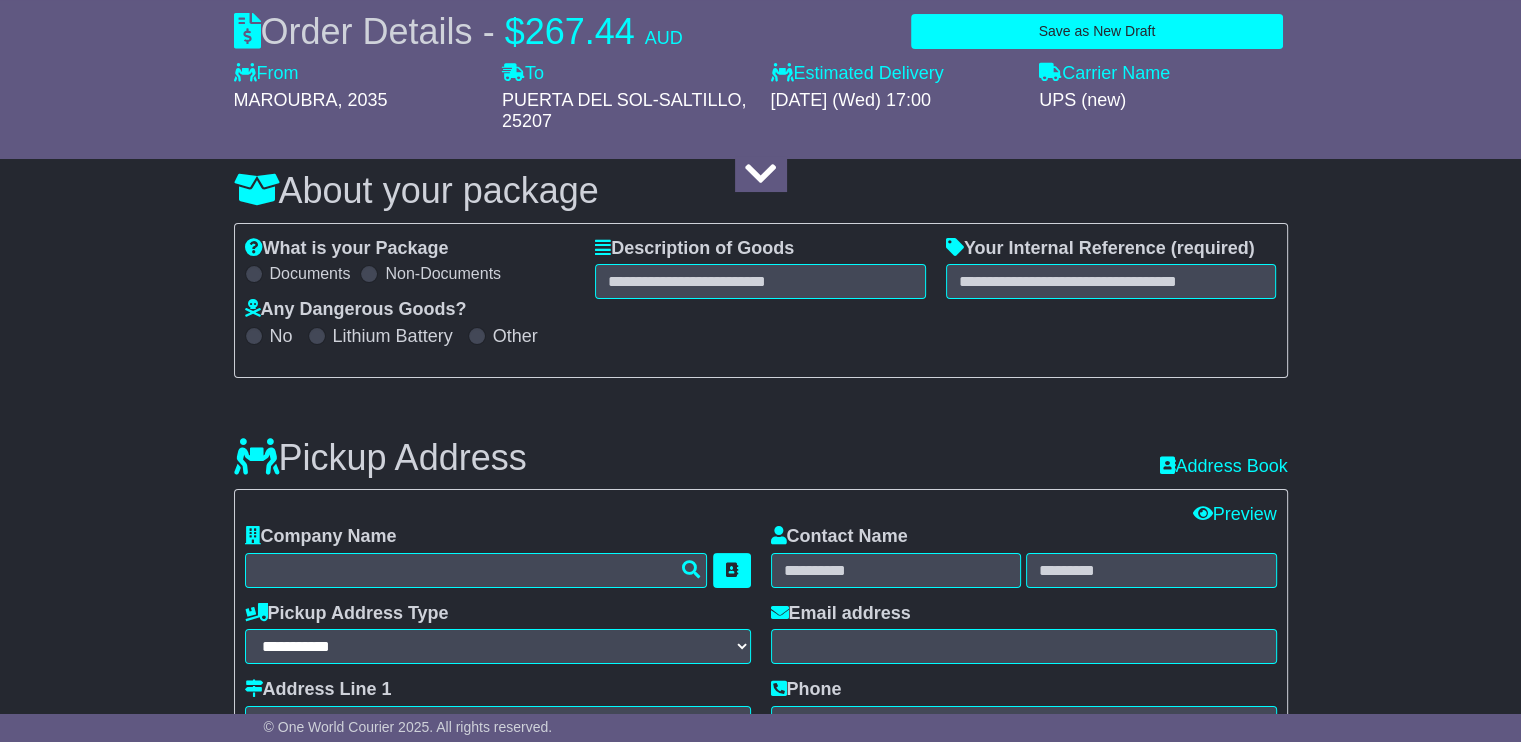 select 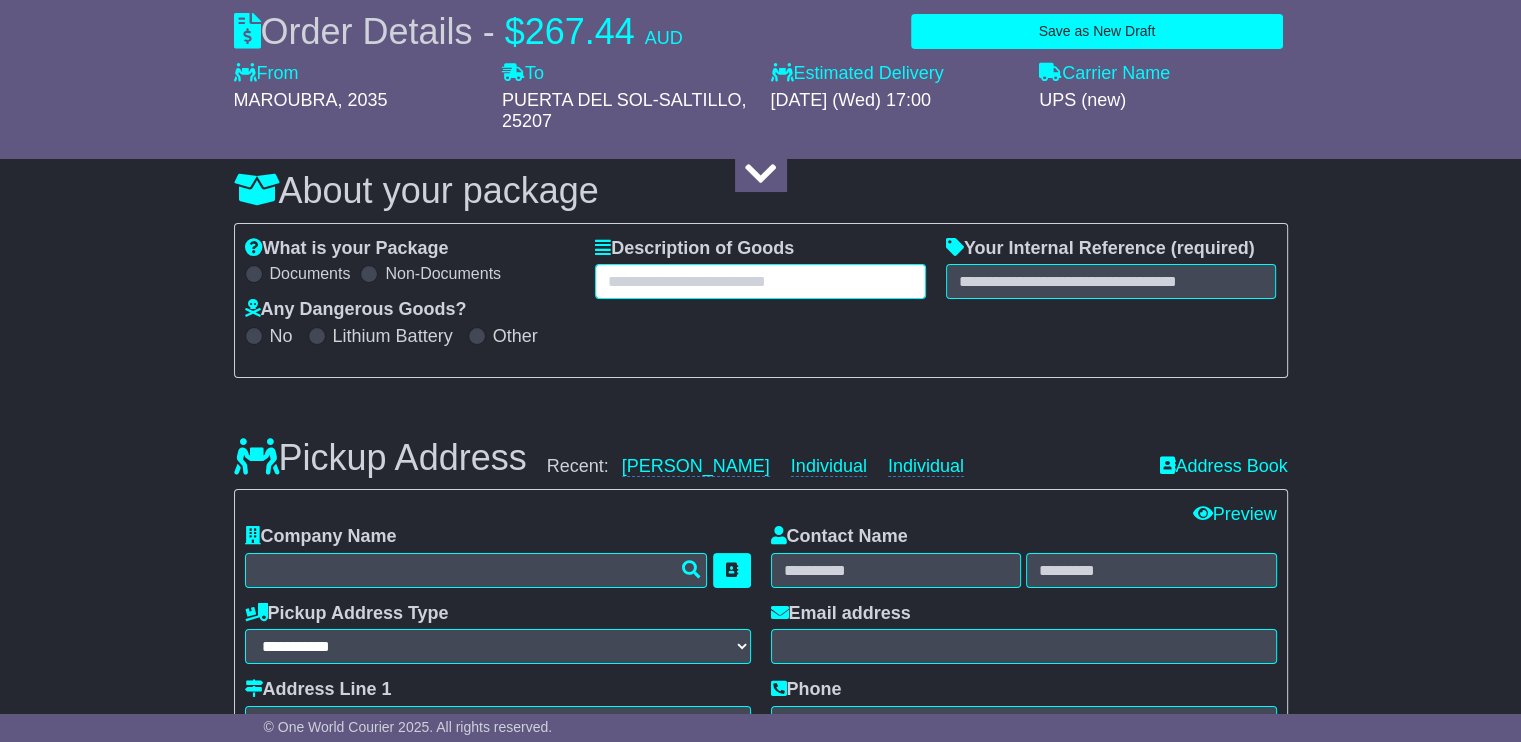 click at bounding box center (760, 281) 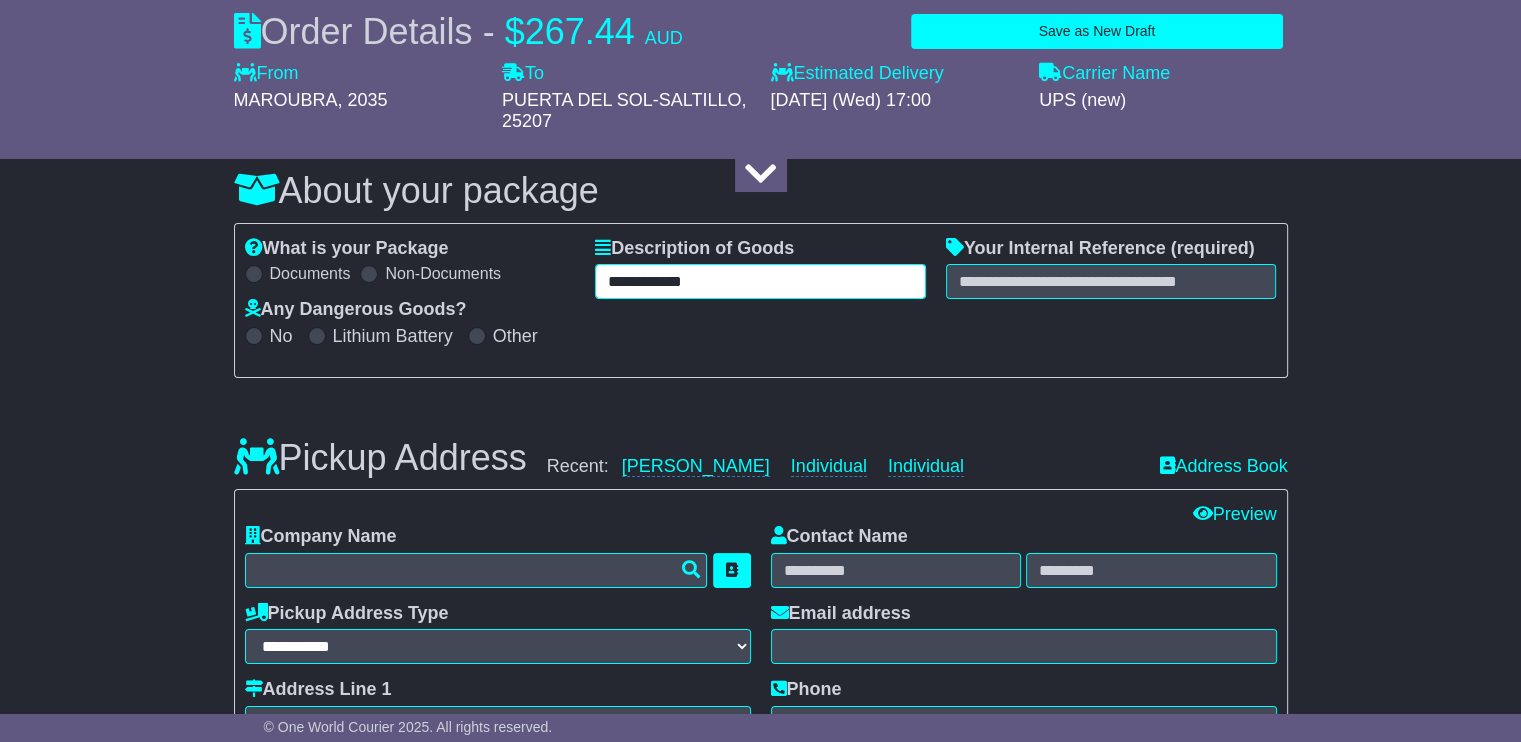 type on "**********" 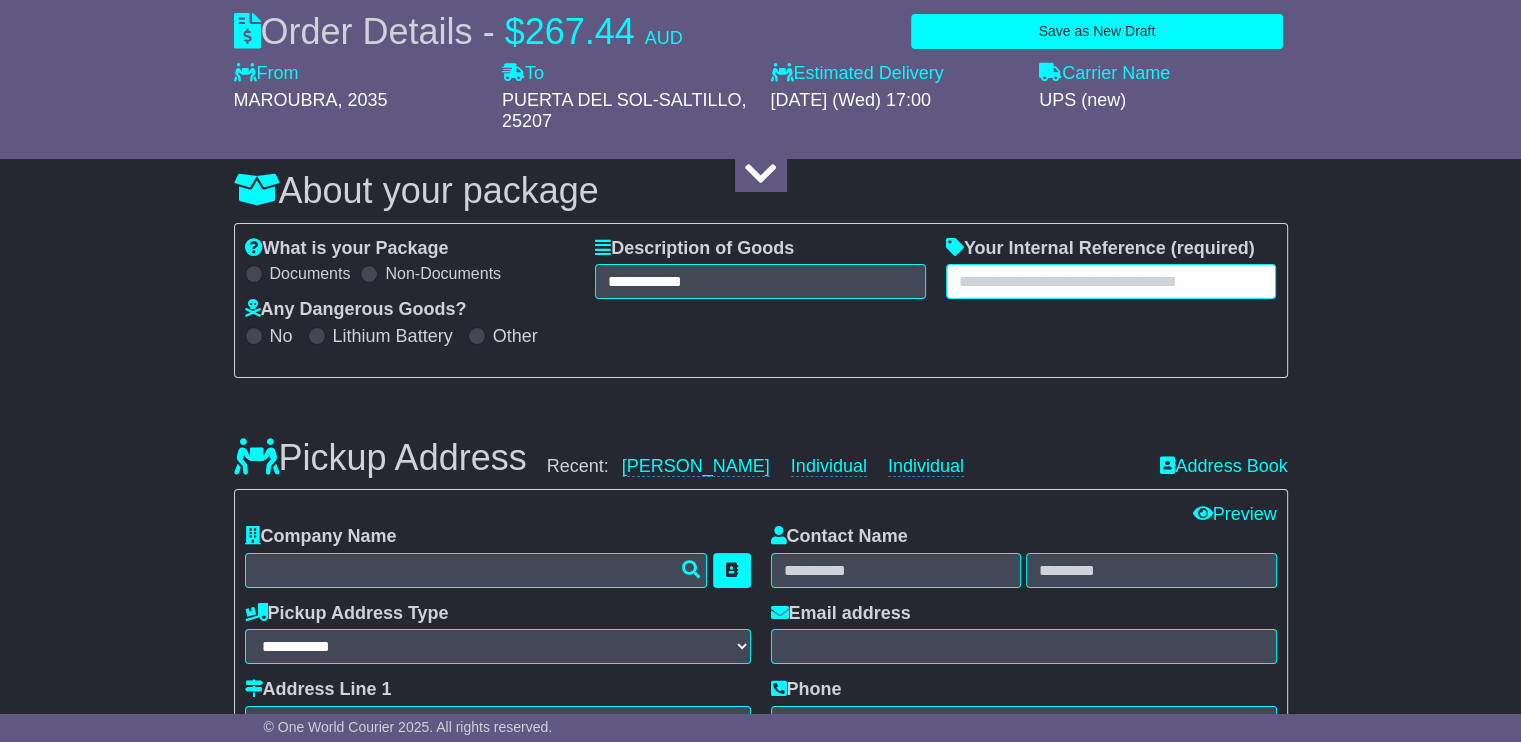 click at bounding box center (1111, 281) 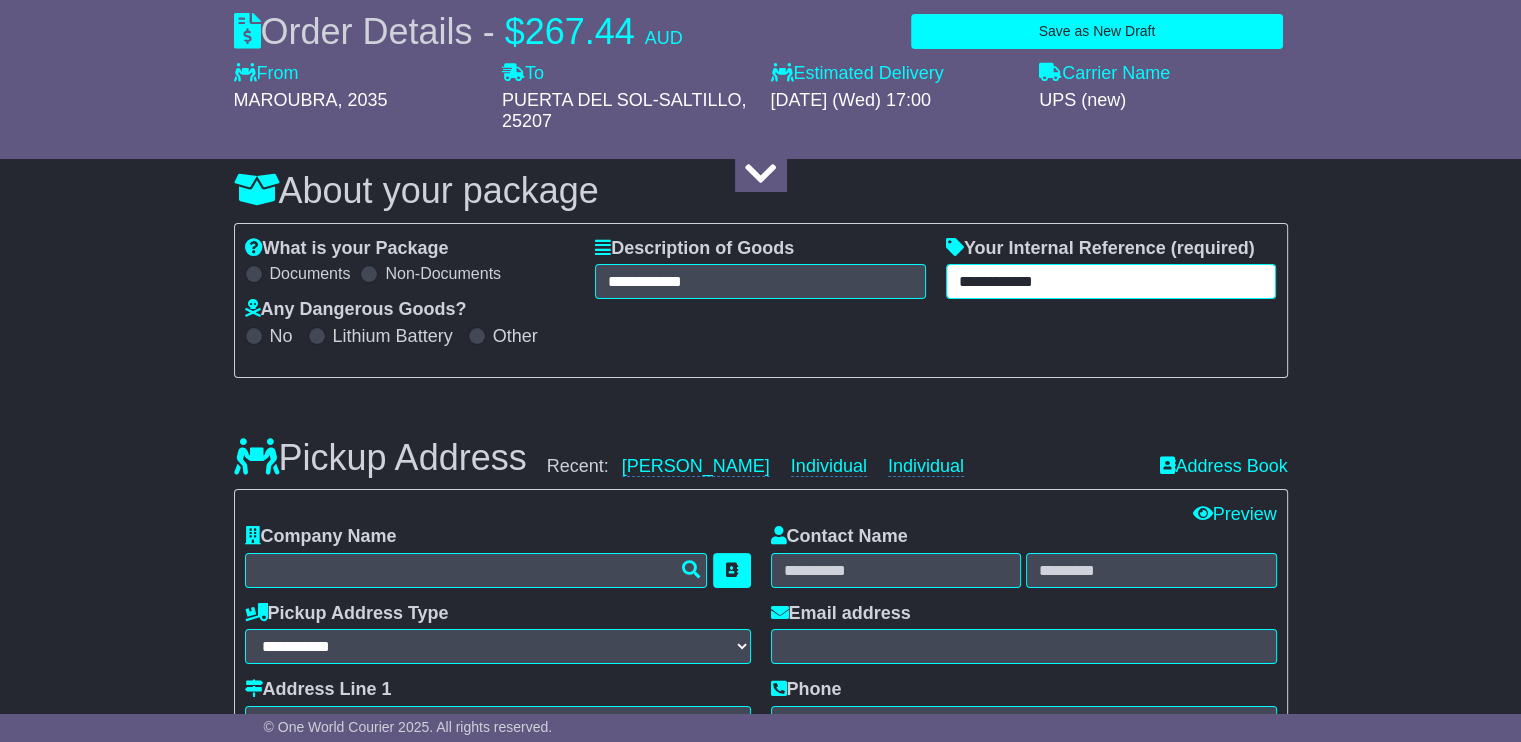 type on "**********" 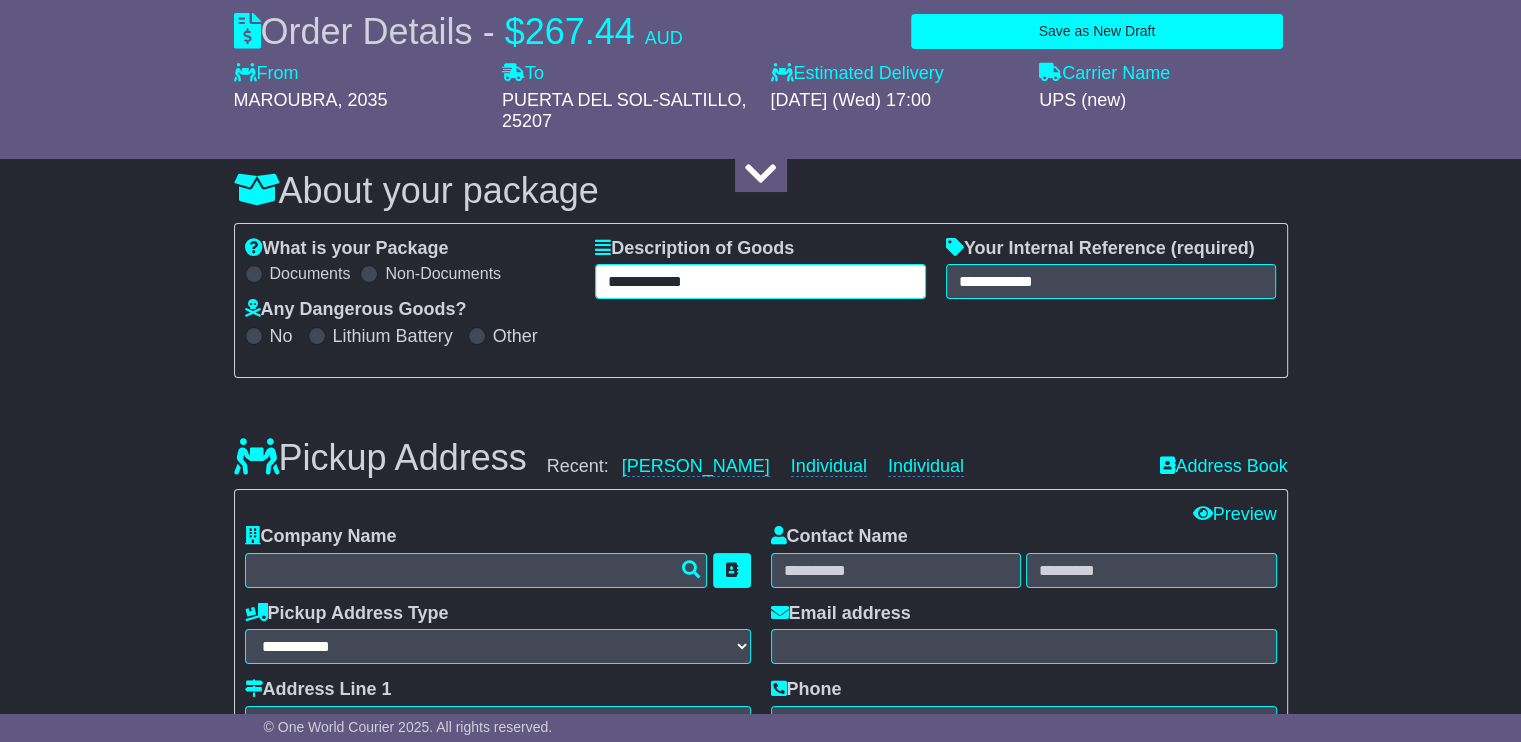 click on "**********" at bounding box center (760, 281) 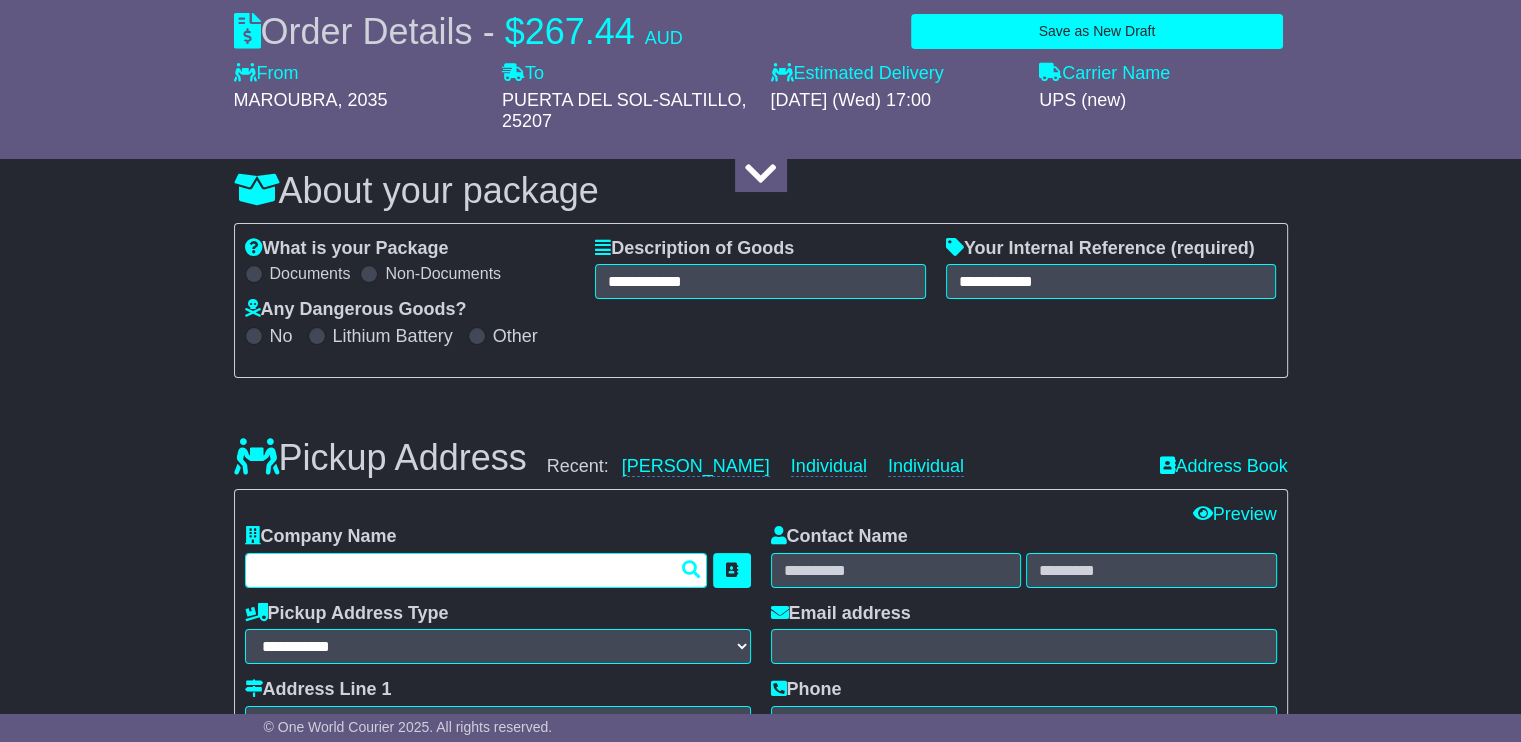 click at bounding box center [476, 570] 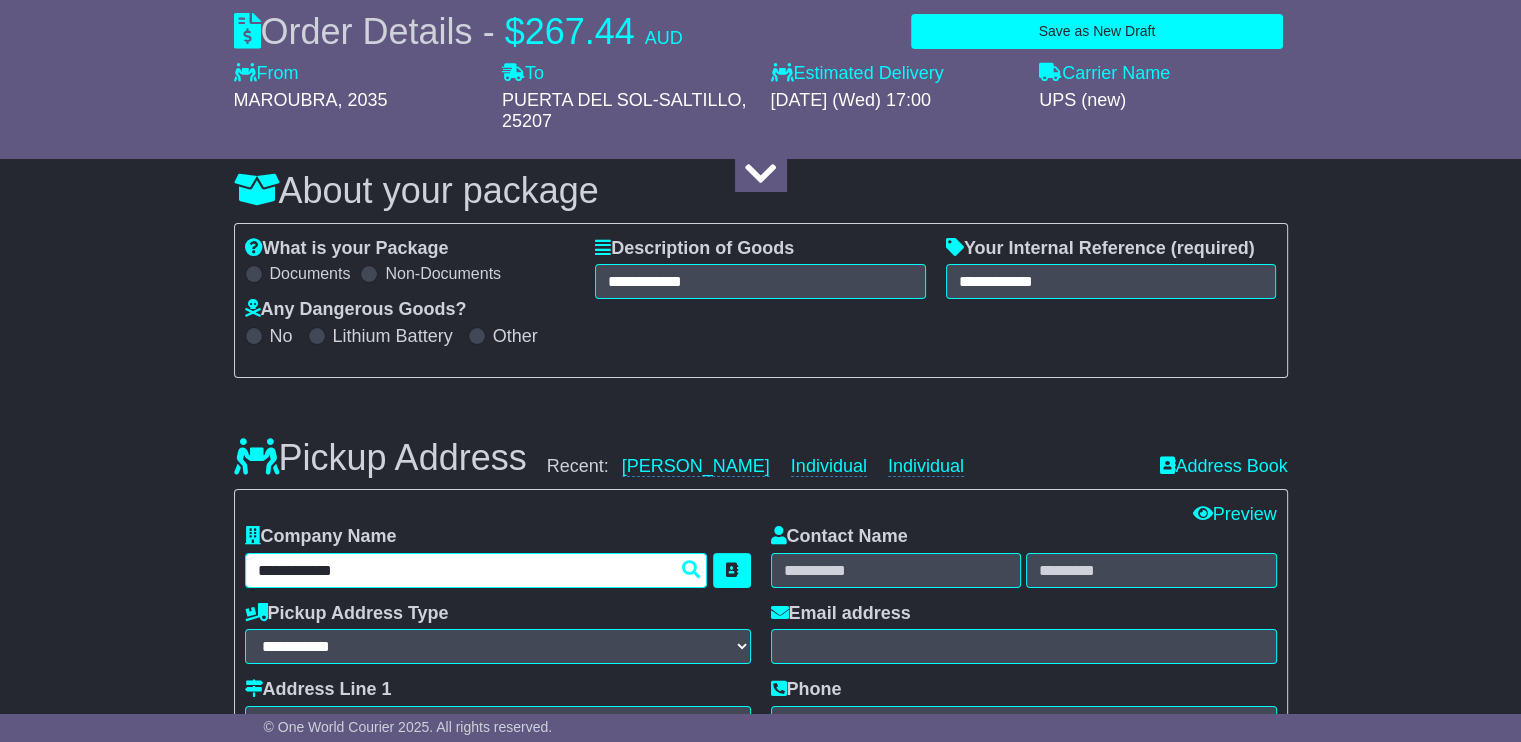 drag, startPoint x: 518, startPoint y: 572, endPoint x: 0, endPoint y: 525, distance: 520.12787 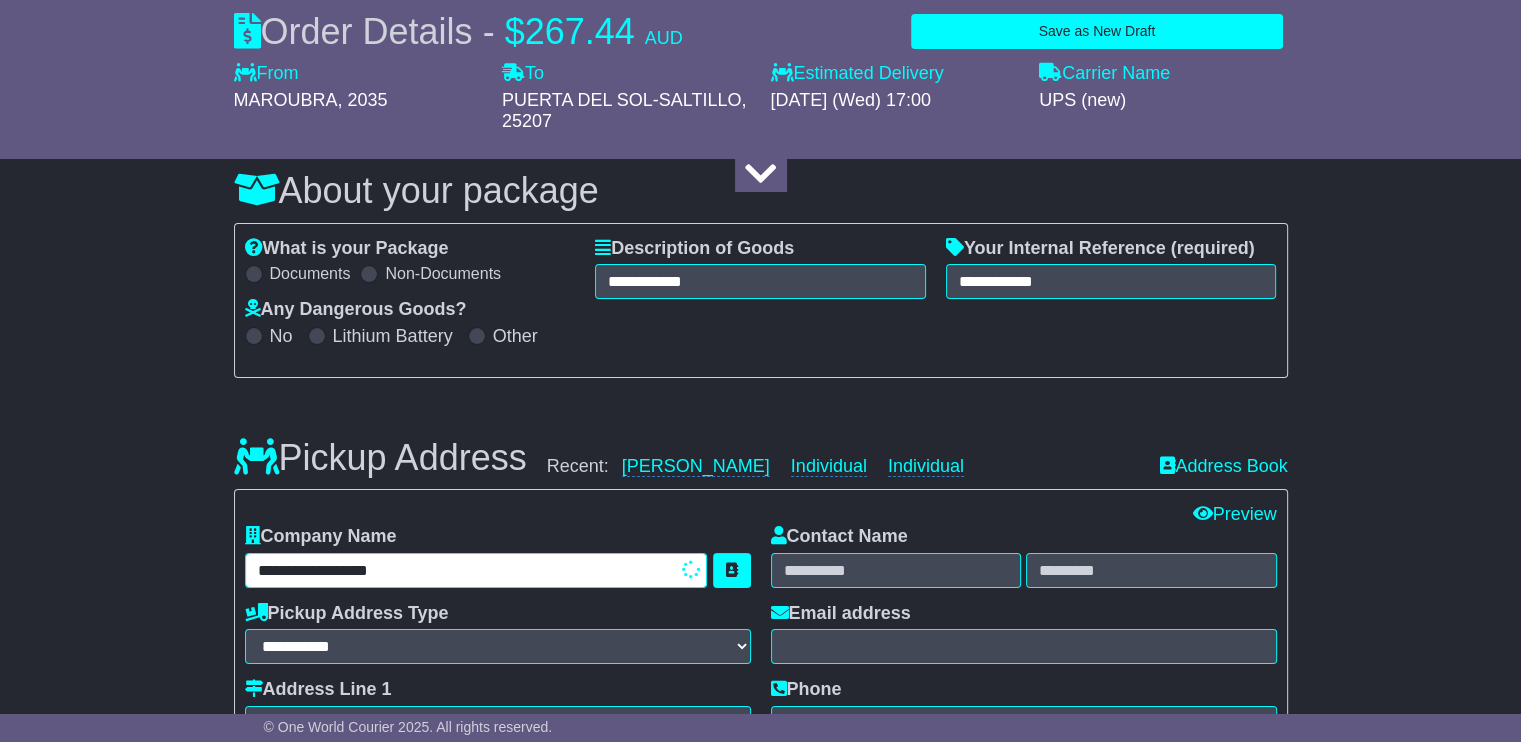 type on "**********" 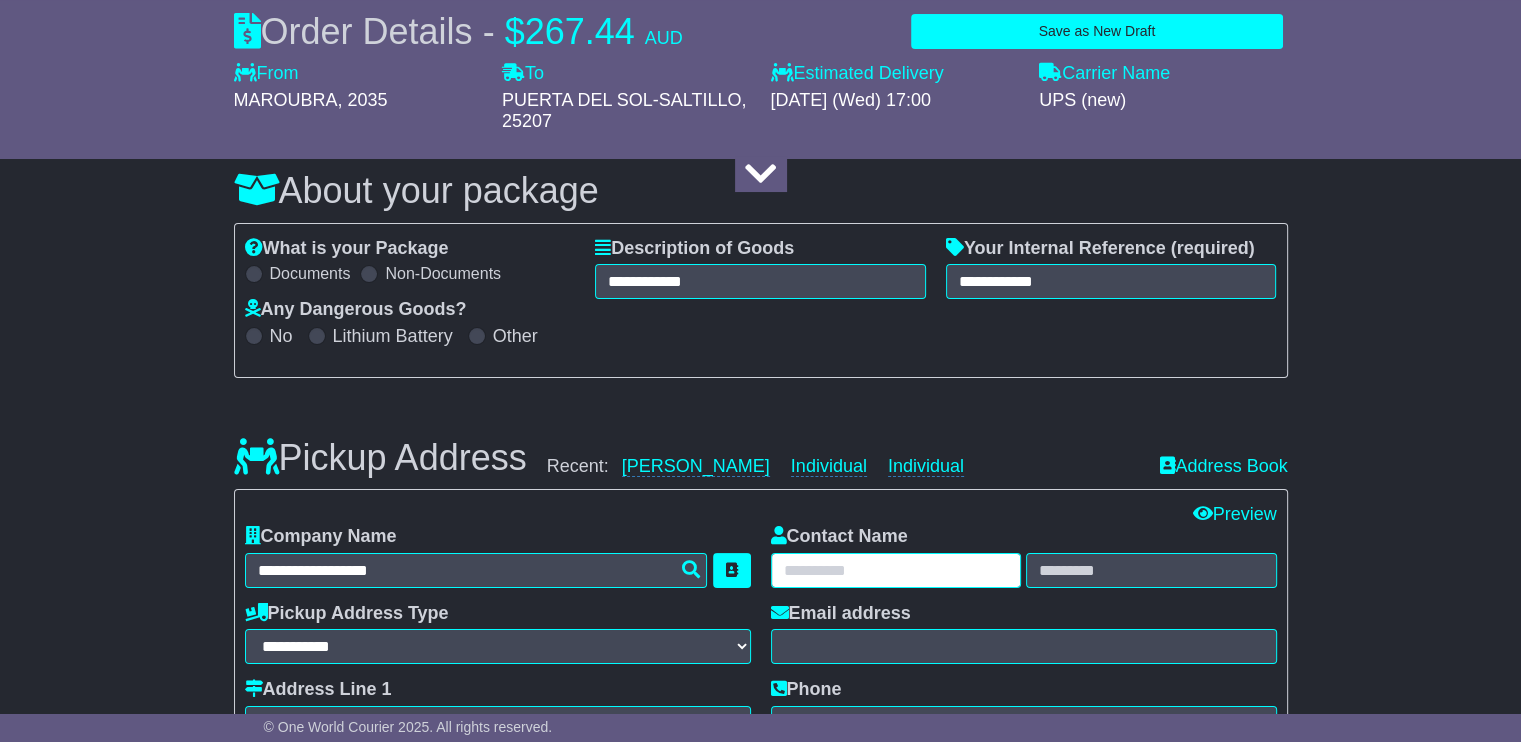 click at bounding box center [896, 570] 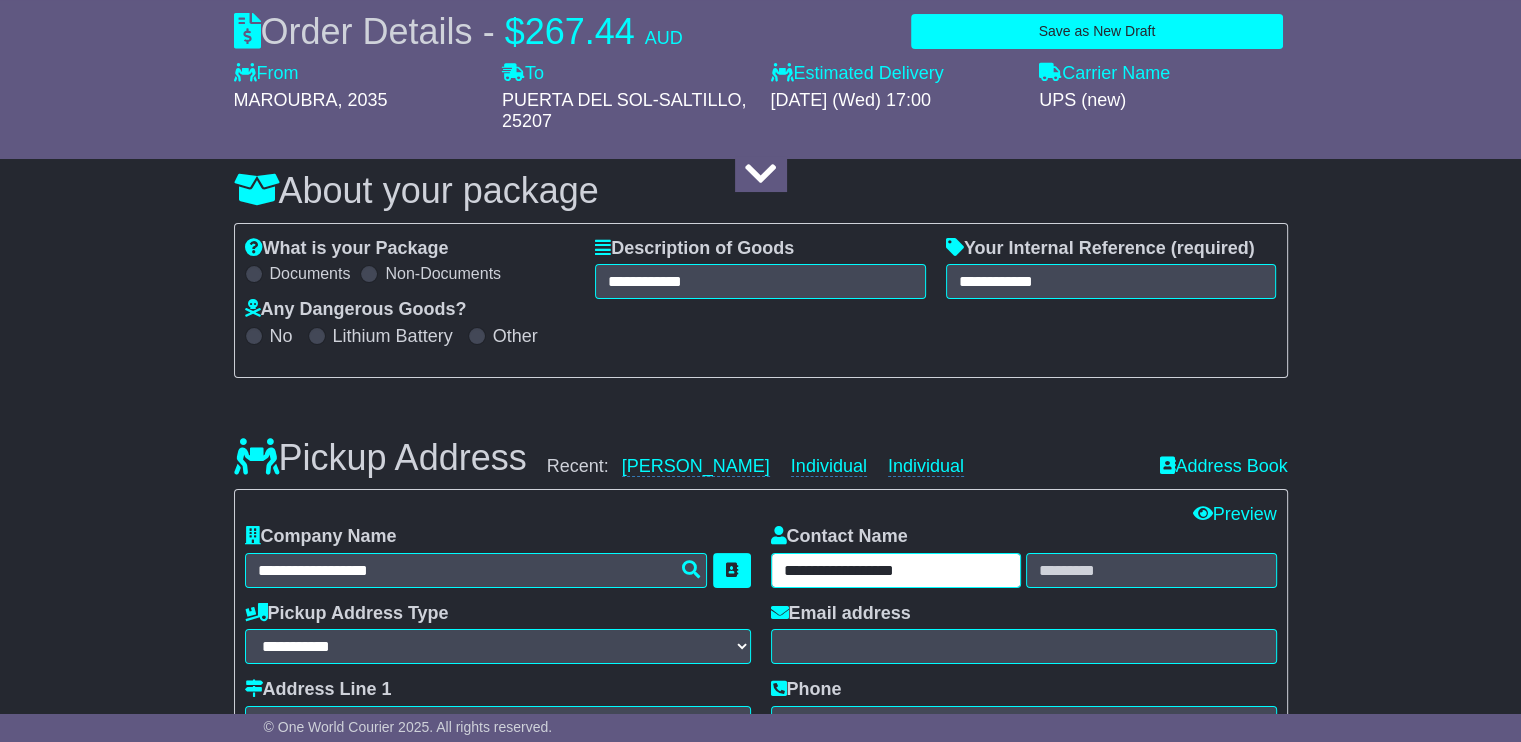 drag, startPoint x: 945, startPoint y: 572, endPoint x: 905, endPoint y: 571, distance: 40.012497 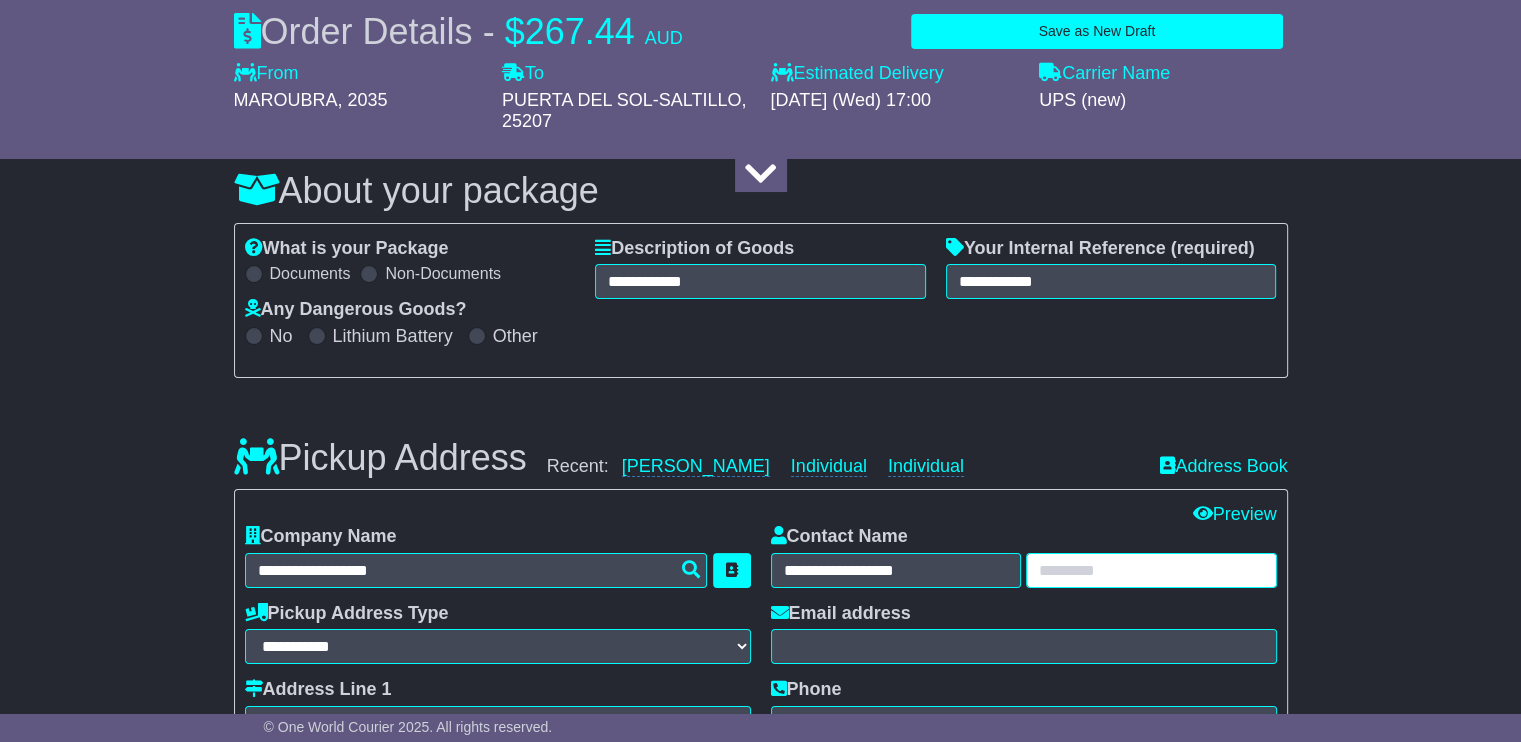 click at bounding box center [1151, 570] 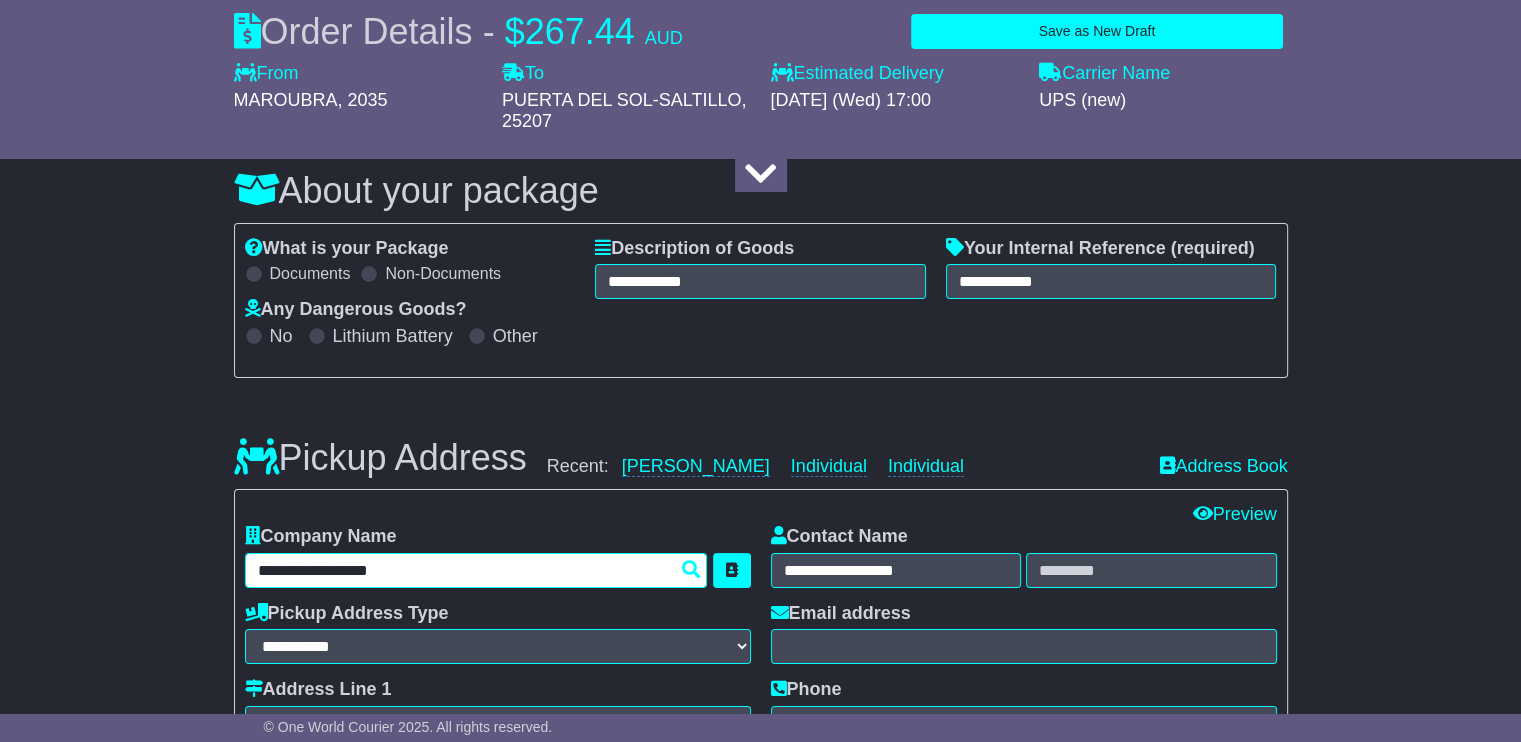 click on "**********" at bounding box center [476, 570] 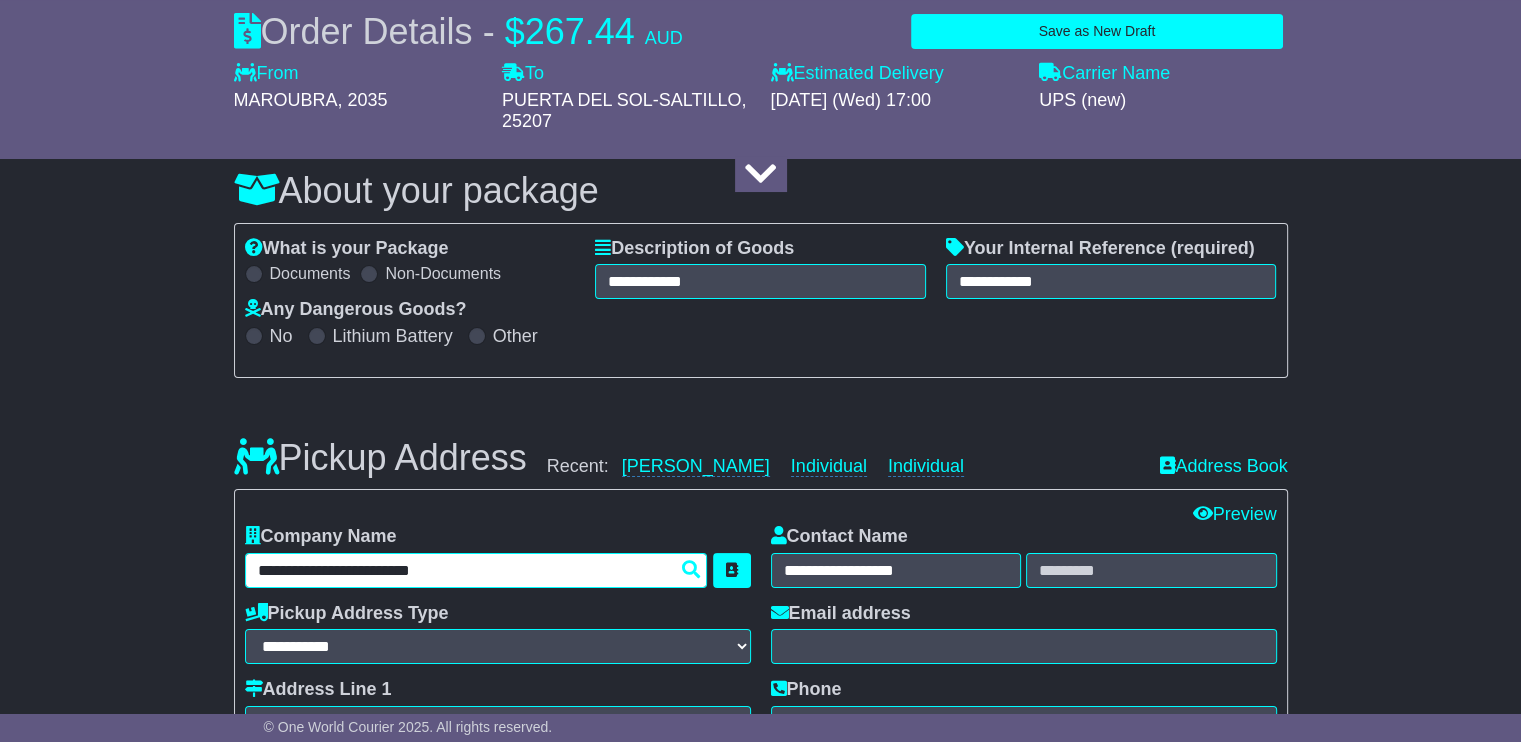 type on "**********" 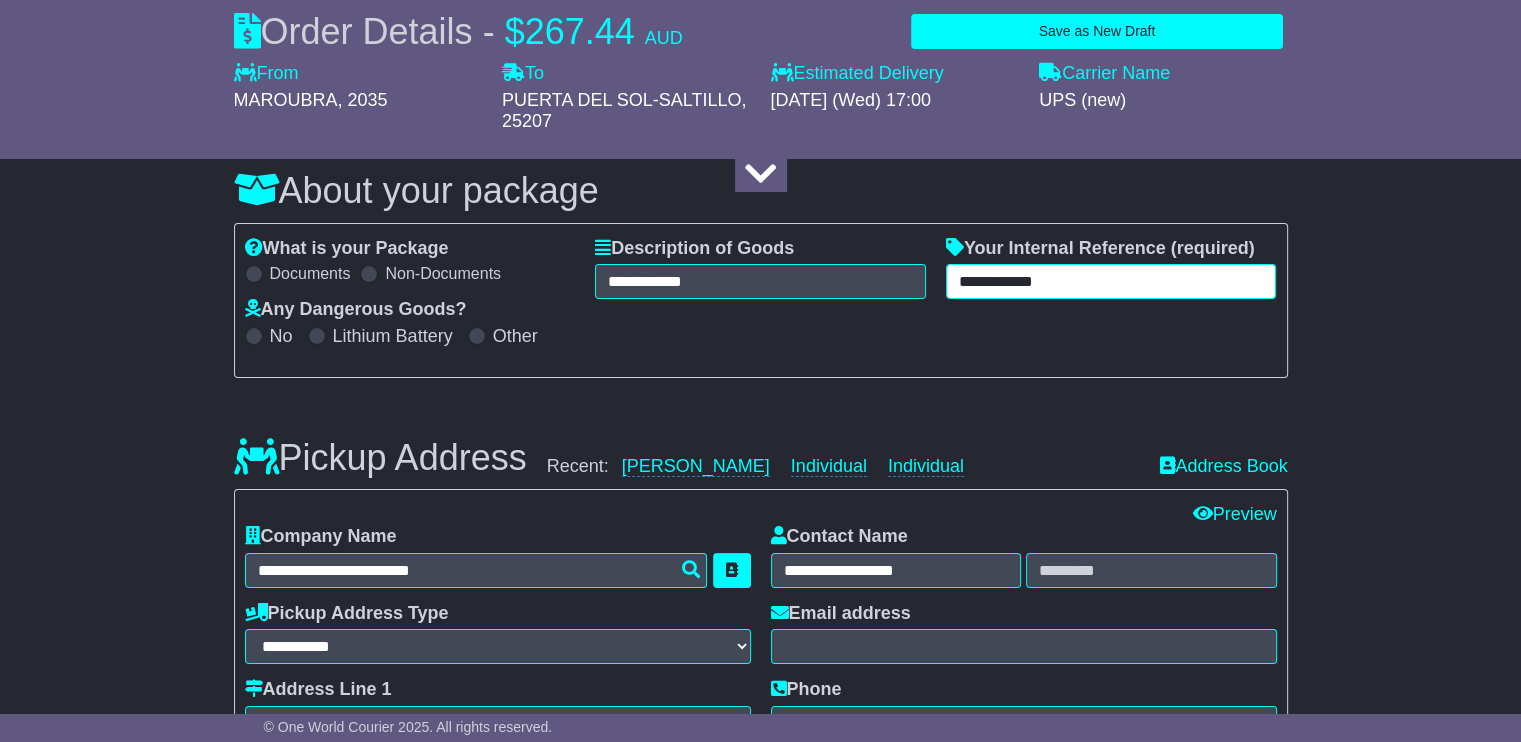 click on "**********" at bounding box center (1111, 281) 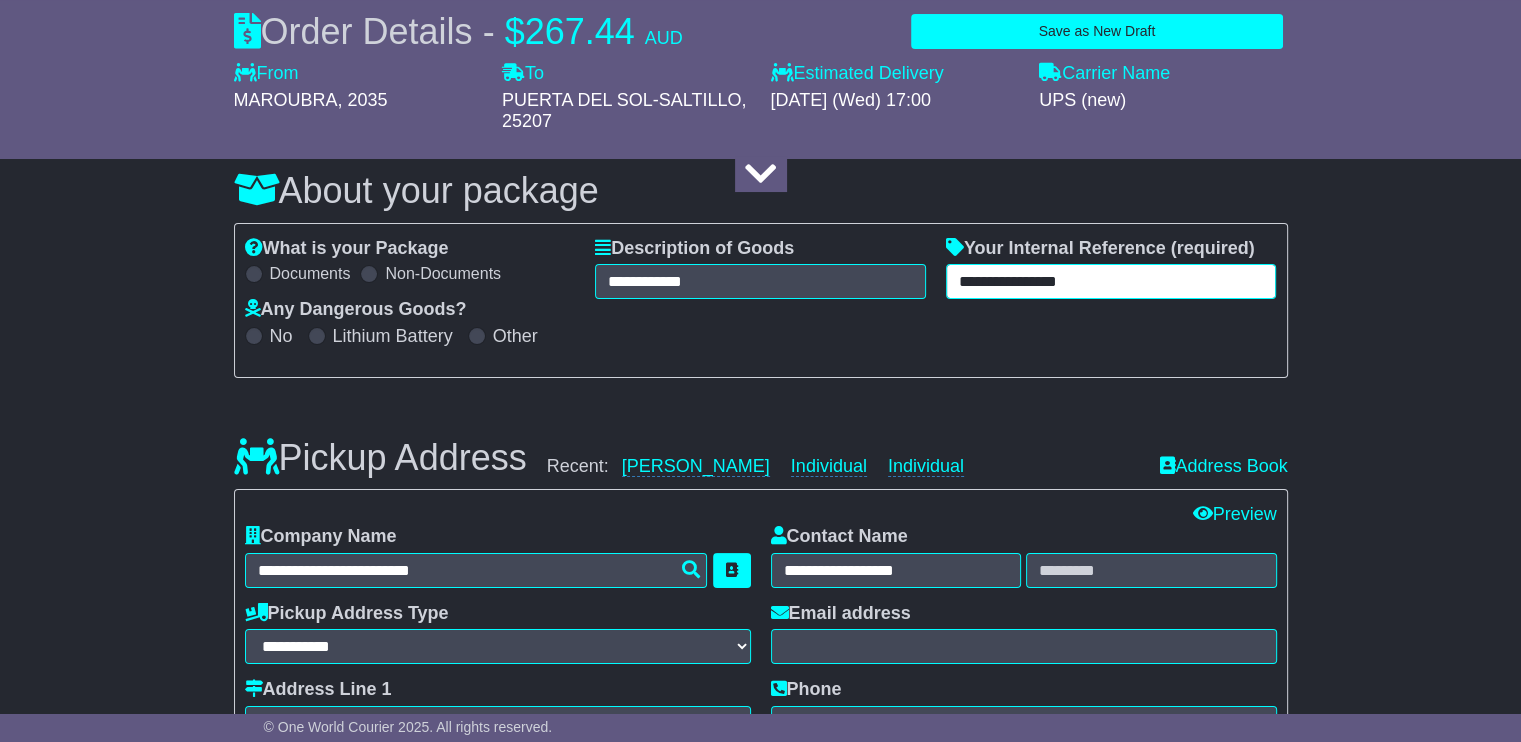 type on "**********" 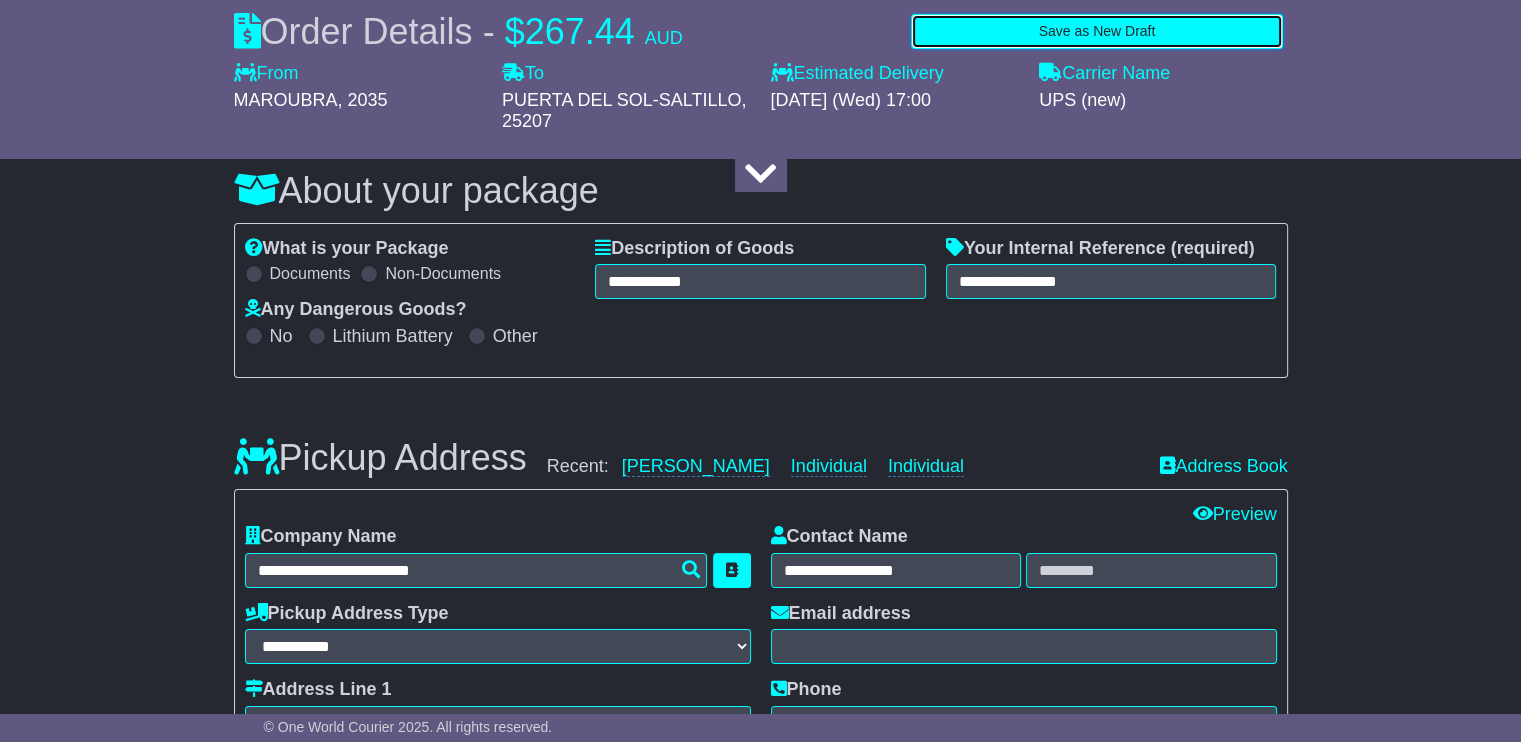 click on "Save as New Draft" at bounding box center (1096, 31) 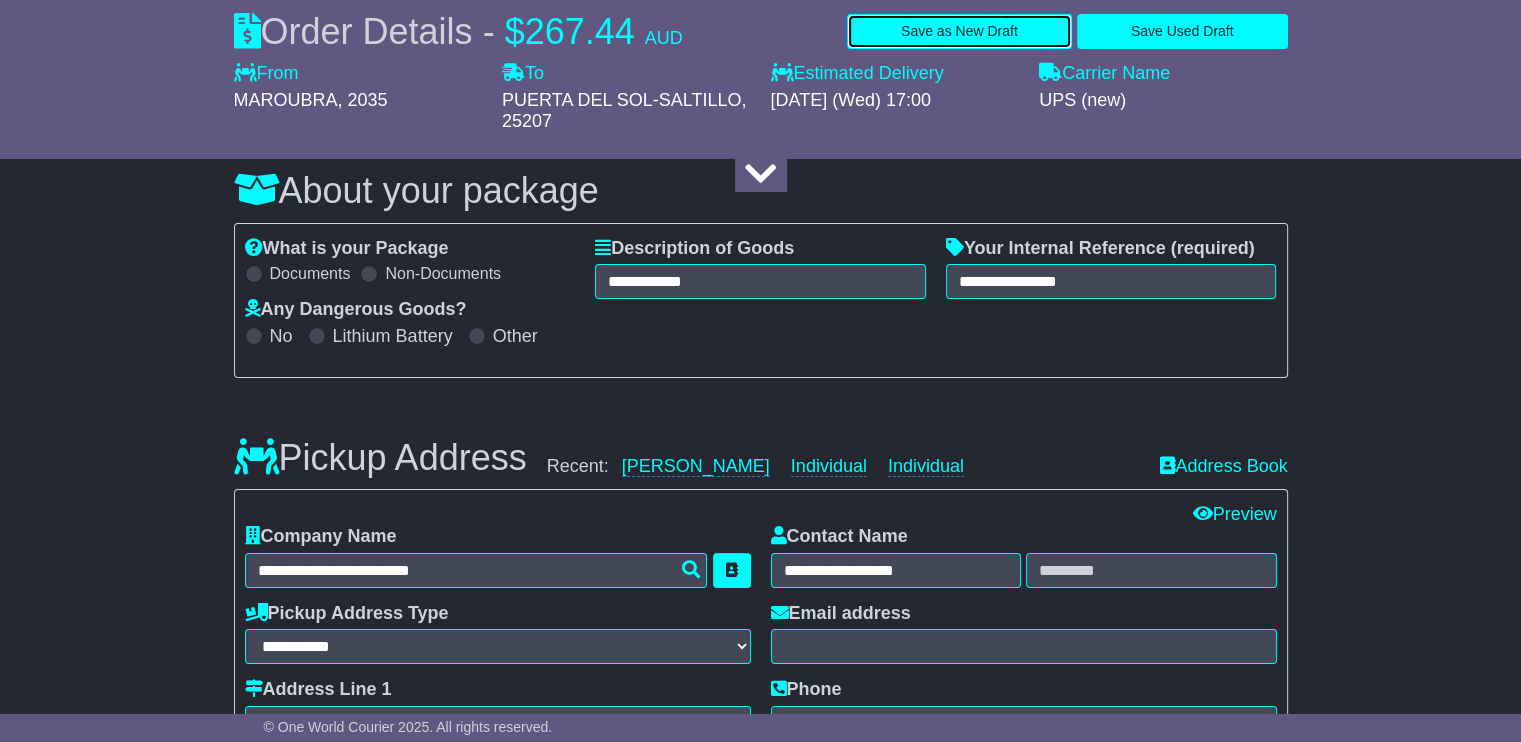 click on "Save as New Draft" at bounding box center (959, 31) 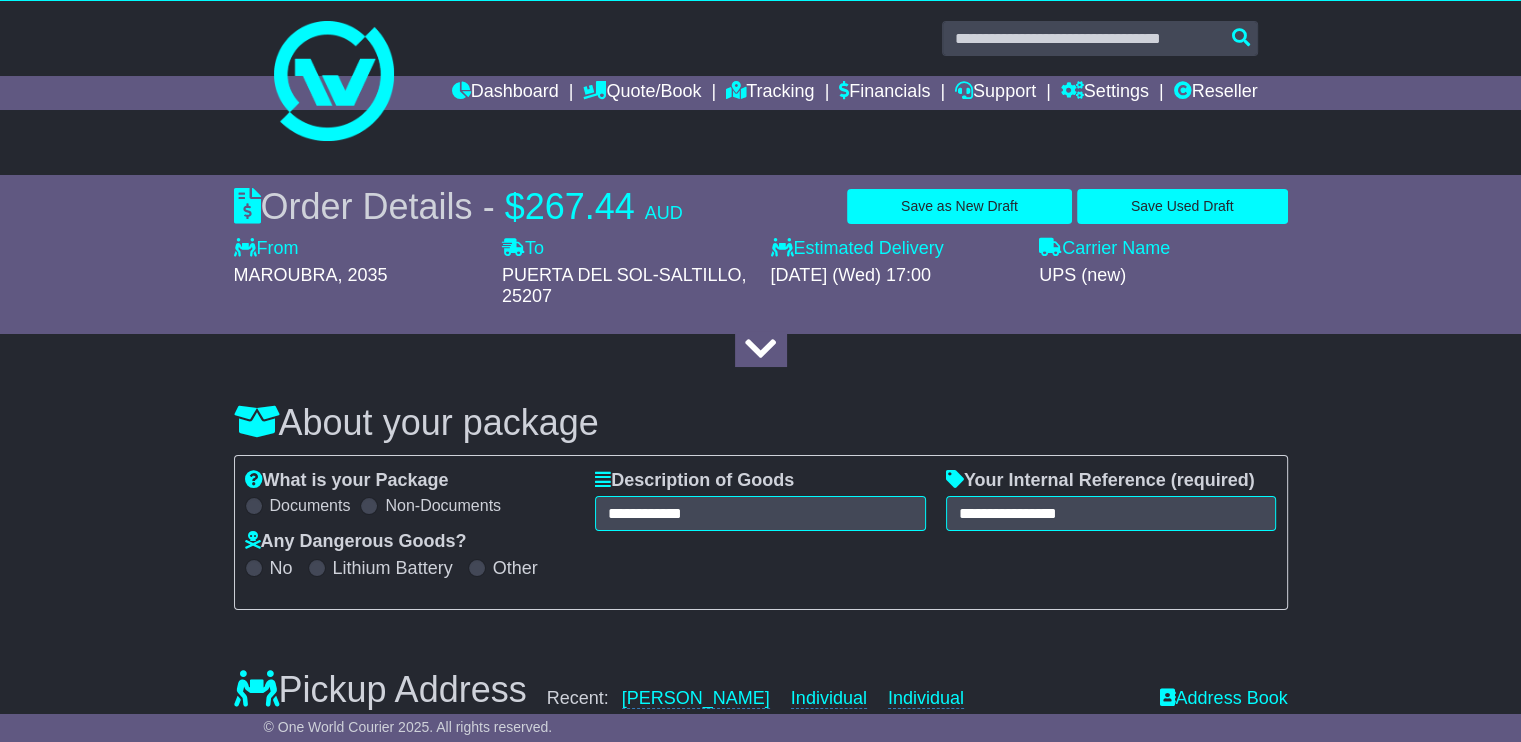 scroll, scrollTop: 0, scrollLeft: 0, axis: both 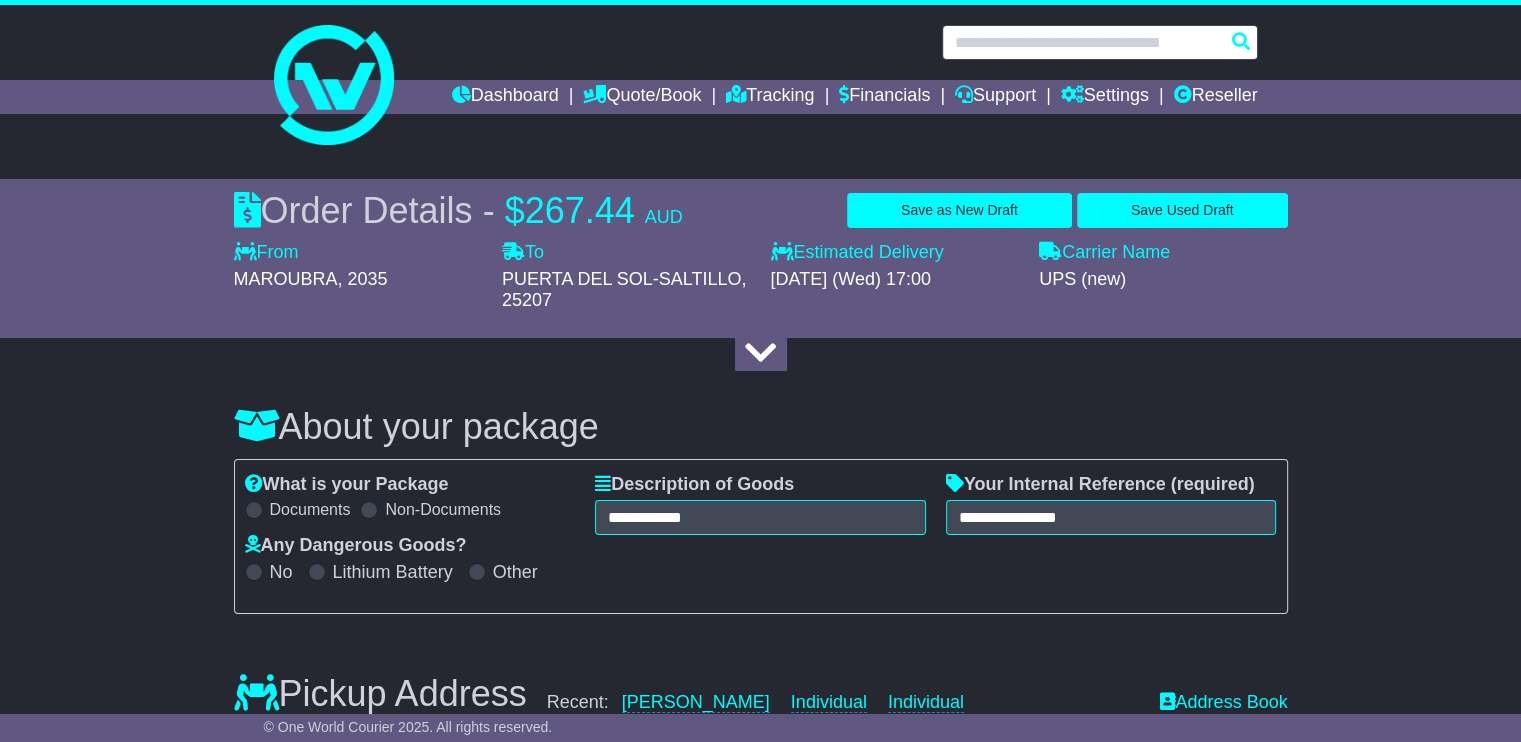 click at bounding box center (1100, 42) 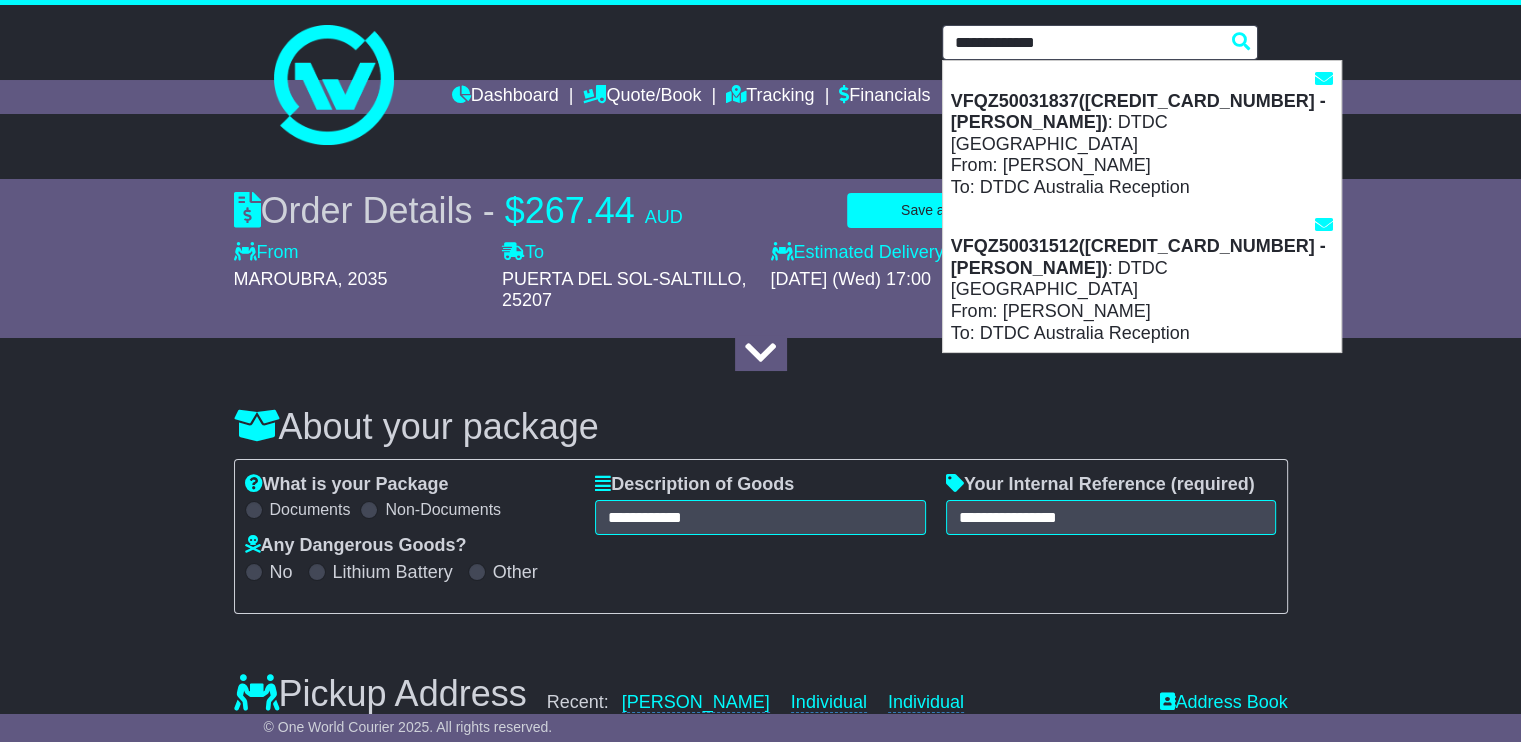 click on "**********" at bounding box center (1100, 42) 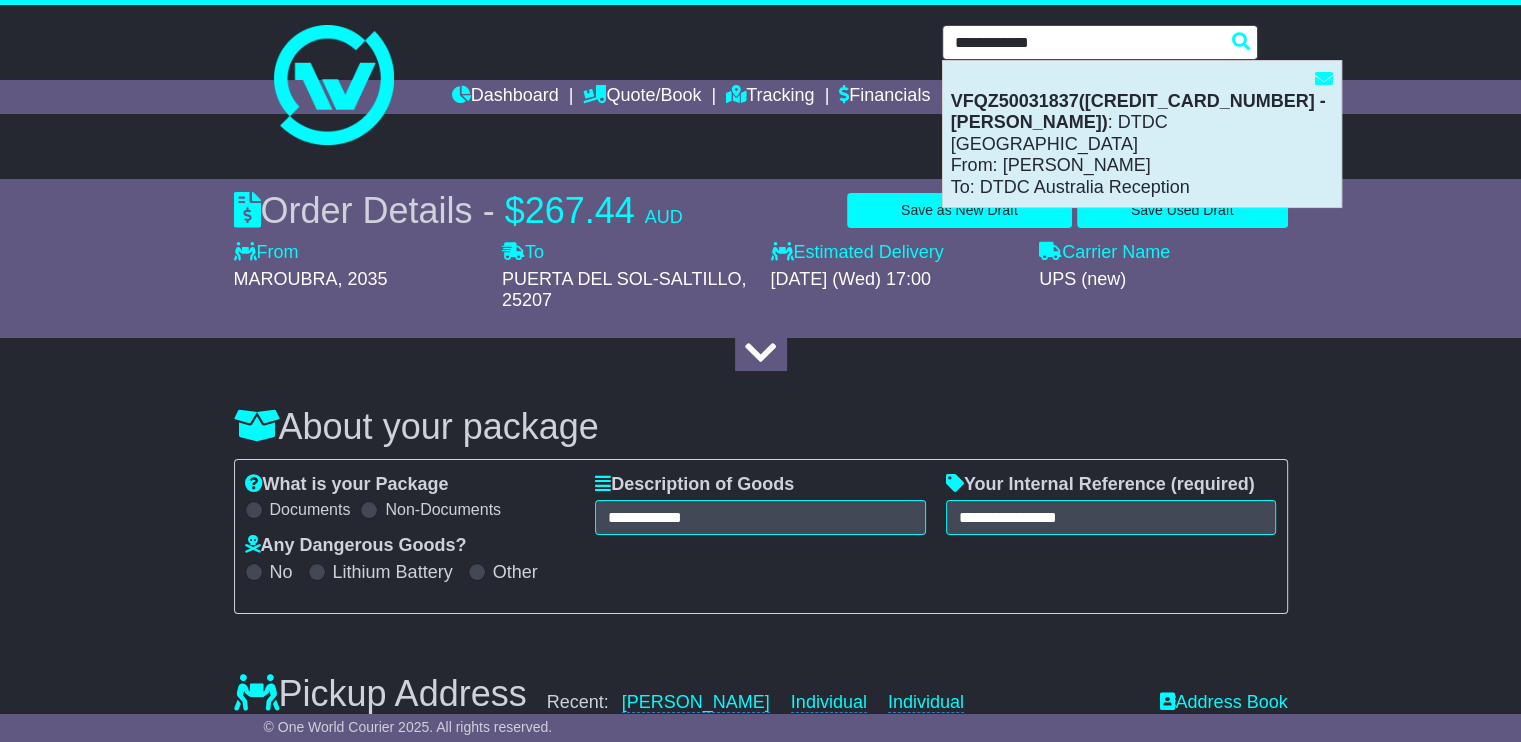 click on "VFQZ50031837(595003020780 - Ronit Kishnani)" at bounding box center [1138, 112] 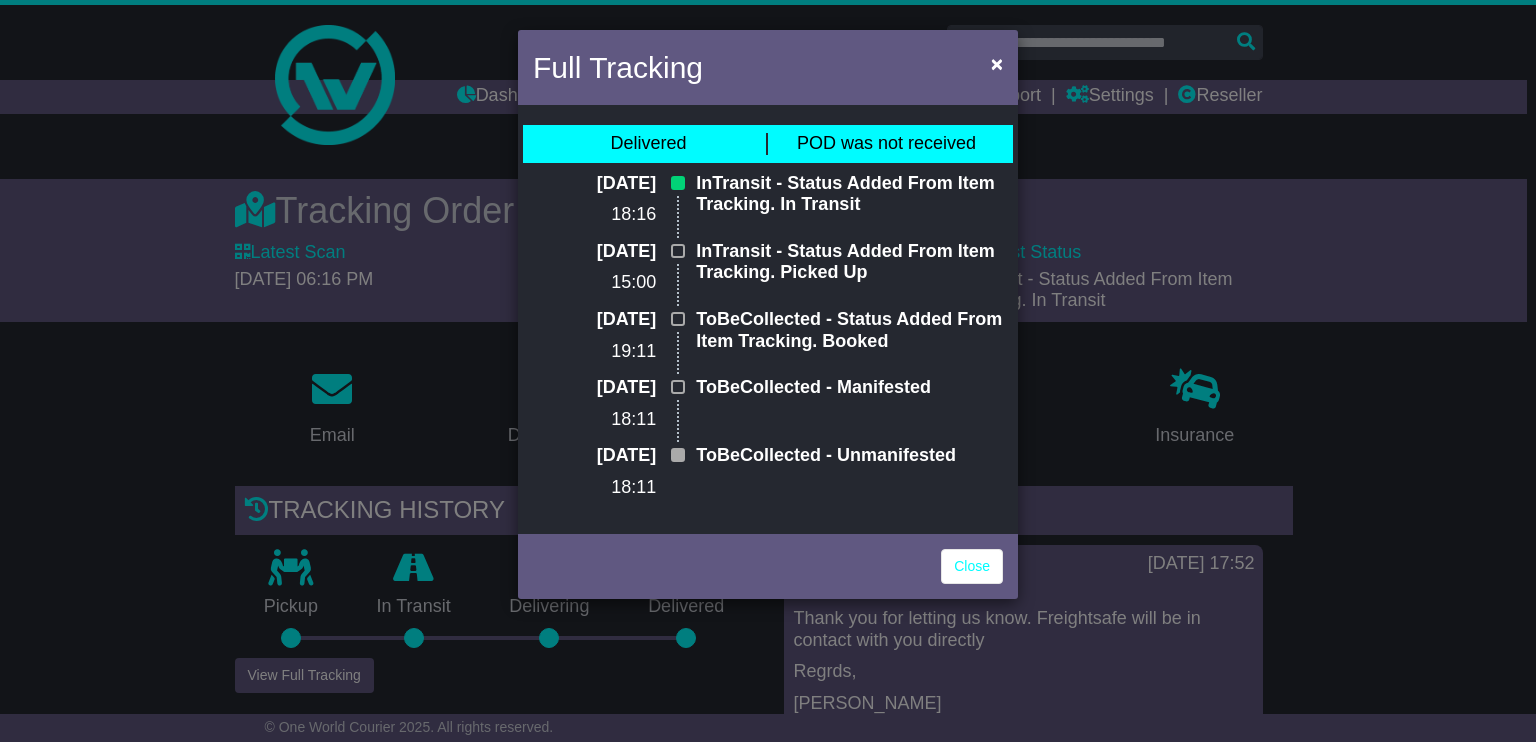 scroll, scrollTop: 0, scrollLeft: 0, axis: both 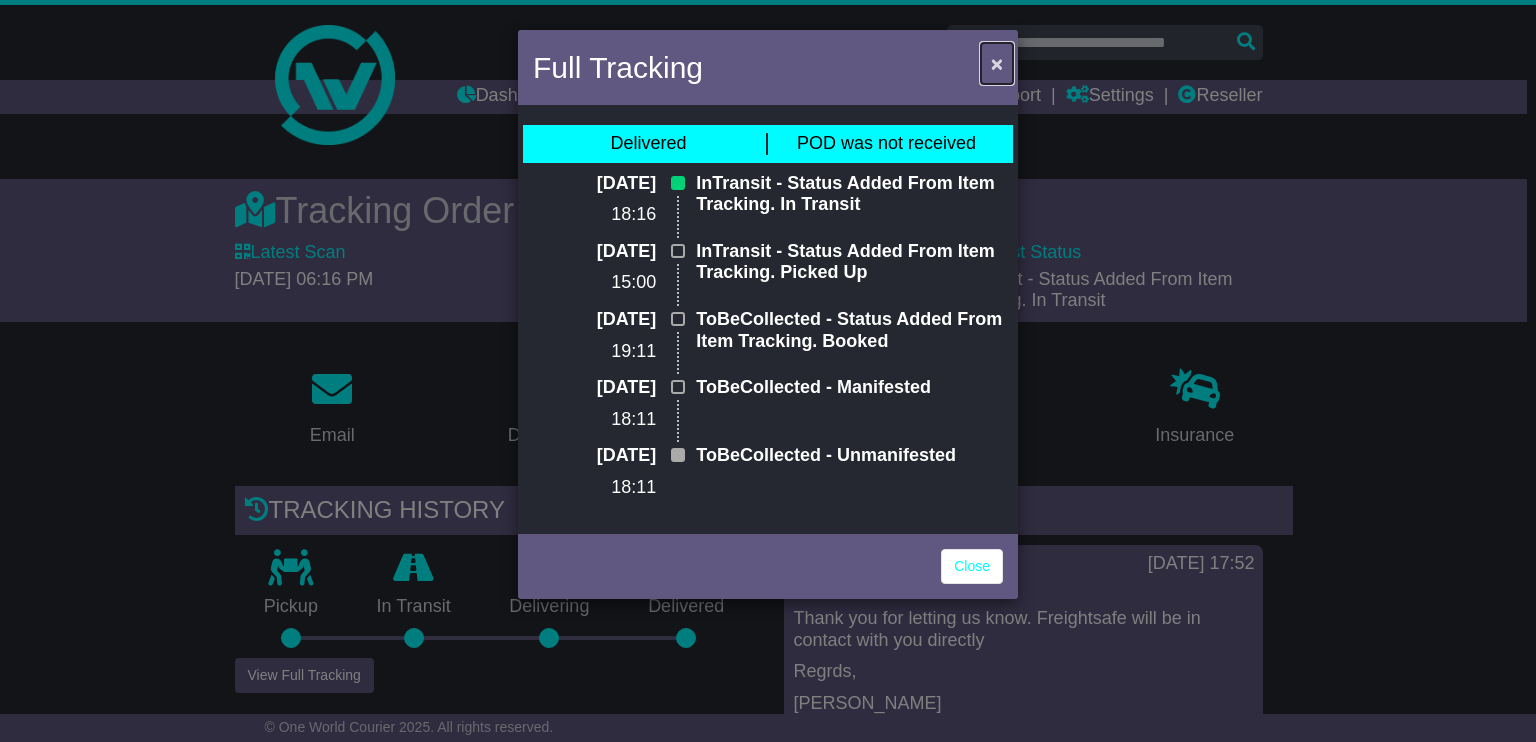 click on "×" at bounding box center [997, 63] 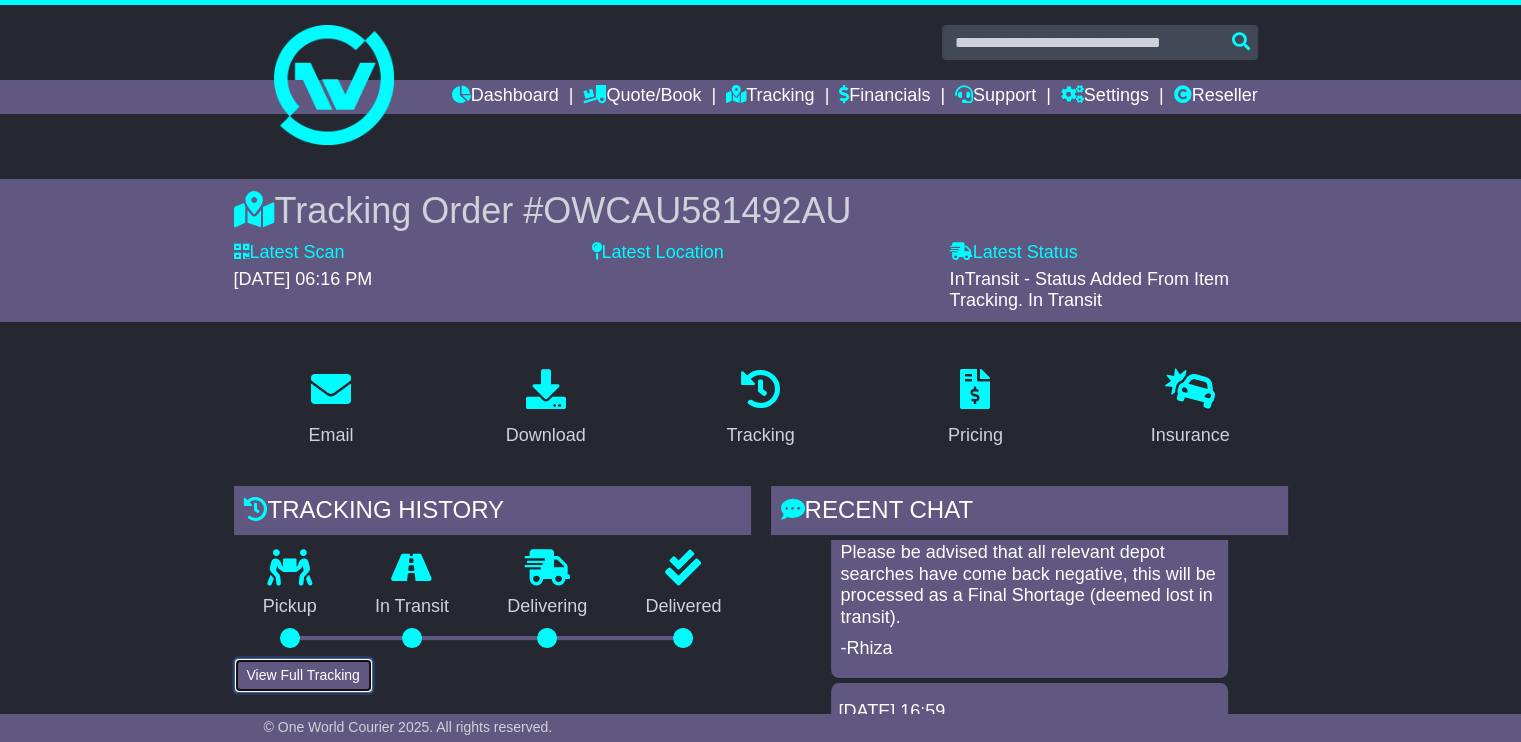 scroll, scrollTop: 1000, scrollLeft: 0, axis: vertical 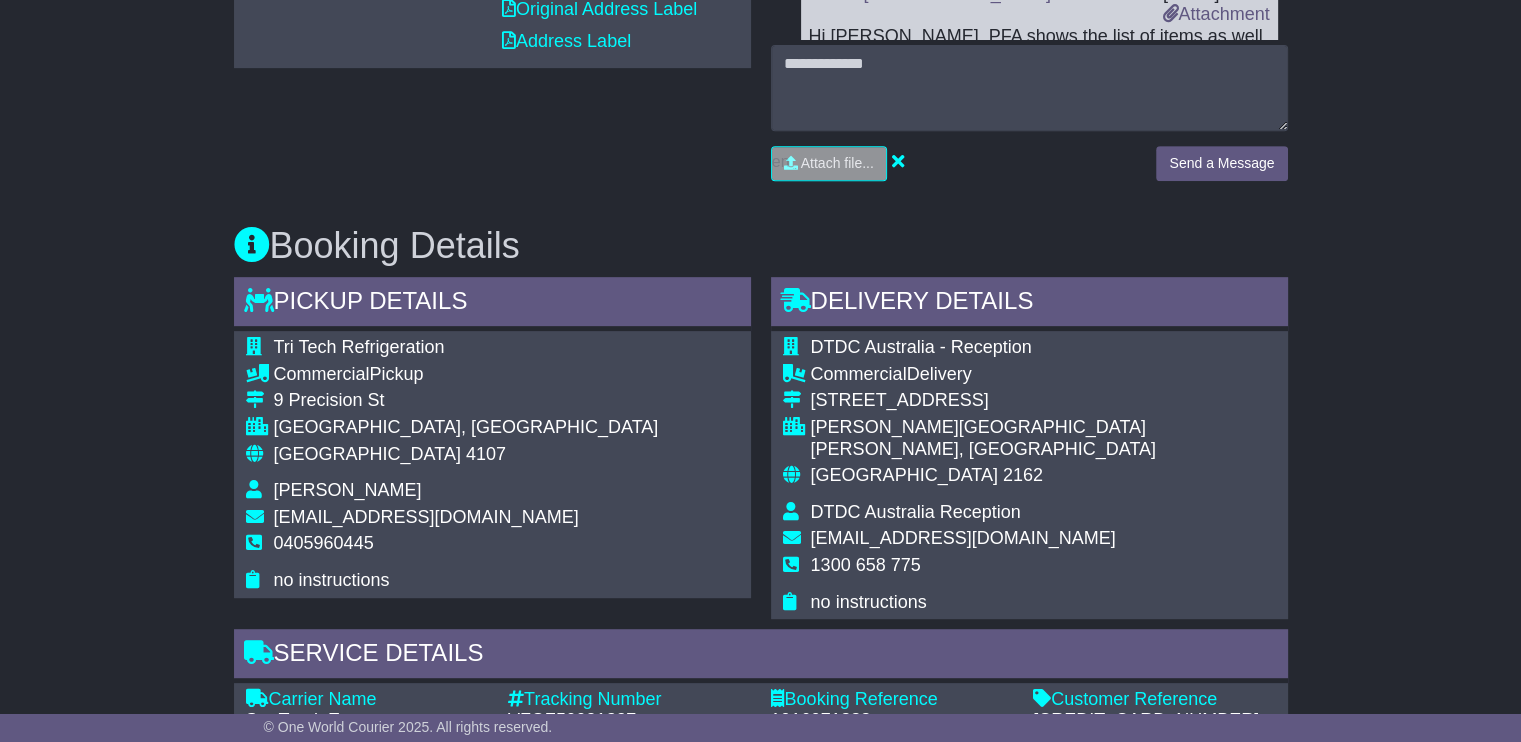 click on "[CREDIT_CARD_NUMBER] - [PERSON_NAME]" at bounding box center [1154, 731] 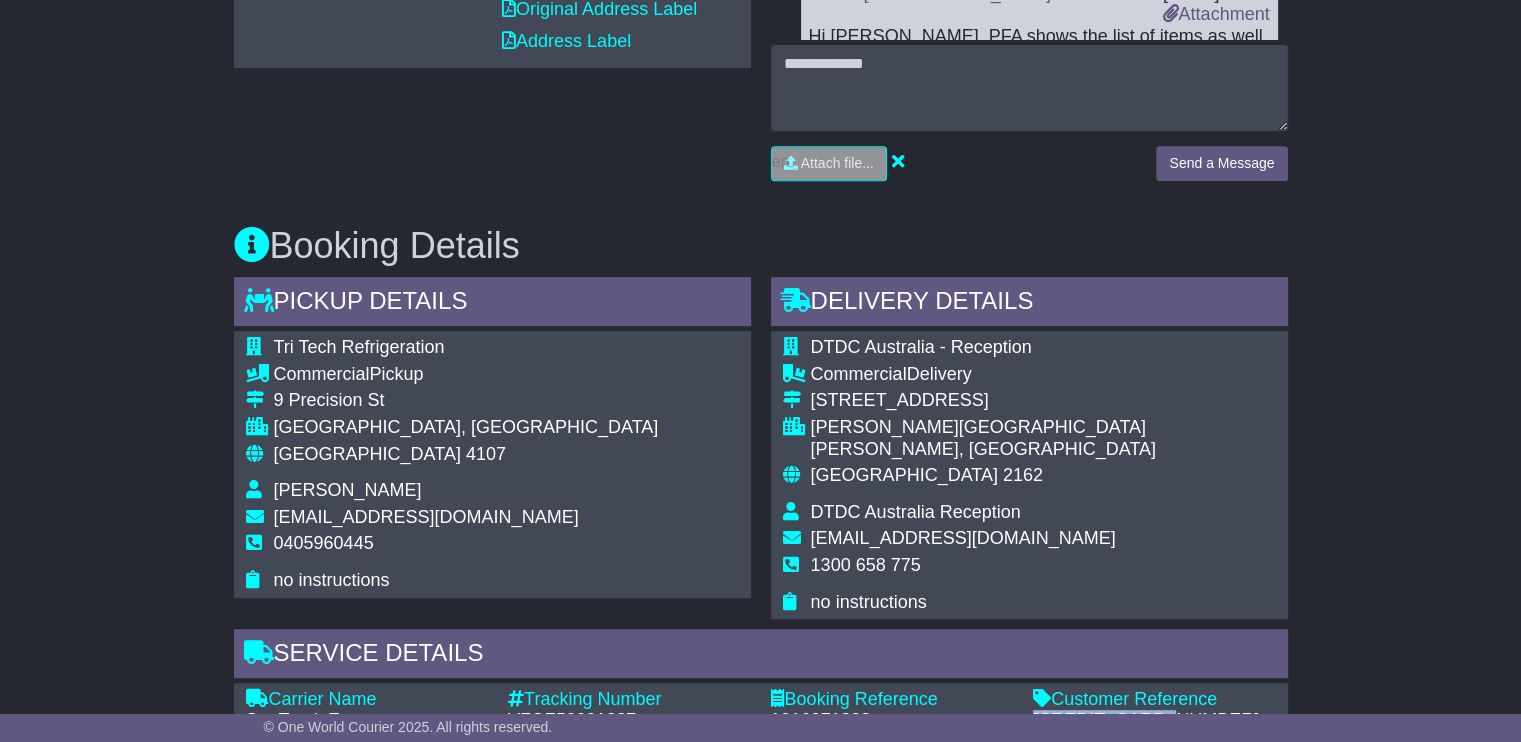 copy on "595003020780" 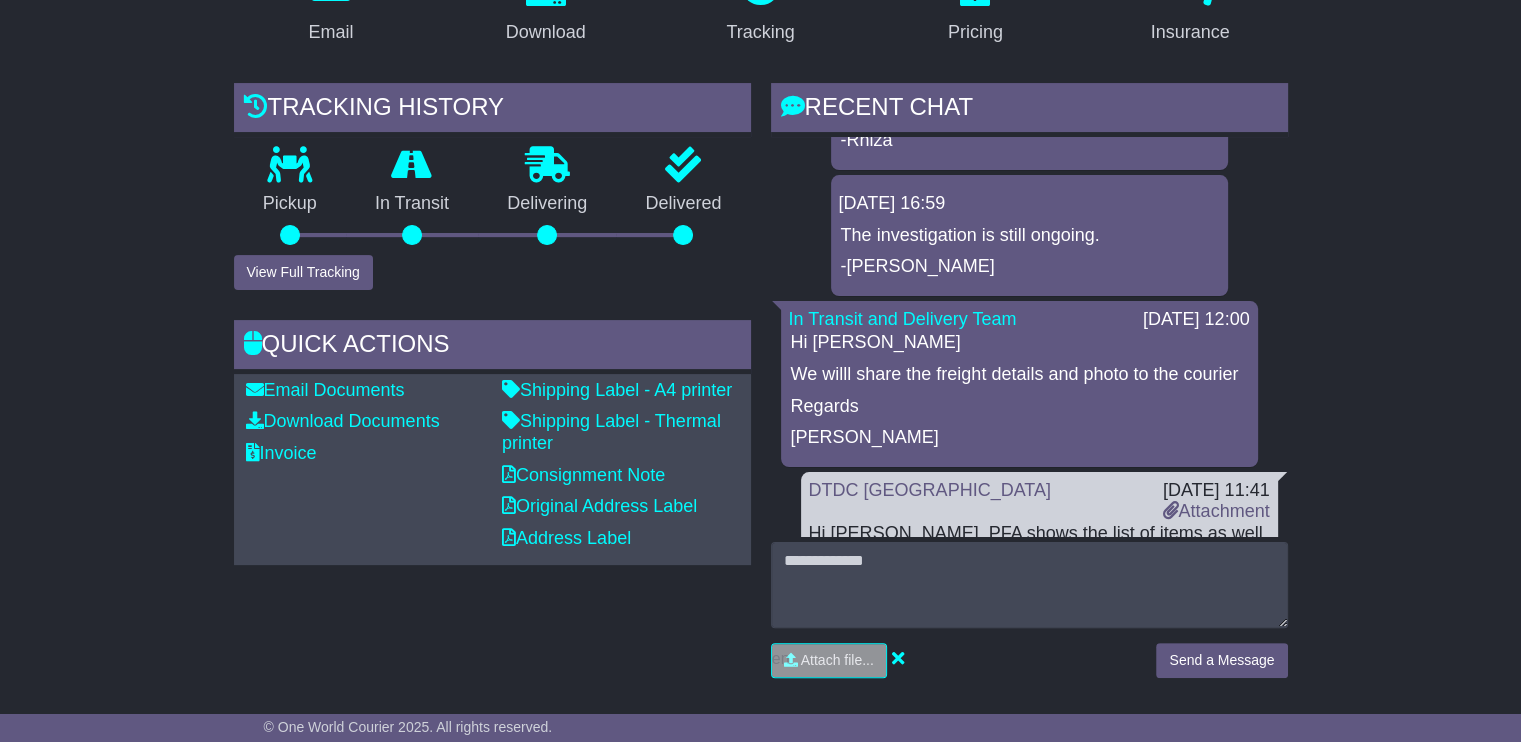 scroll, scrollTop: 400, scrollLeft: 0, axis: vertical 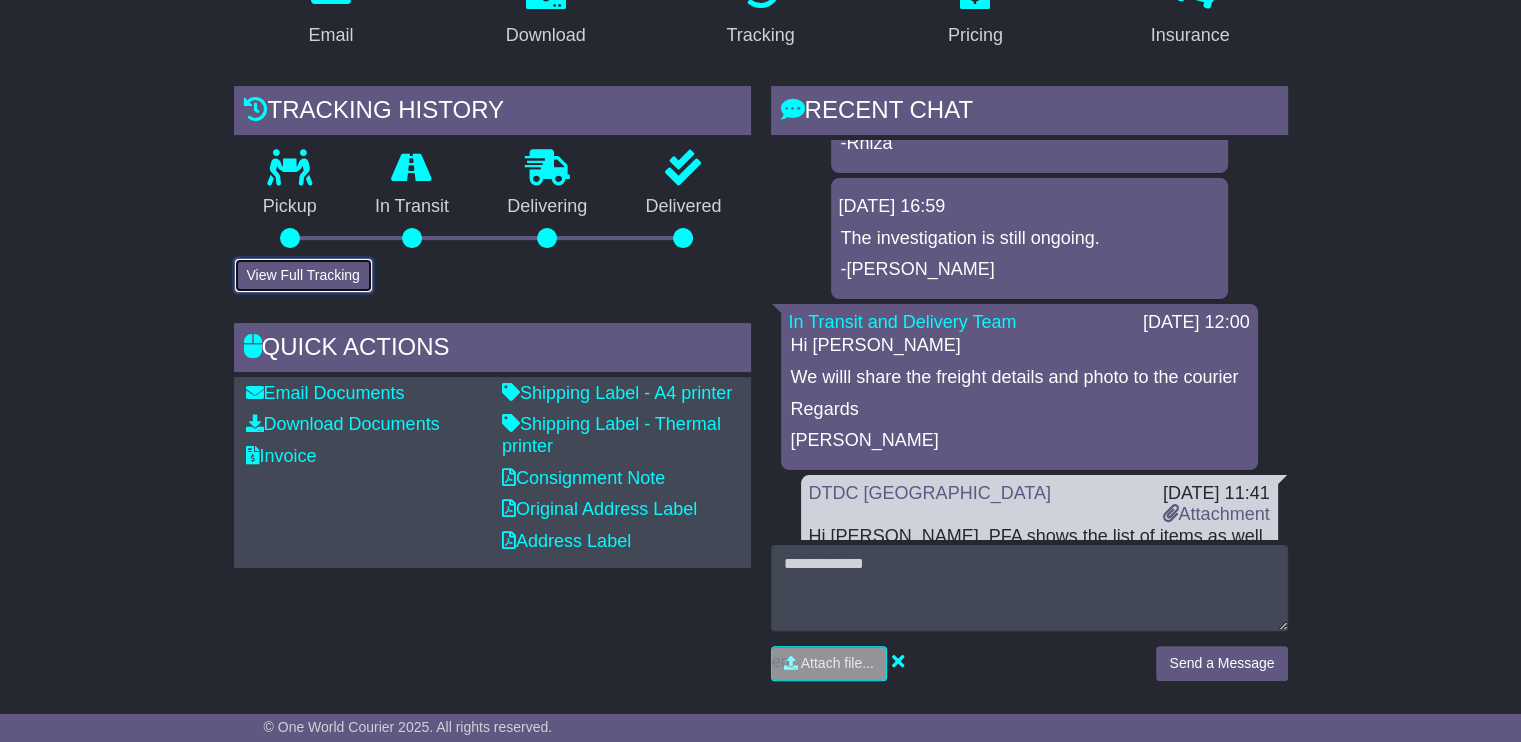 click on "View Full Tracking" at bounding box center [303, 275] 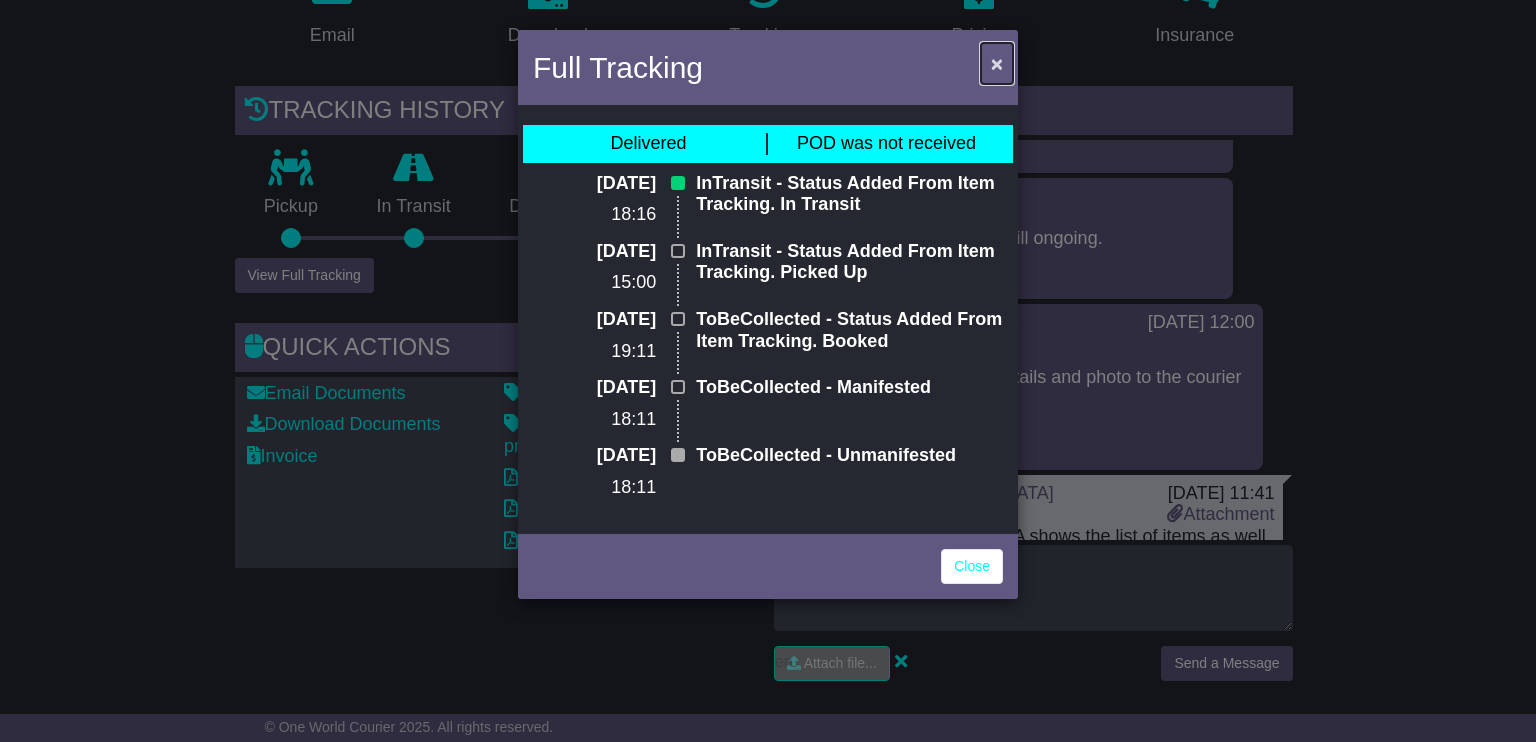 click on "×" at bounding box center (997, 63) 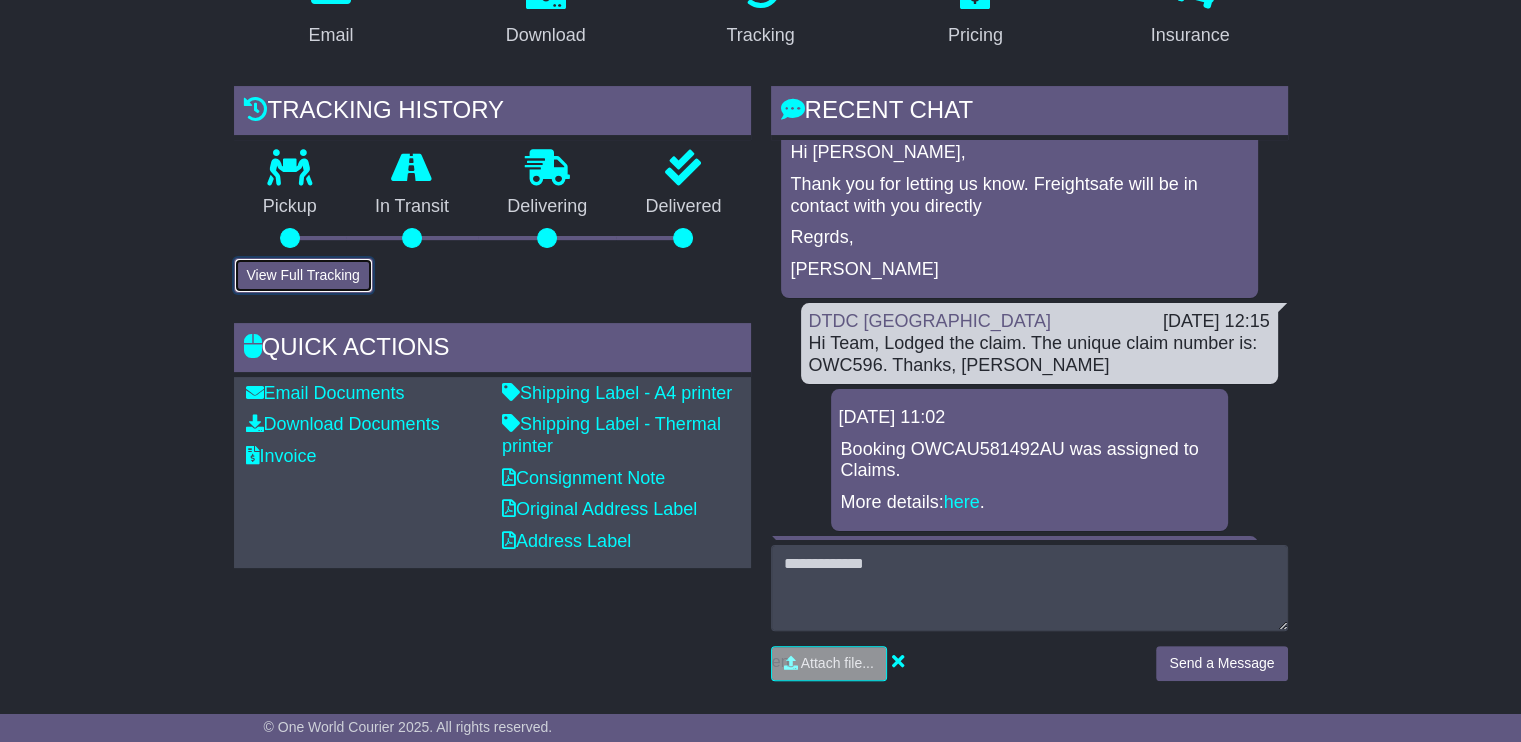 scroll, scrollTop: 0, scrollLeft: 0, axis: both 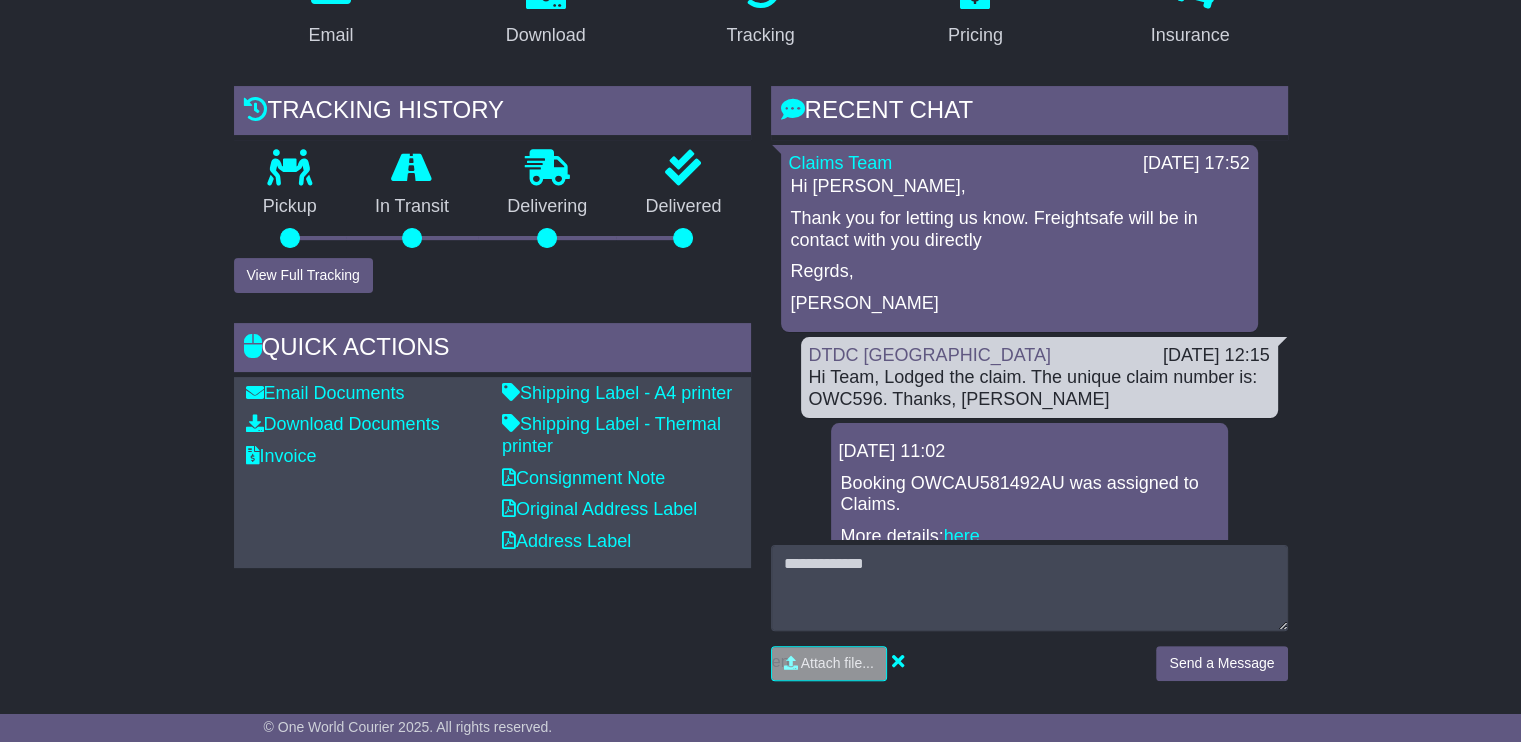 click on "Hi Team,
Lodged the claim. The unique claim number is: OWC596.
Thanks,
Donna" at bounding box center [1039, 388] 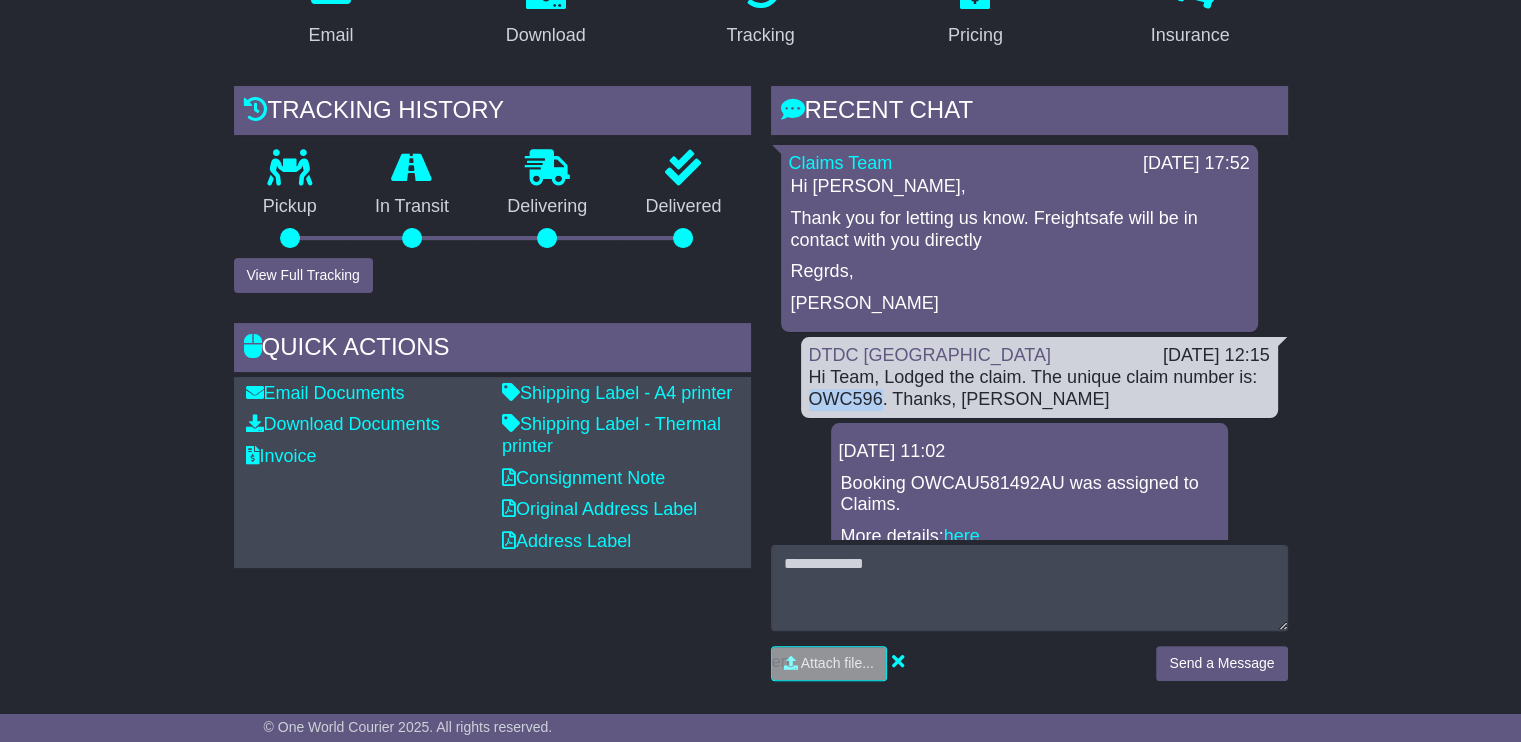copy on "OWC596" 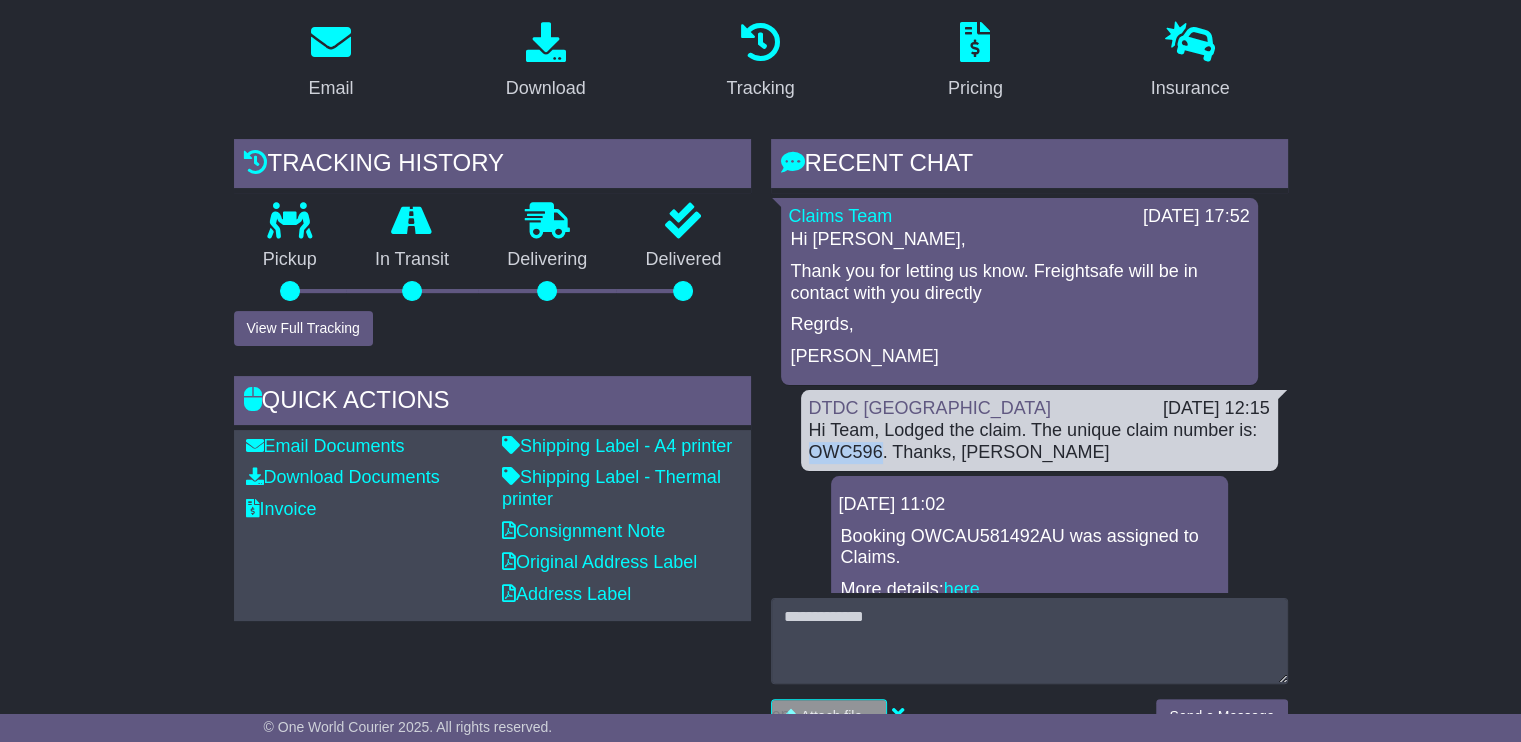 scroll, scrollTop: 300, scrollLeft: 0, axis: vertical 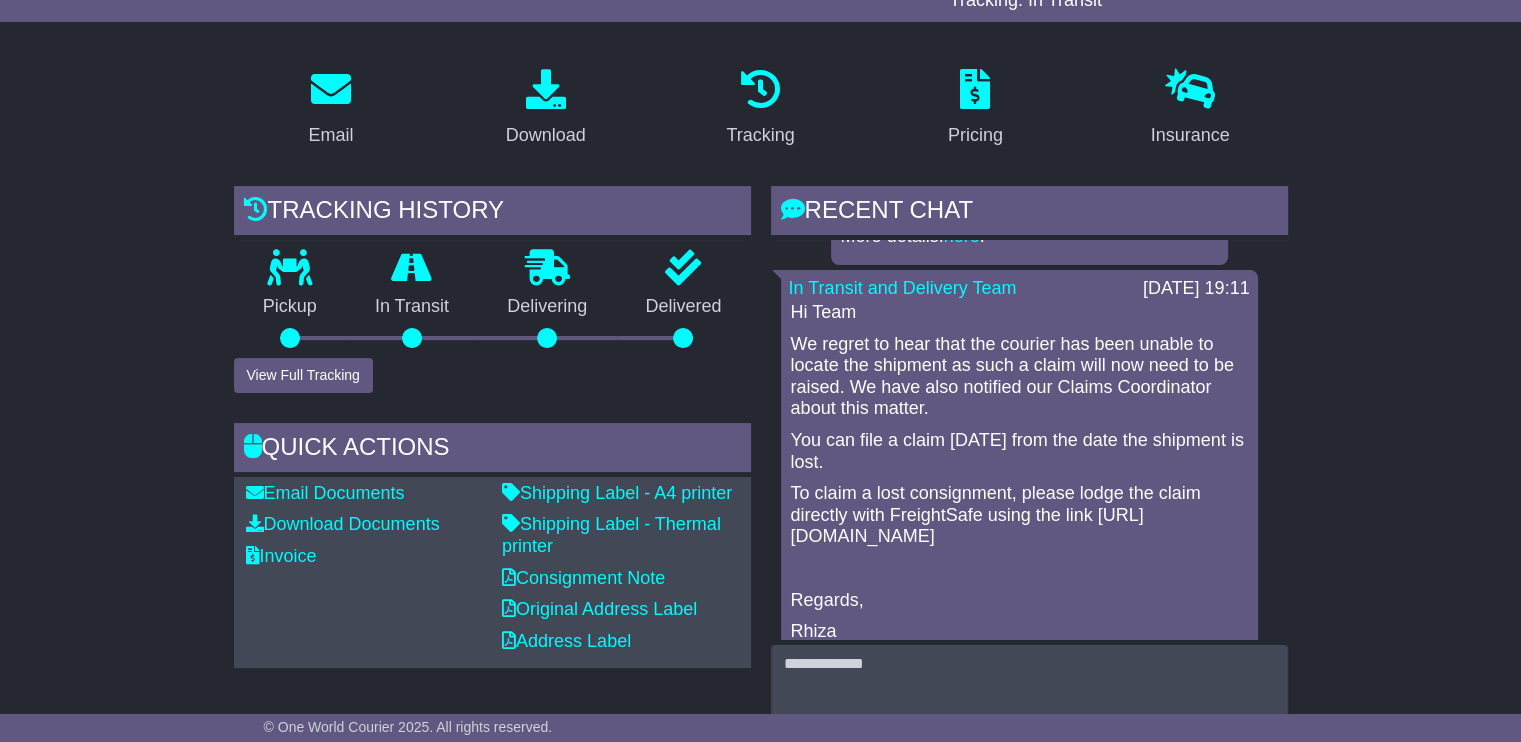 drag, startPoint x: 1120, startPoint y: 537, endPoint x: 784, endPoint y: 347, distance: 386 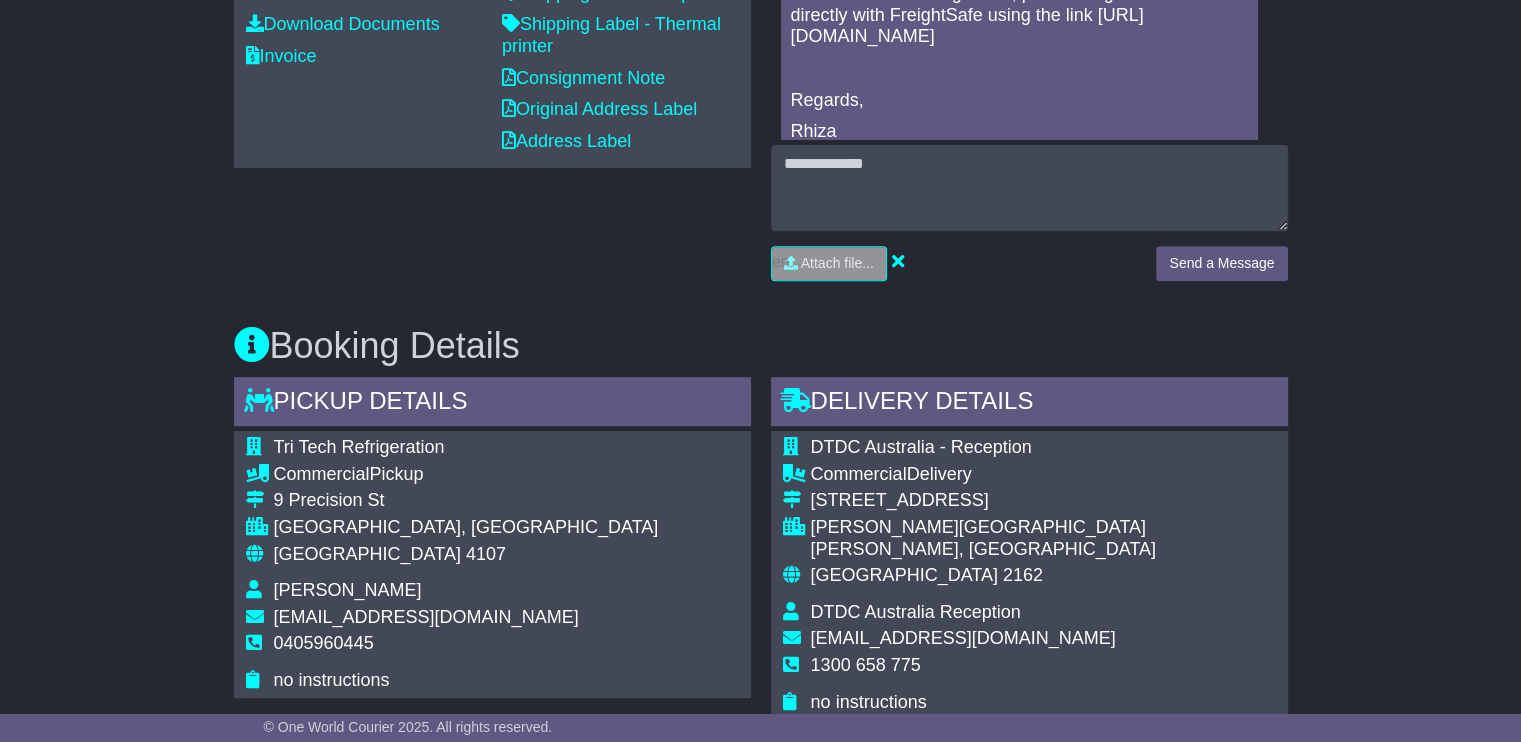 scroll, scrollTop: 500, scrollLeft: 0, axis: vertical 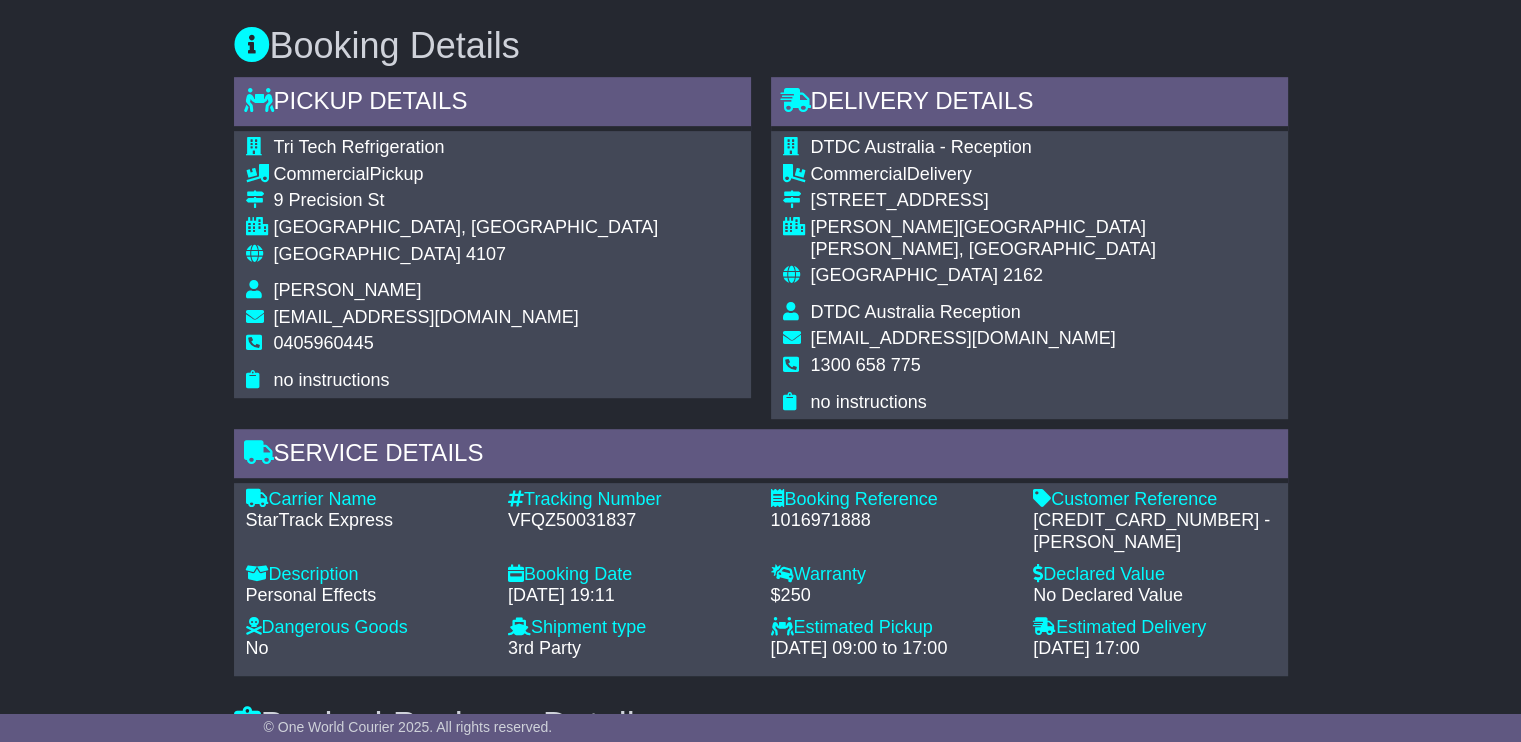 click on "VFQZ50031837" at bounding box center (629, 521) 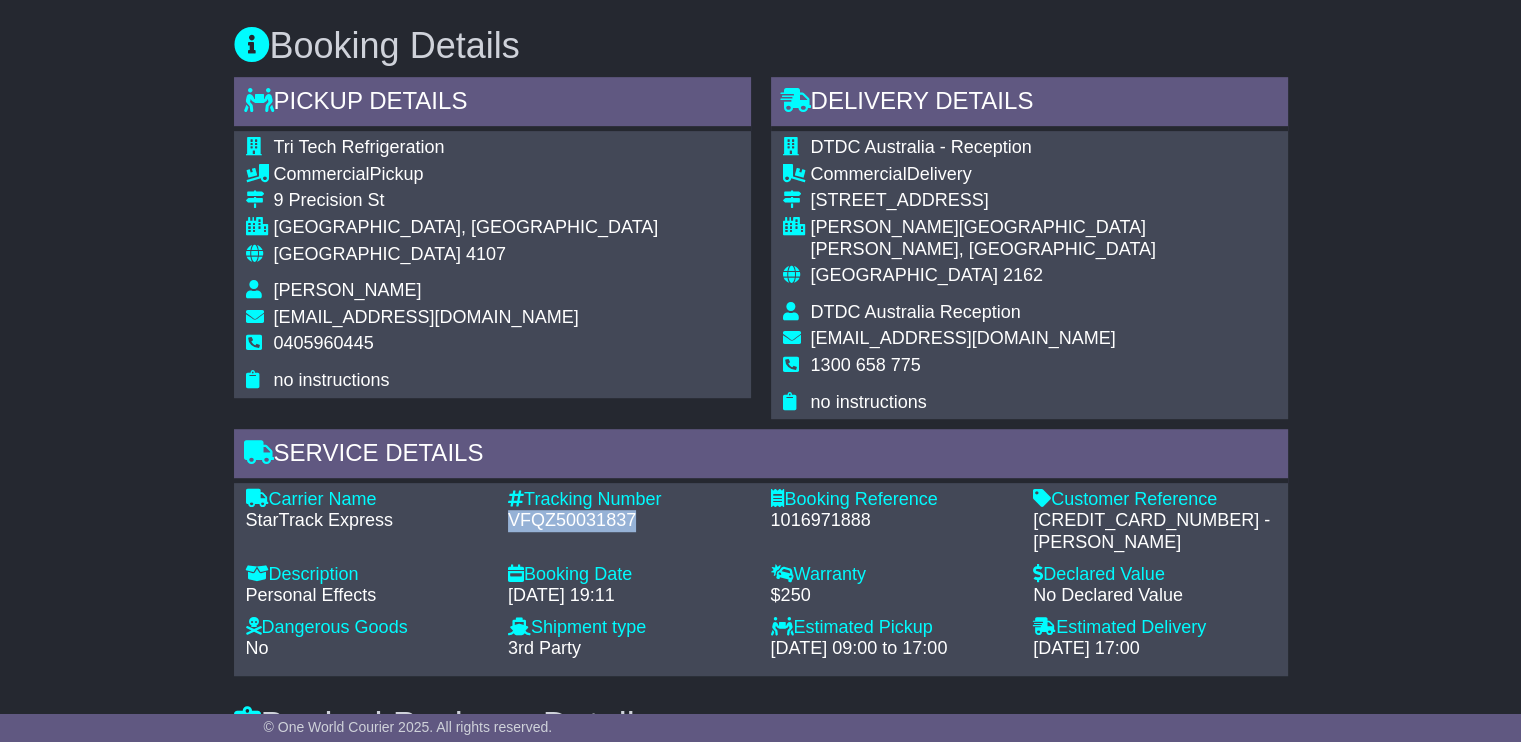 click on "VFQZ50031837" at bounding box center [629, 521] 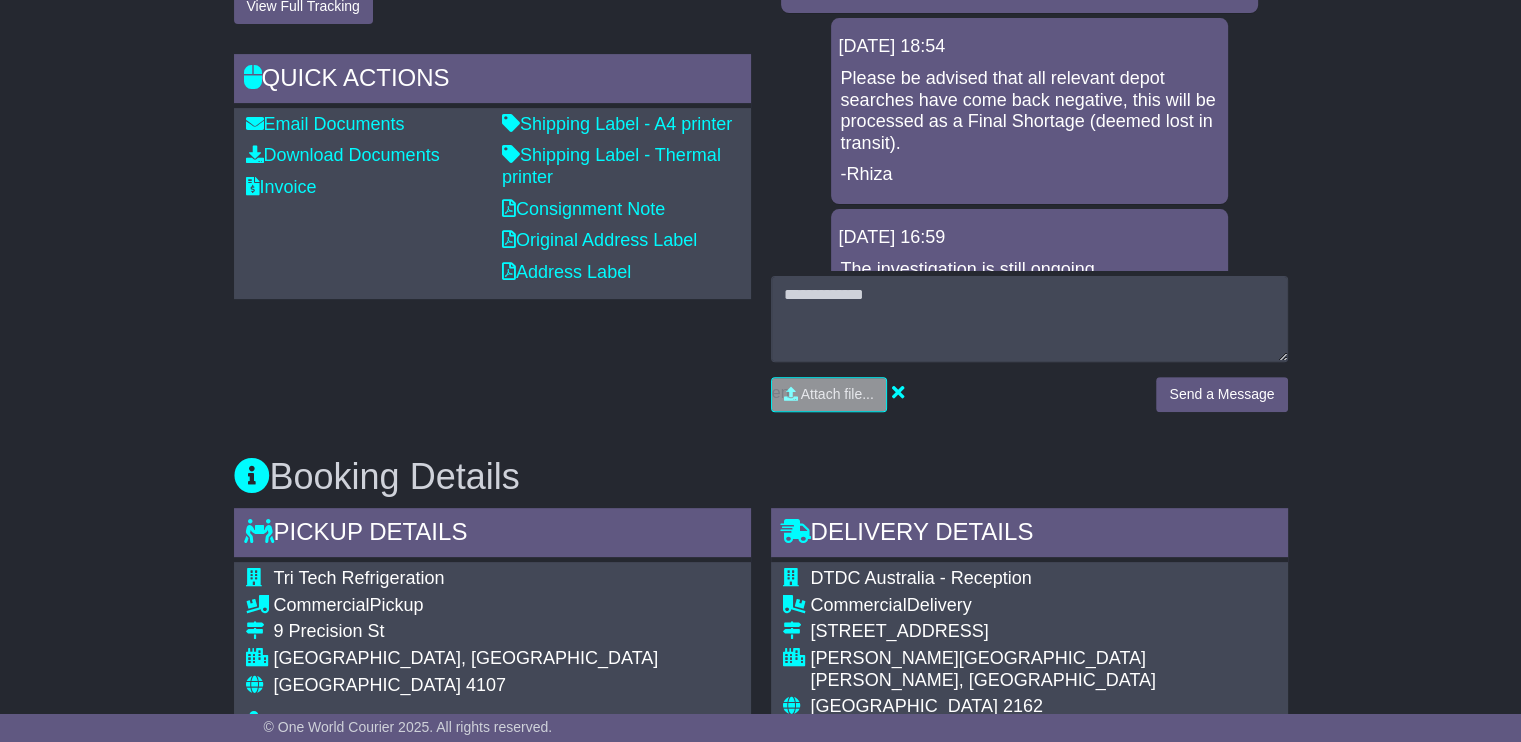 scroll, scrollTop: 500, scrollLeft: 0, axis: vertical 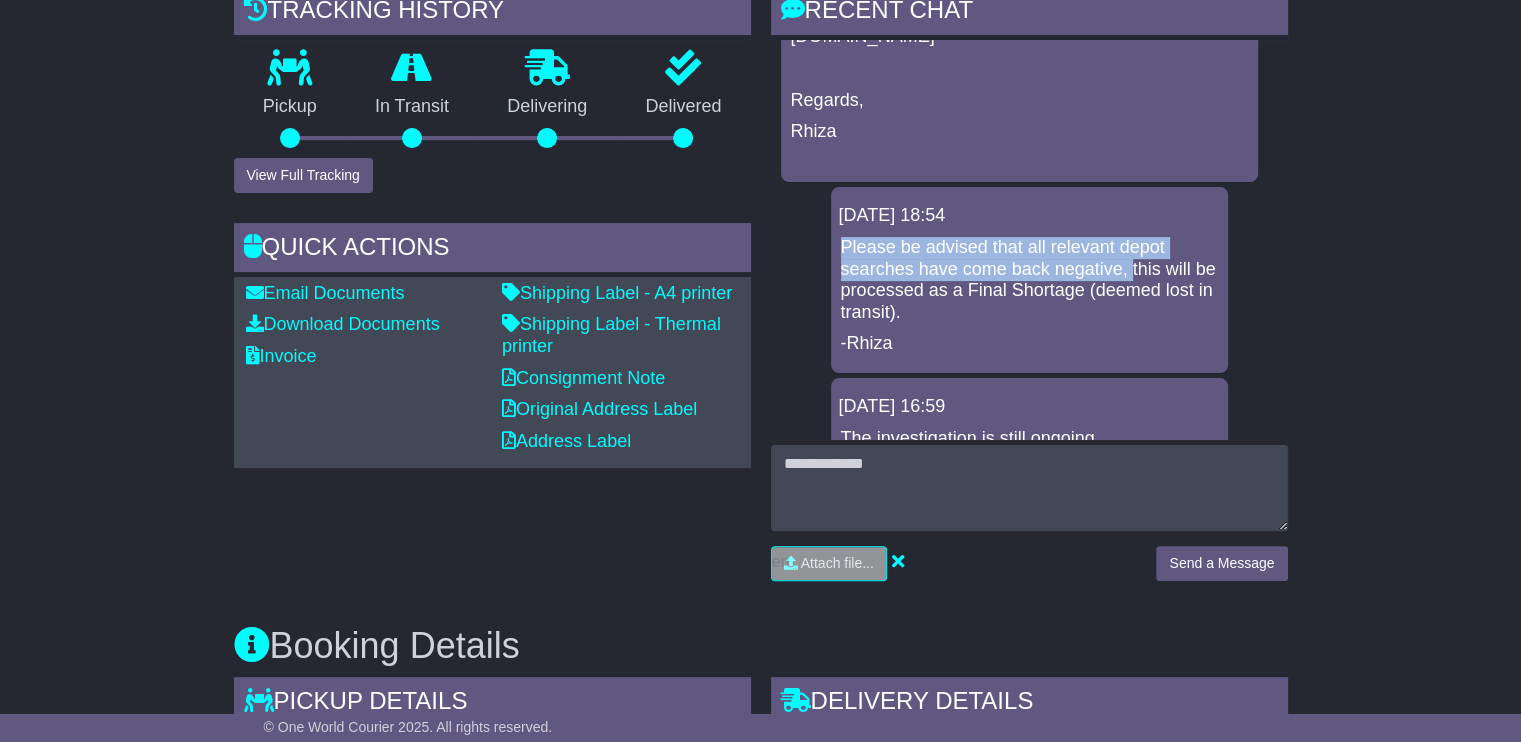 drag, startPoint x: 841, startPoint y: 247, endPoint x: 1127, endPoint y: 275, distance: 287.36737 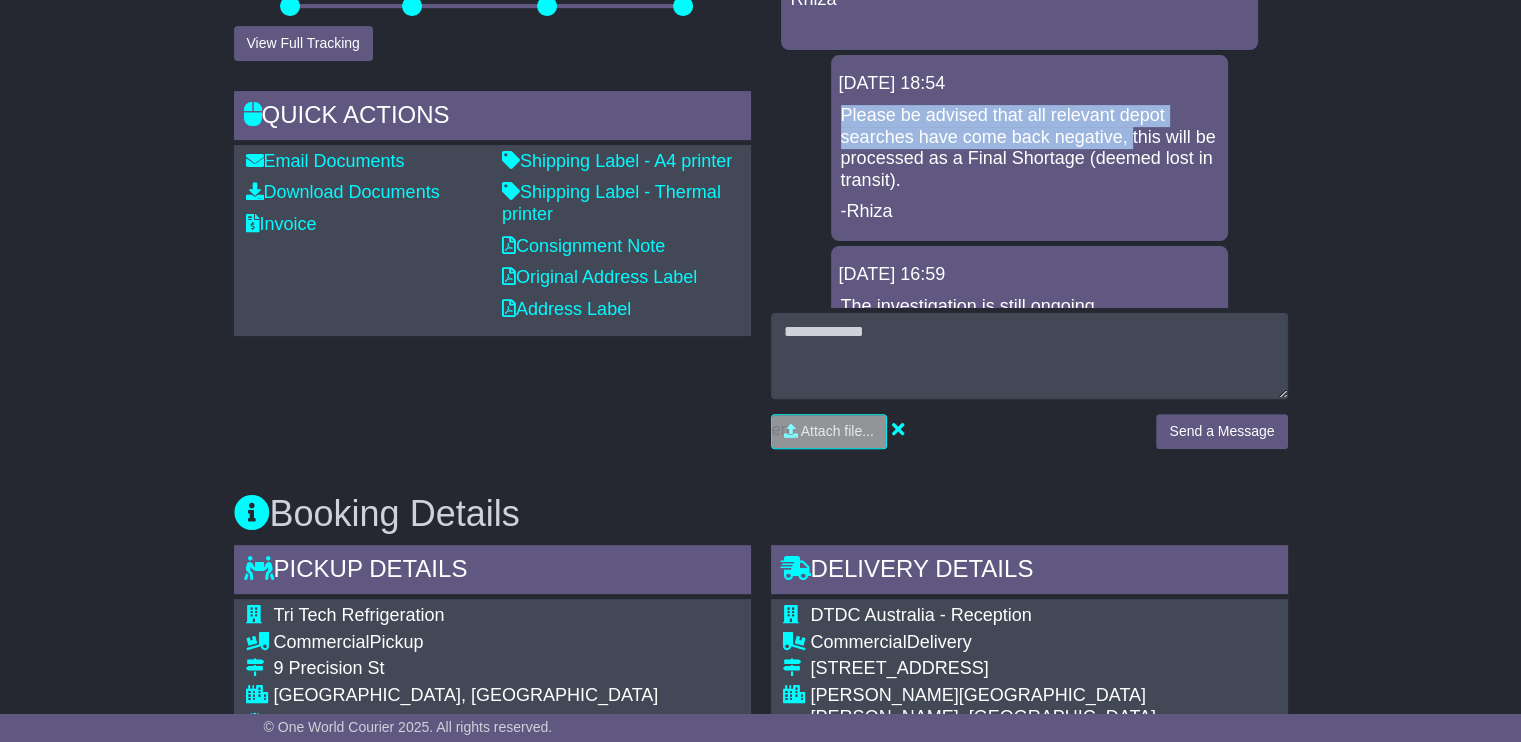 scroll, scrollTop: 600, scrollLeft: 0, axis: vertical 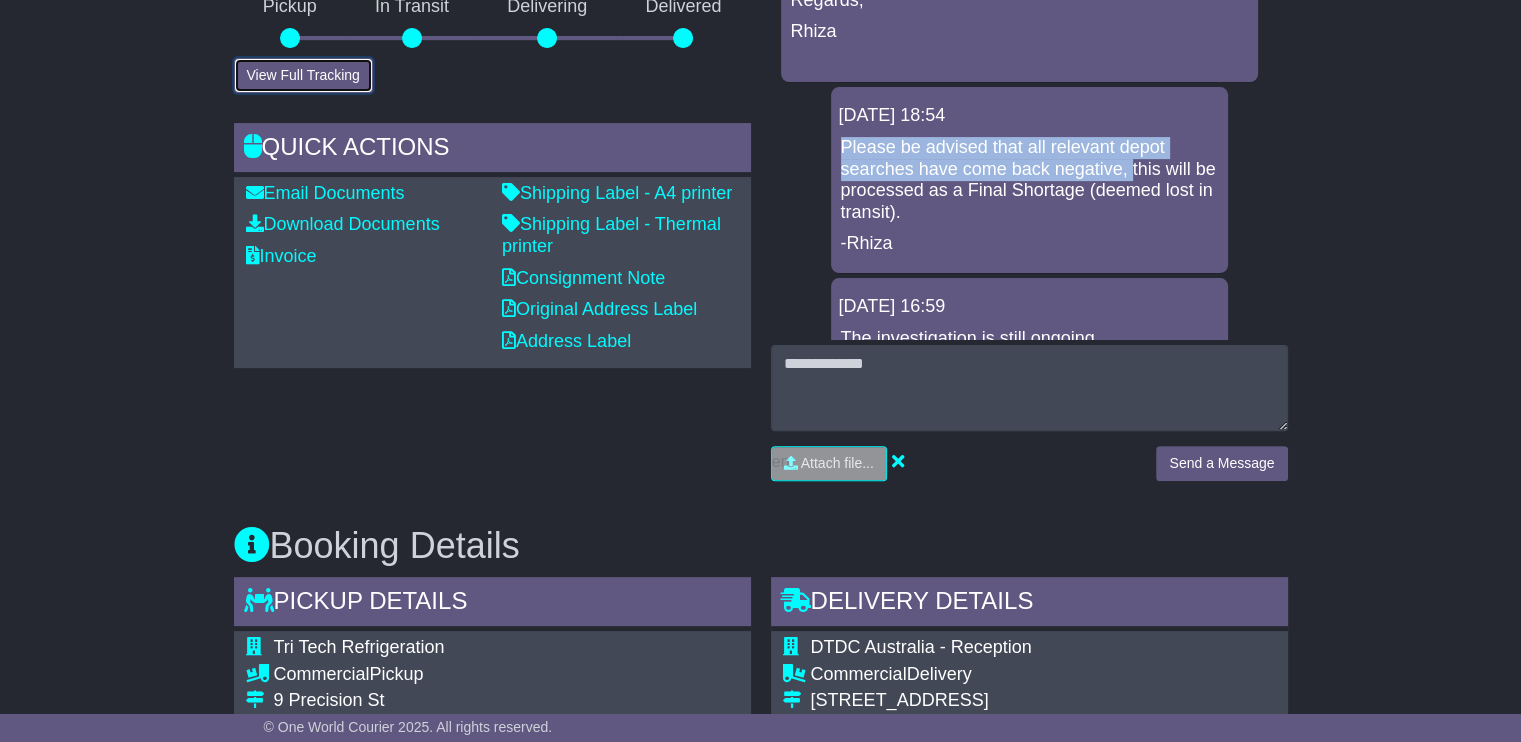 click on "View Full Tracking" at bounding box center [303, 75] 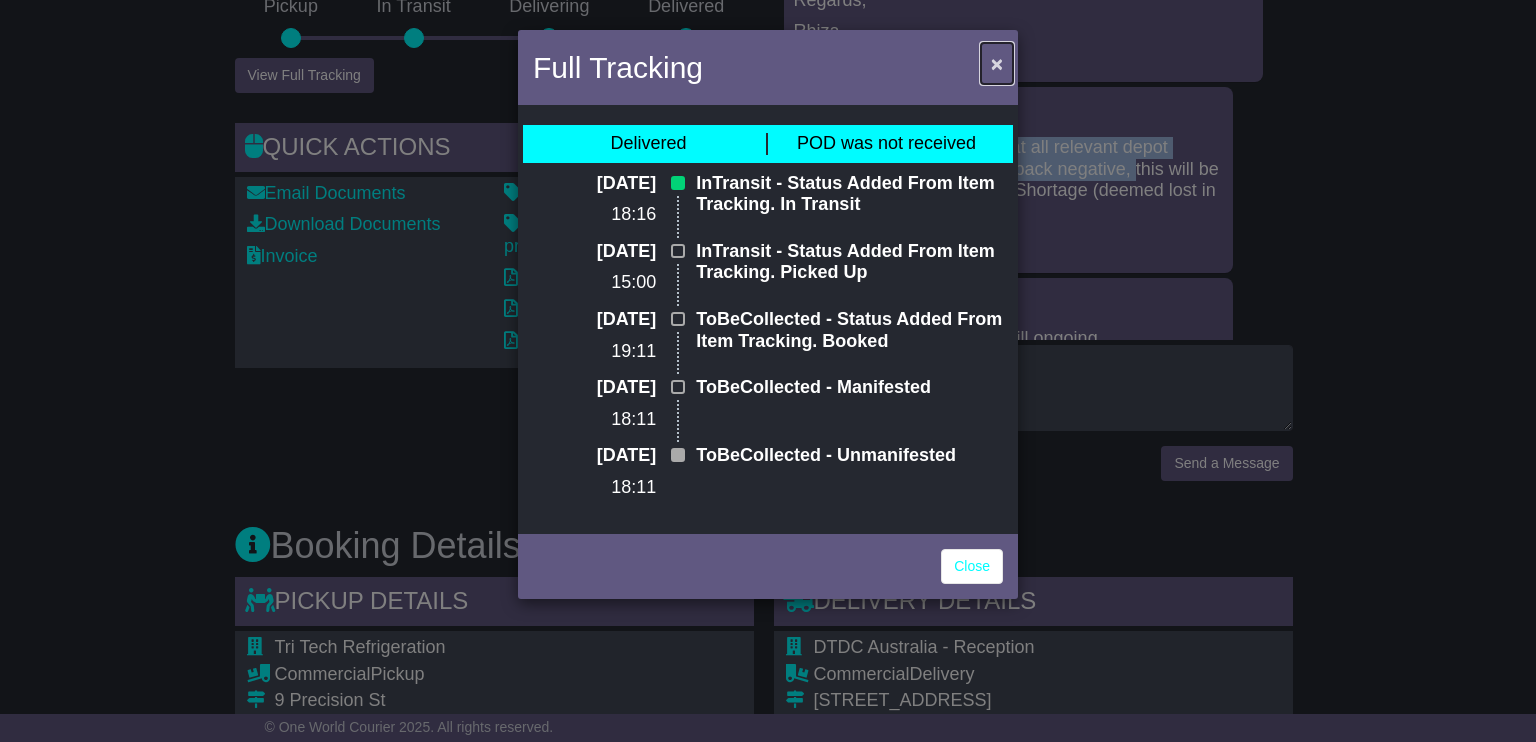 click on "×" at bounding box center (997, 63) 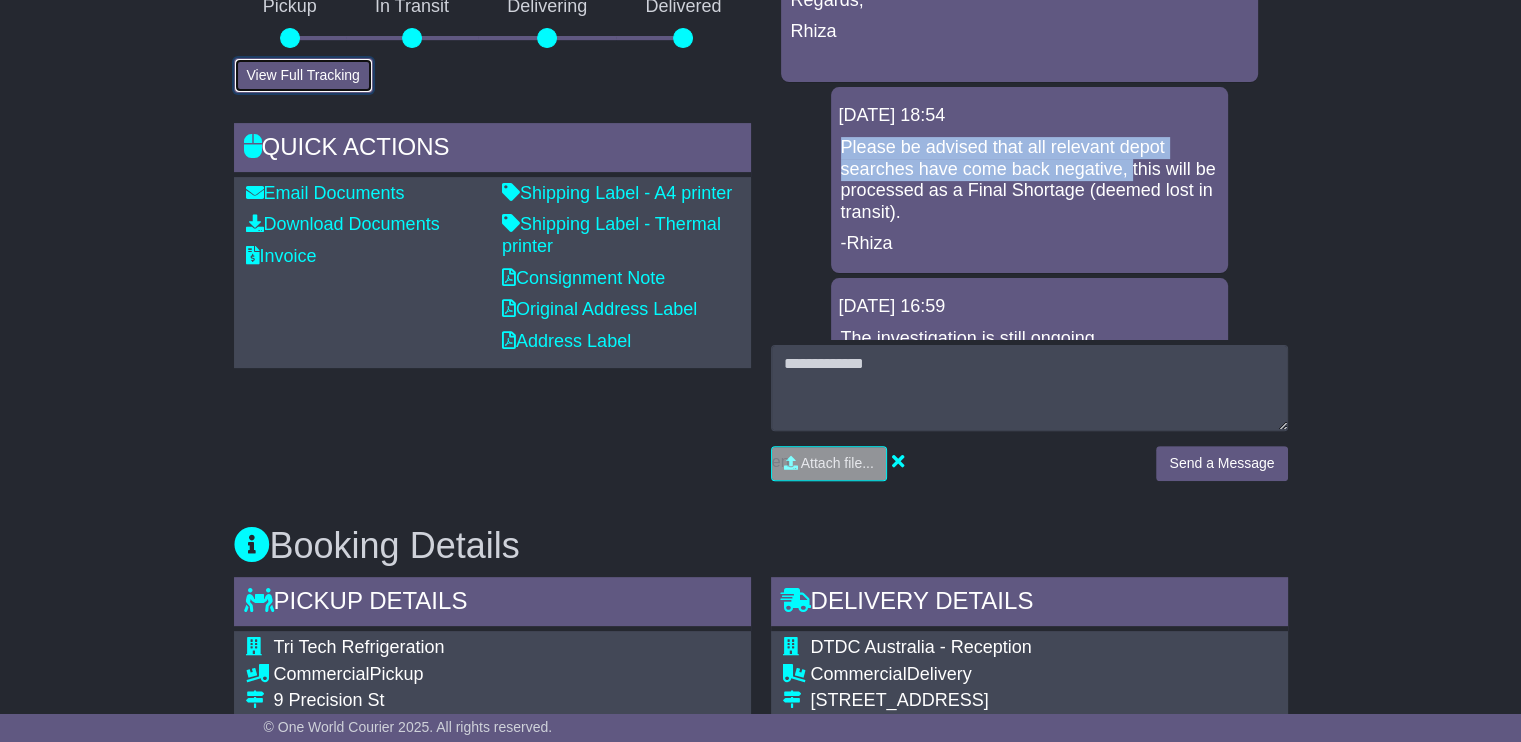 type 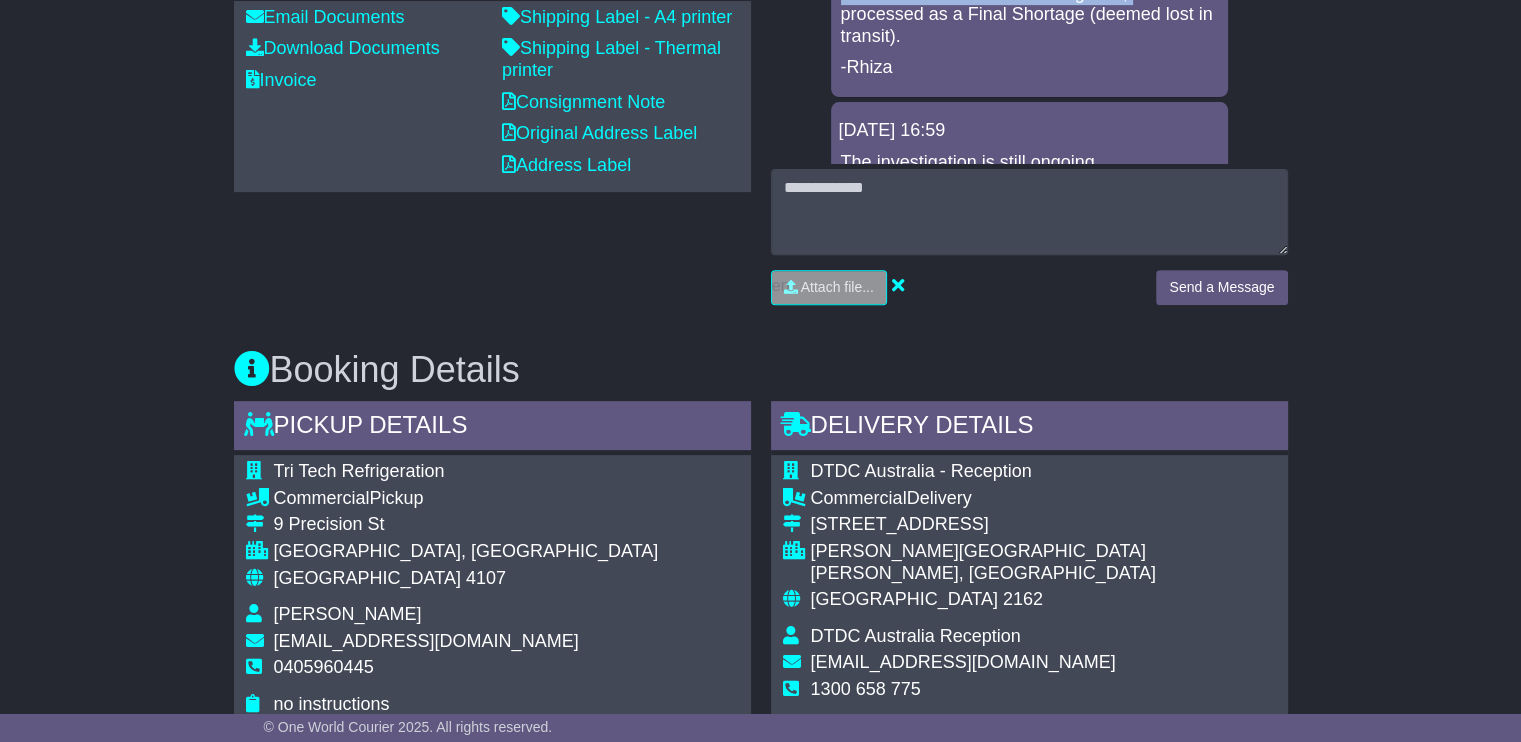 scroll, scrollTop: 800, scrollLeft: 0, axis: vertical 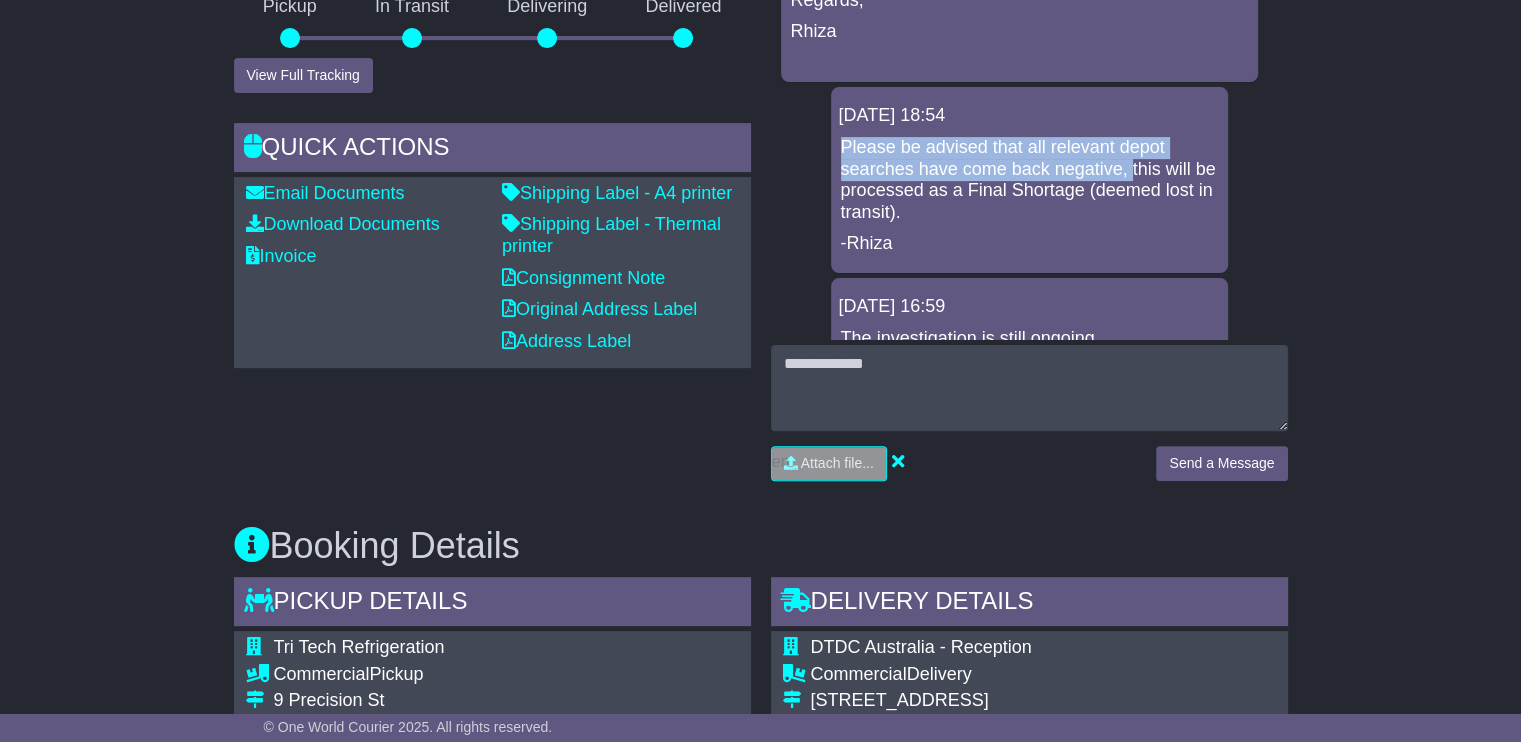 click on "-Rhiza" at bounding box center (1029, 244) 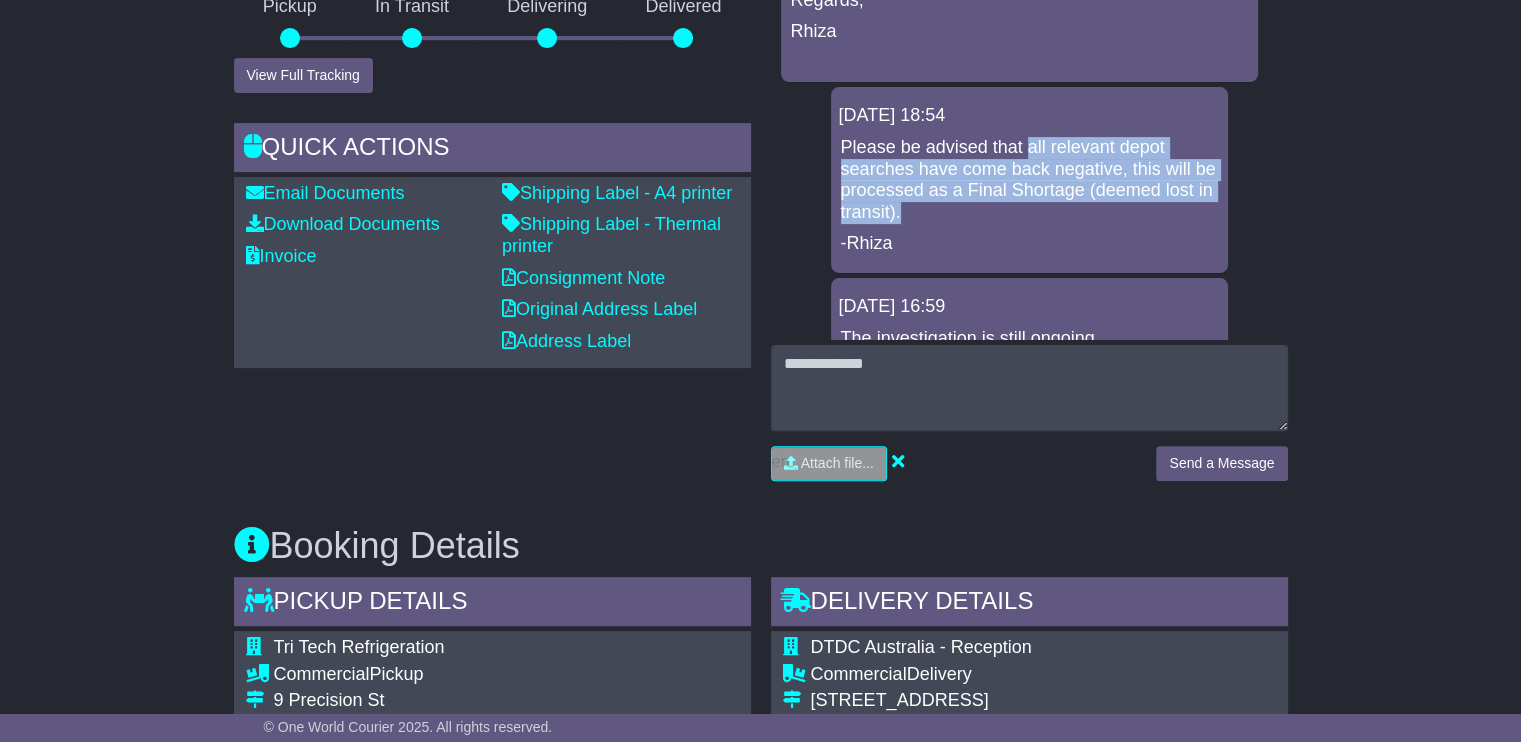 drag, startPoint x: 1023, startPoint y: 147, endPoint x: 1110, endPoint y: 211, distance: 108.00463 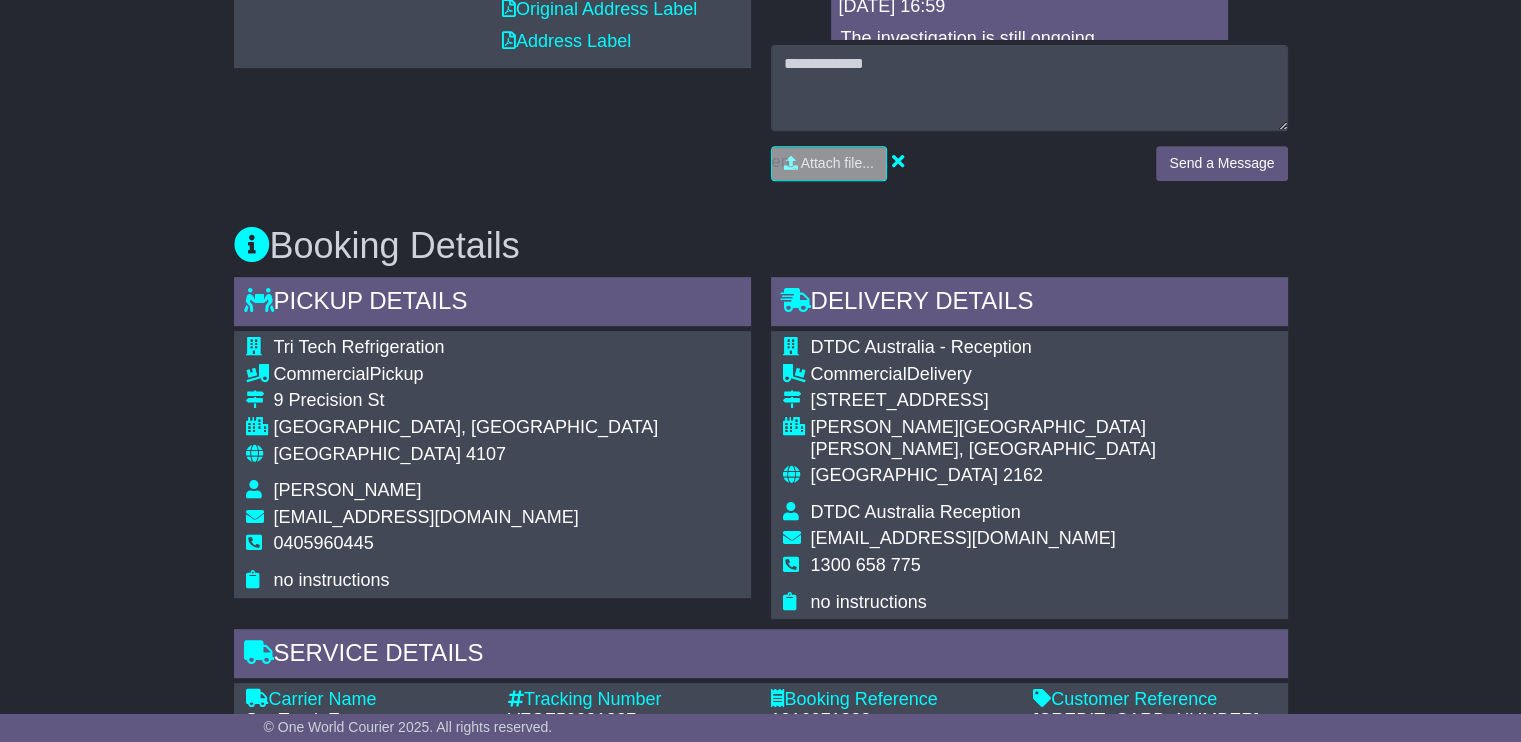 scroll, scrollTop: 1100, scrollLeft: 0, axis: vertical 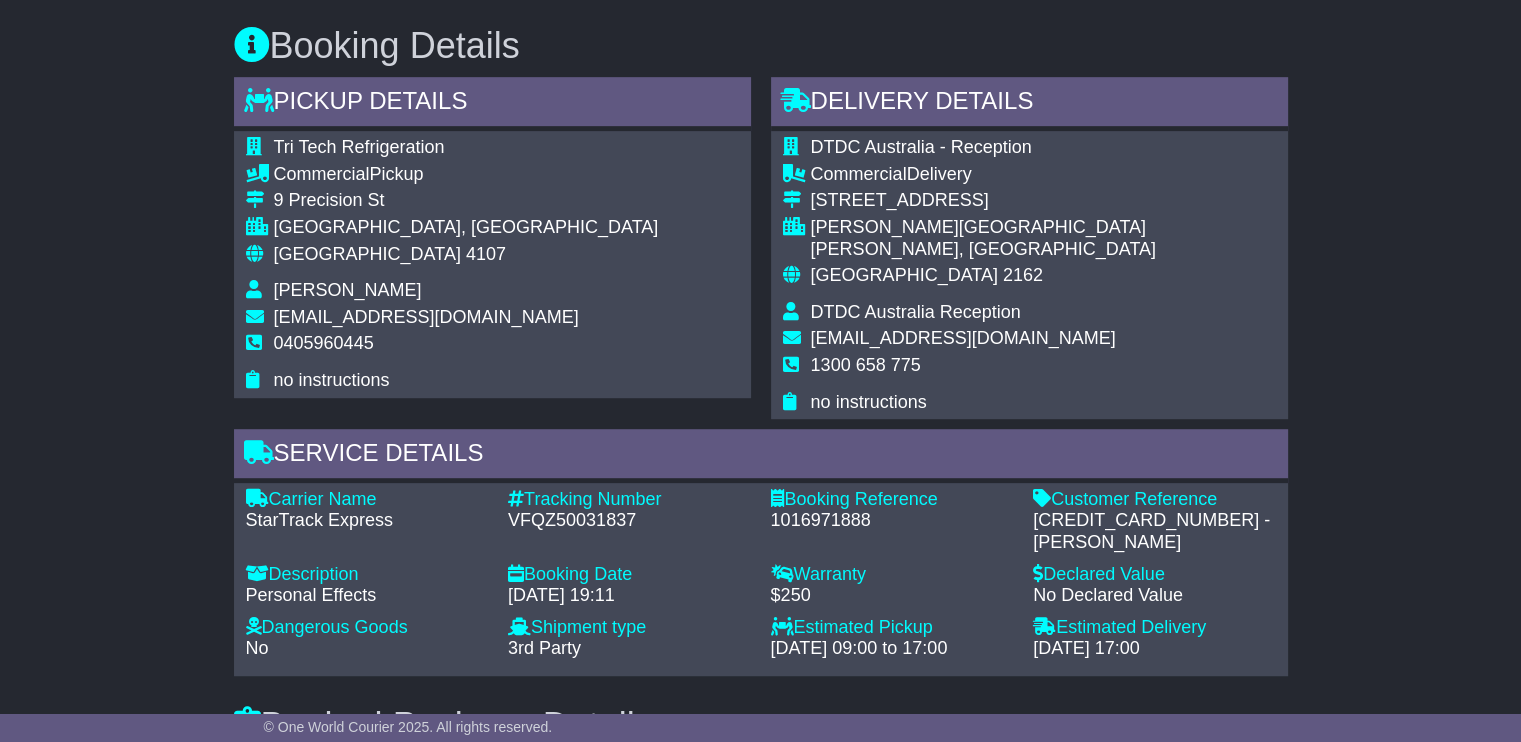 click on "VFQZ50031837" at bounding box center [629, 521] 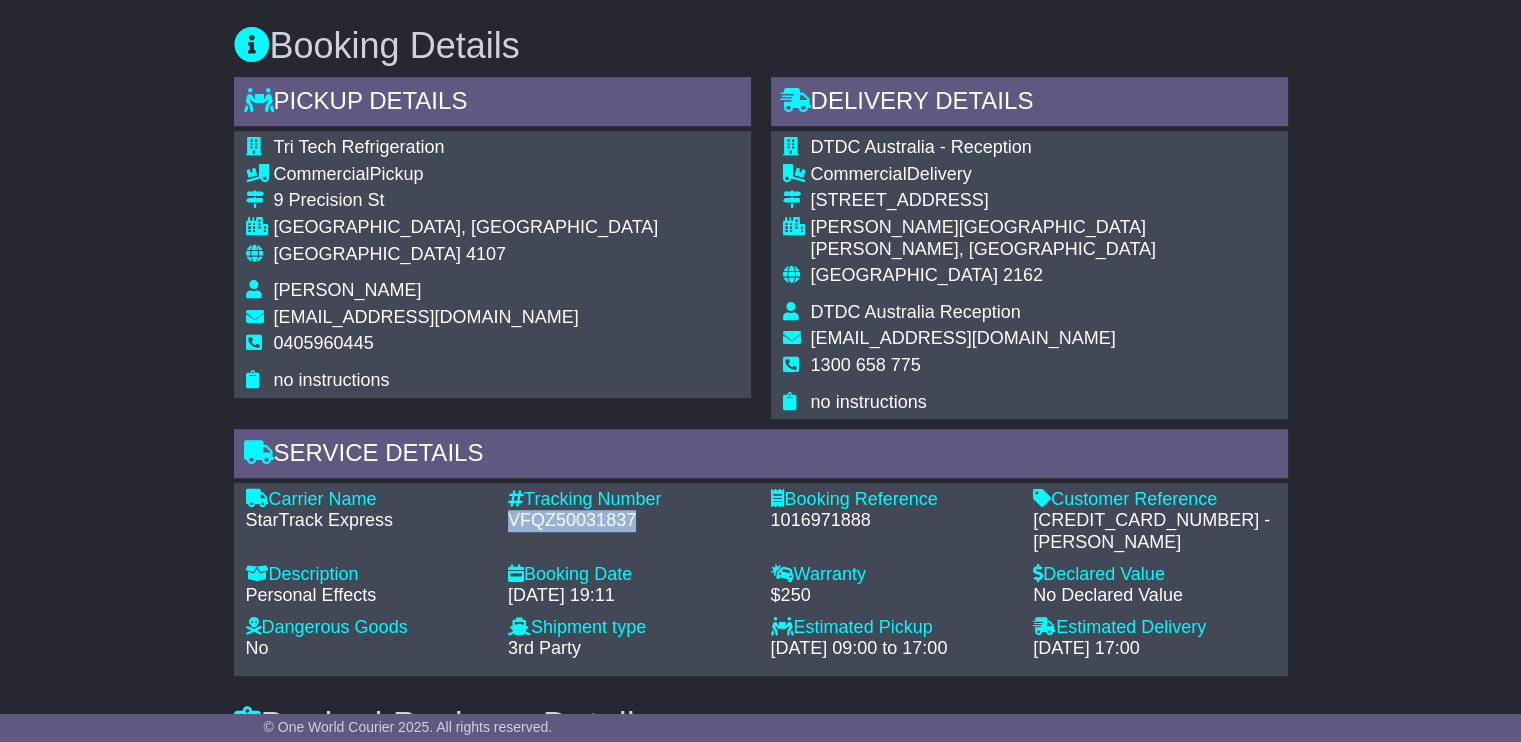 click on "VFQZ50031837" at bounding box center [629, 521] 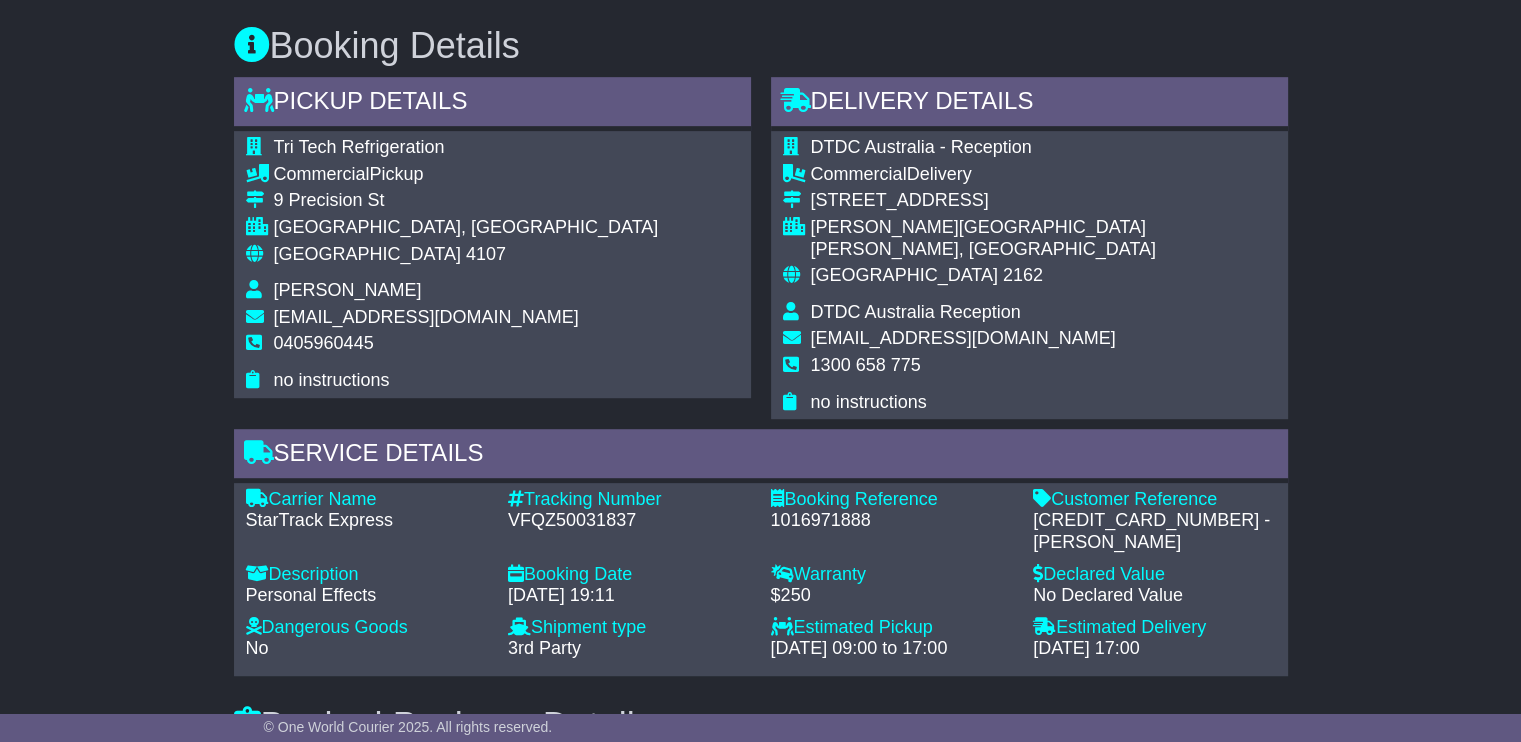 click on "Tri Tech Refrigeration" at bounding box center [359, 147] 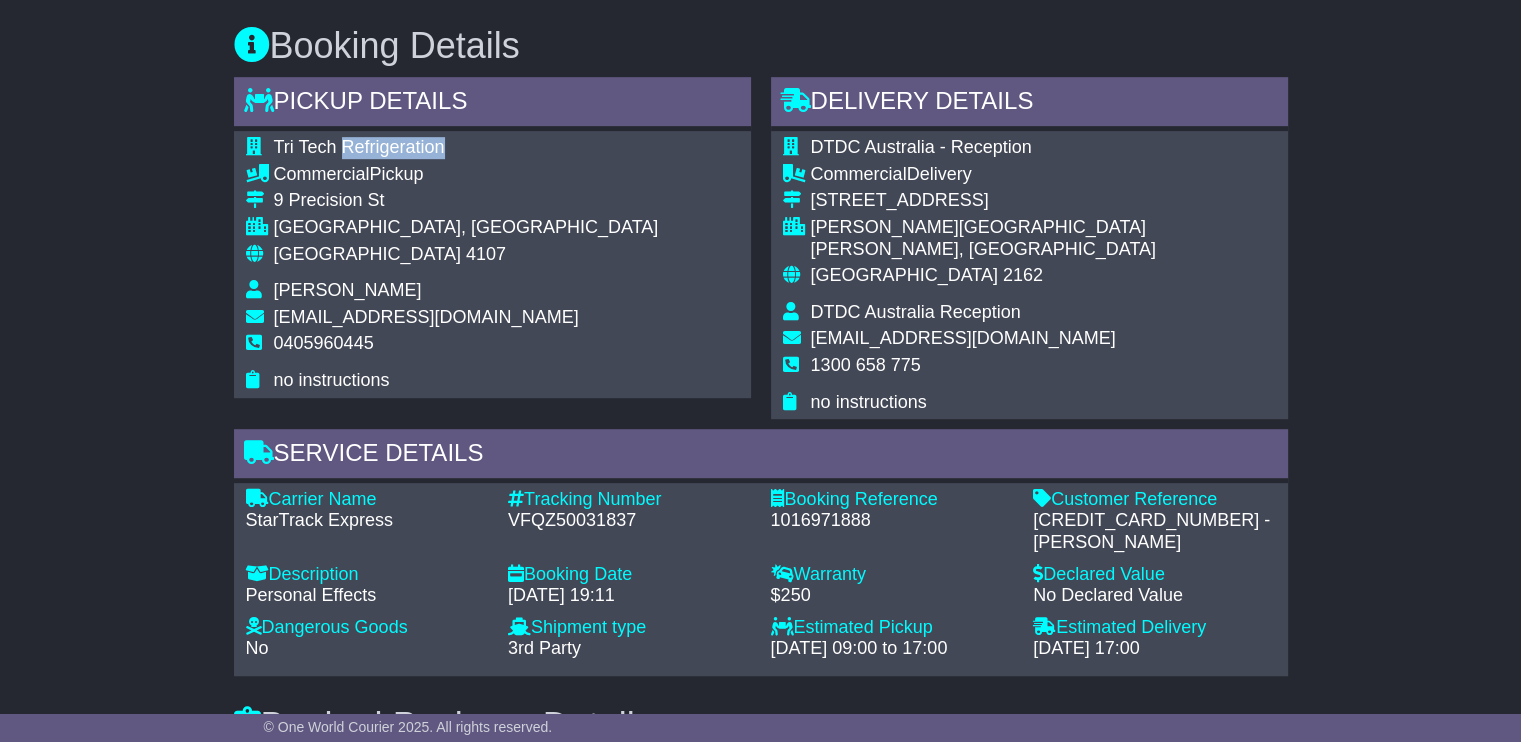 click on "Tri Tech Refrigeration" at bounding box center (359, 147) 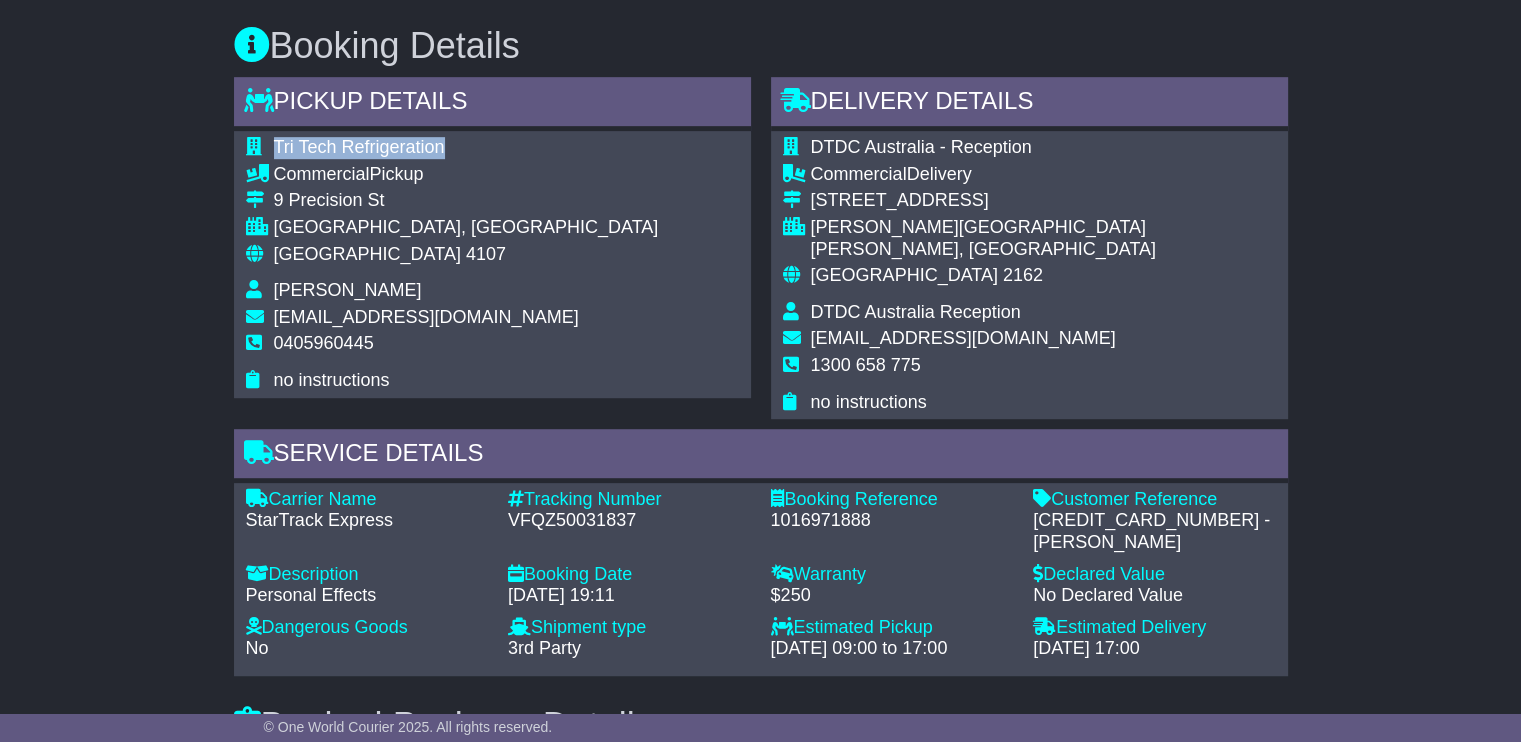 click on "Tri Tech Refrigeration" at bounding box center (359, 147) 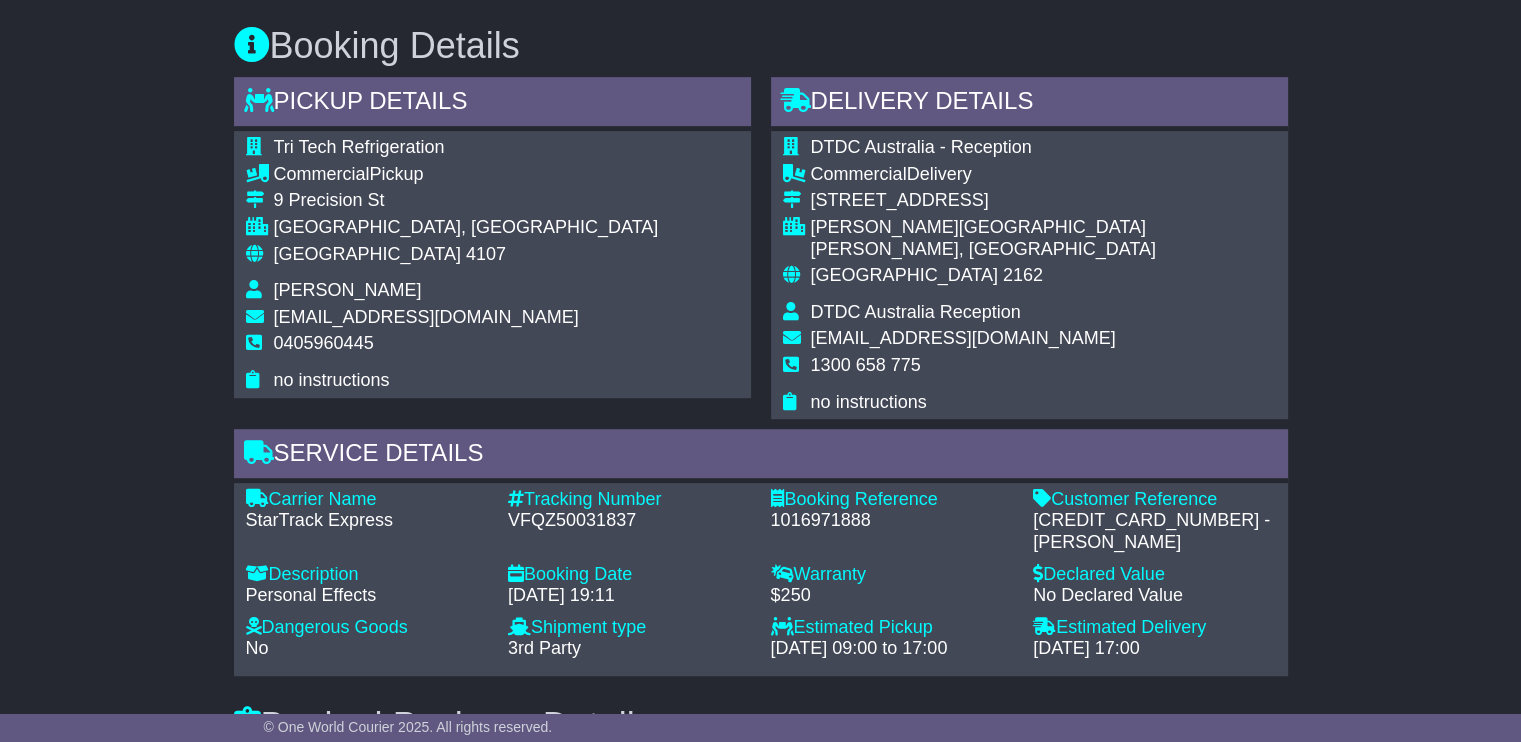 click on "Ronit Kishnani" at bounding box center (348, 290) 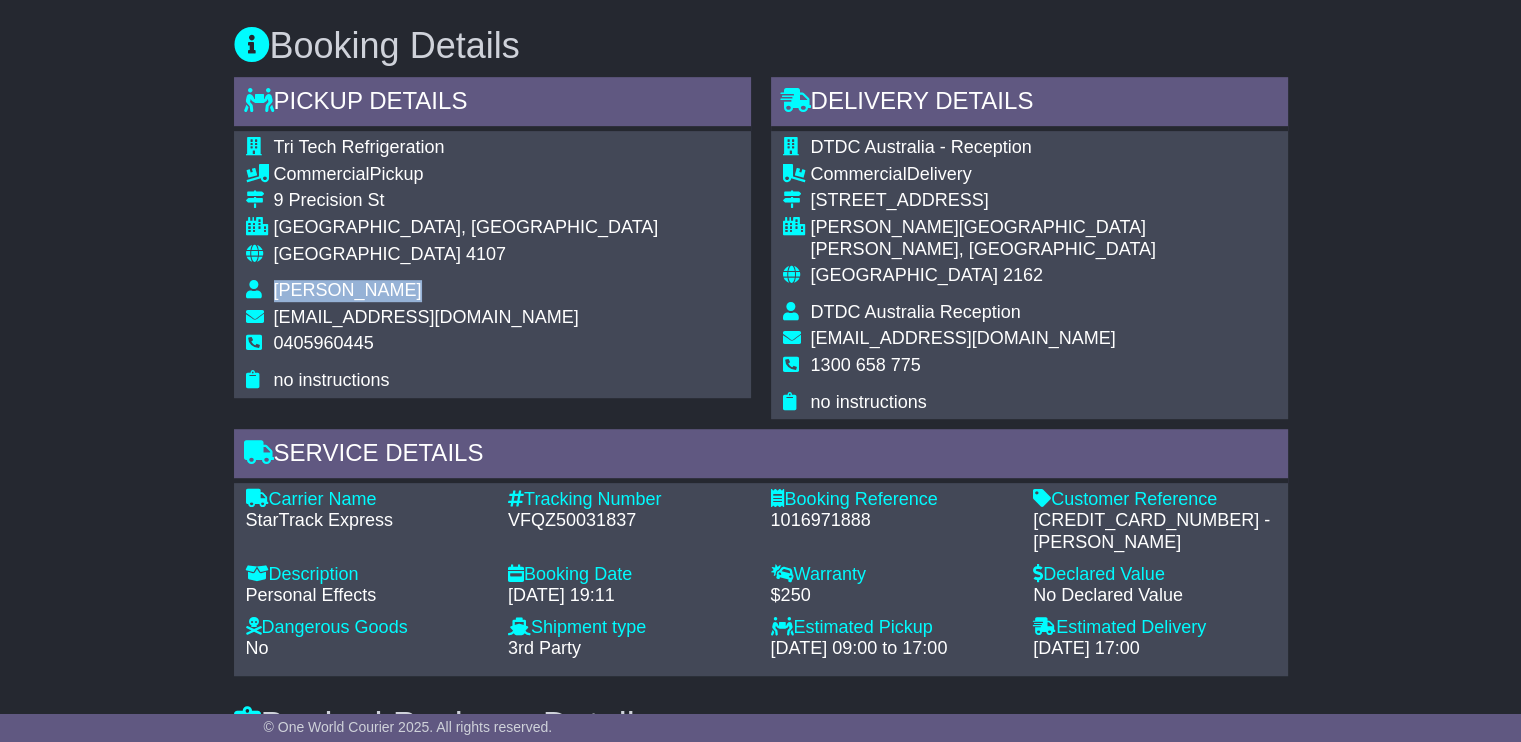 click on "Ronit Kishnani" at bounding box center [348, 290] 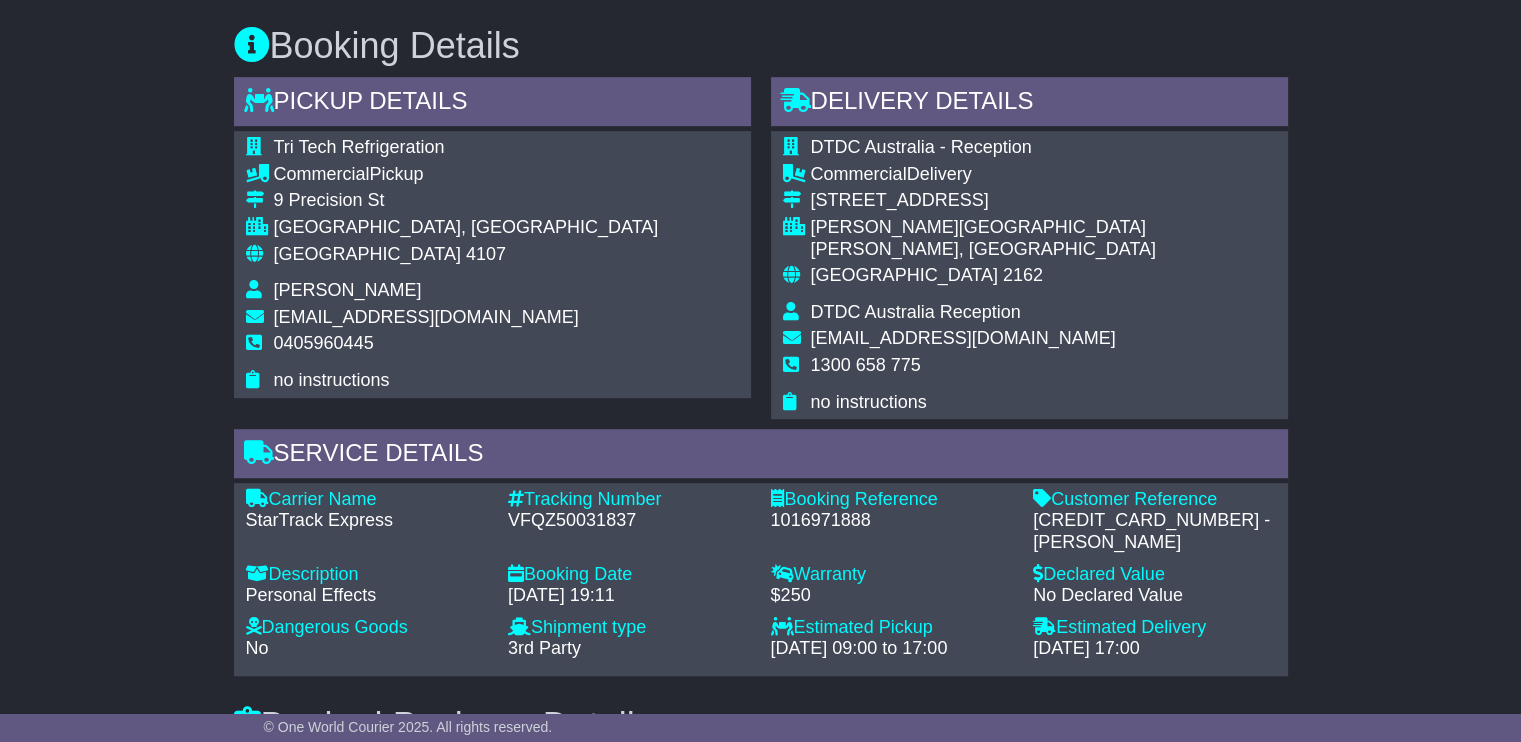 click on "0405960445" at bounding box center [466, 351] 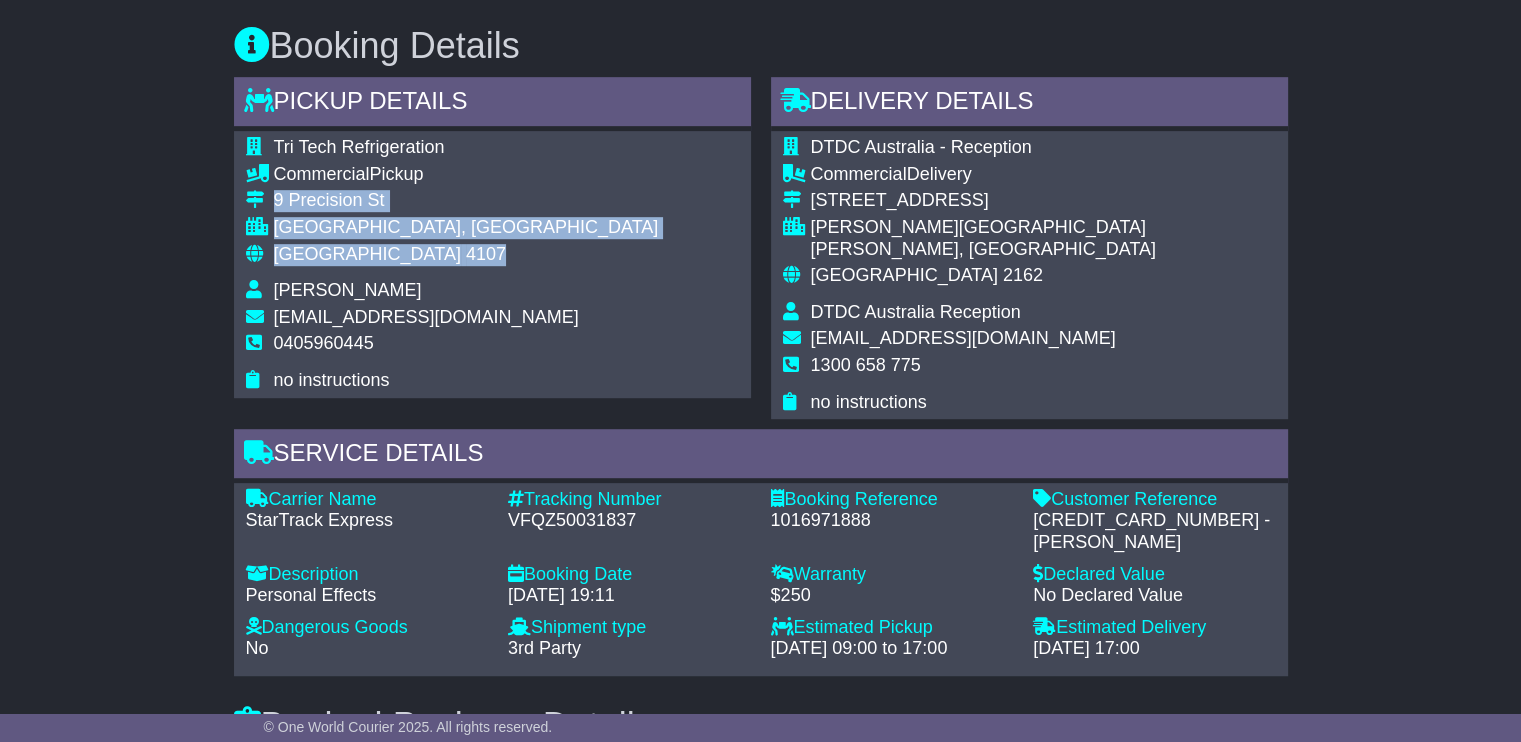 drag, startPoint x: 399, startPoint y: 249, endPoint x: 270, endPoint y: 203, distance: 136.95619 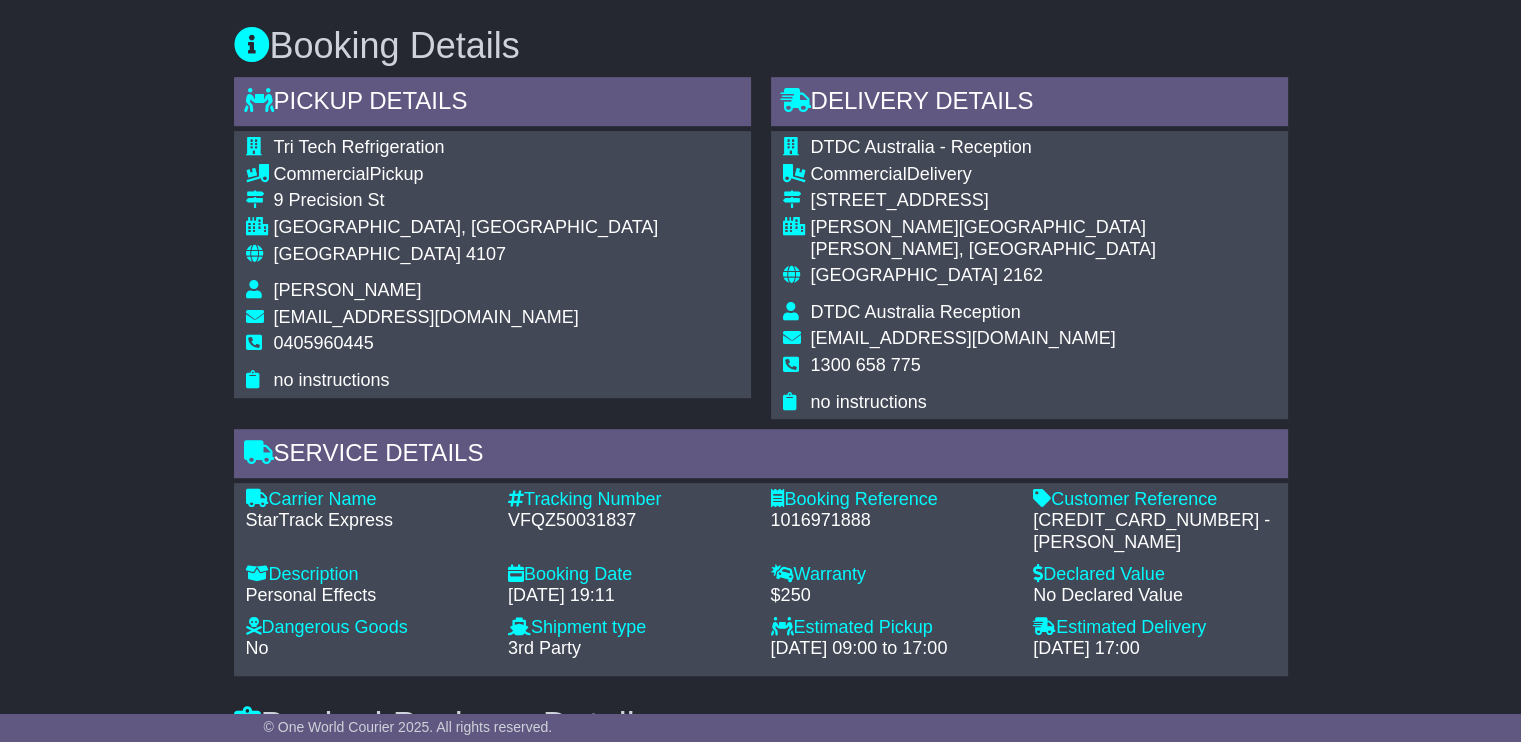 click on "Tri Tech Refrigeration" at bounding box center (359, 147) 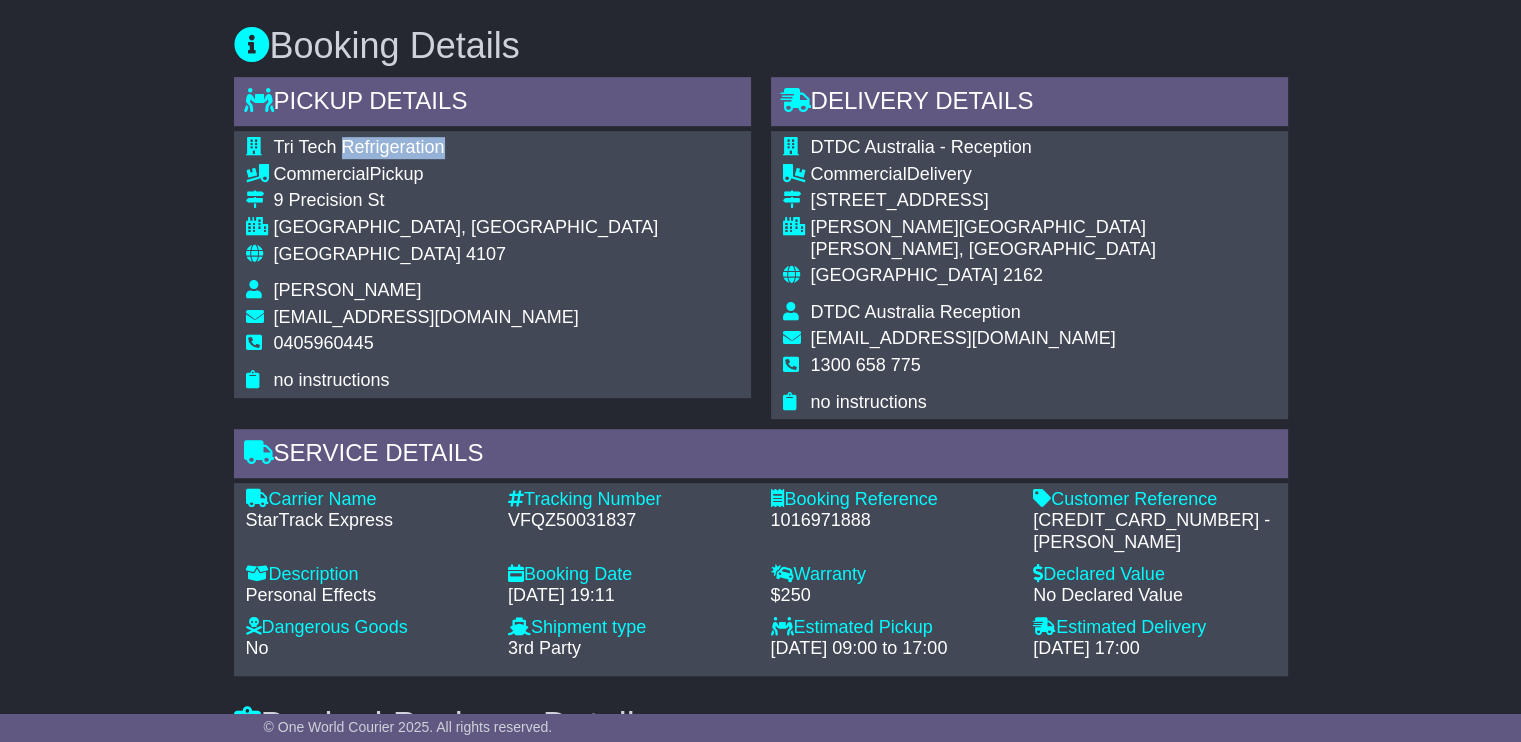 click on "Tri Tech Refrigeration" at bounding box center (359, 147) 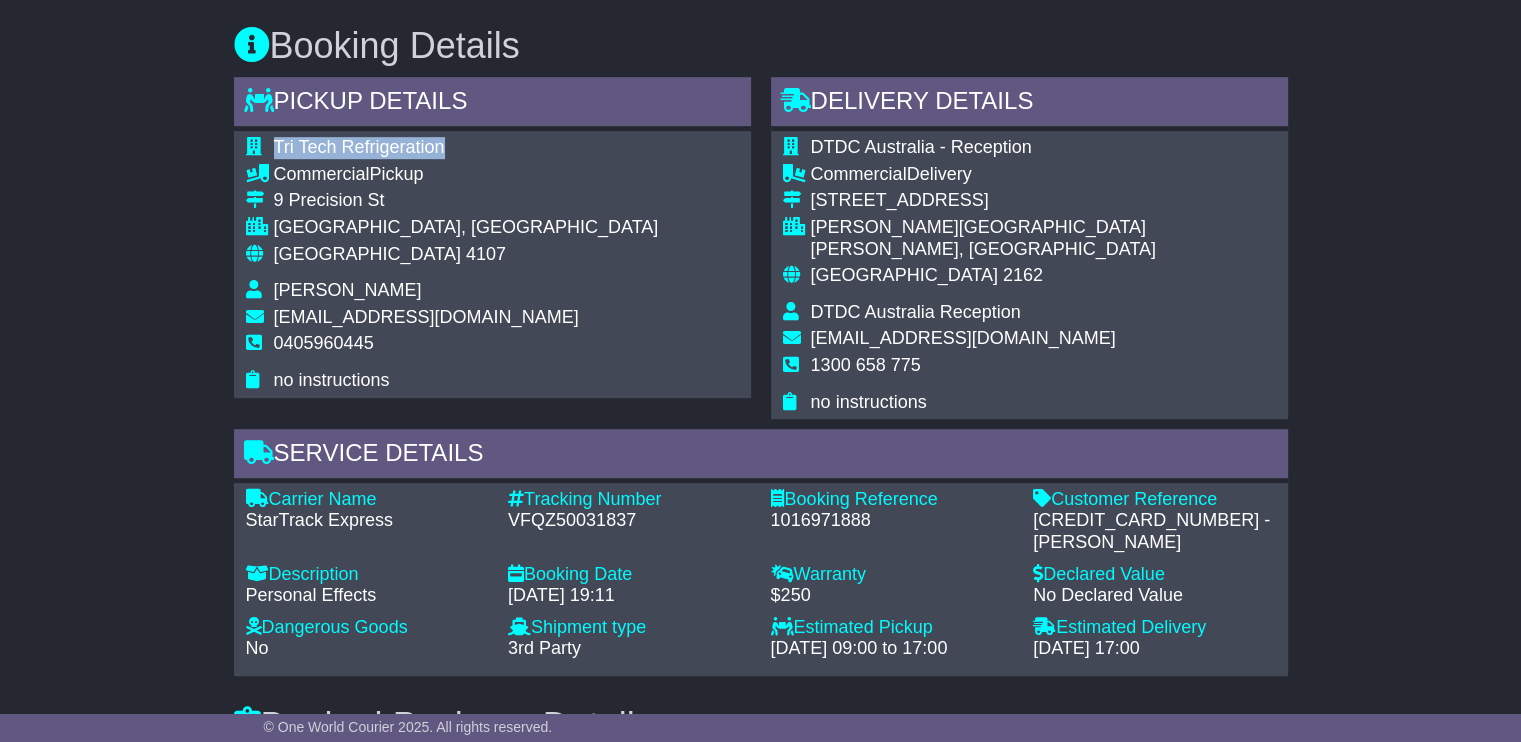 click on "Tri Tech Refrigeration" at bounding box center (359, 147) 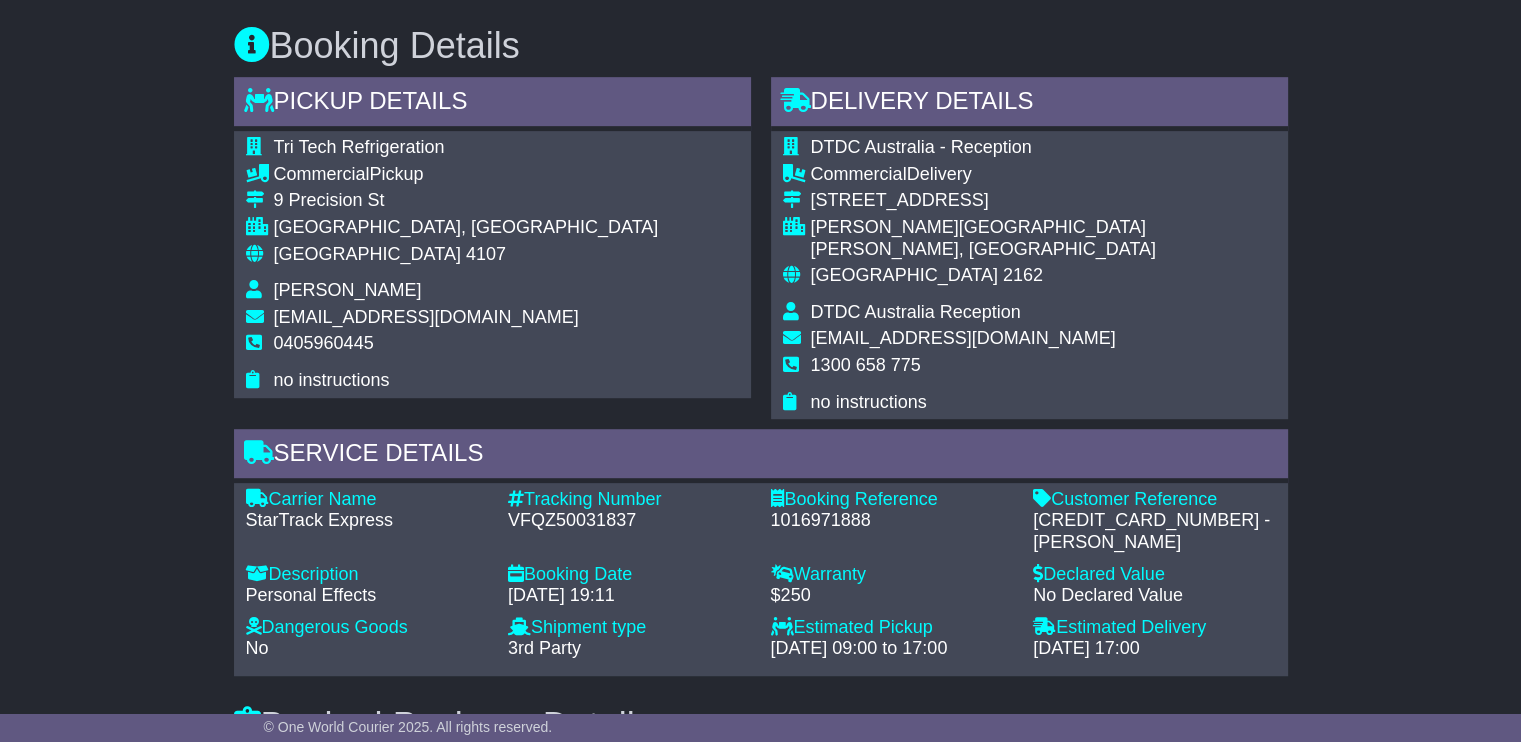 click on "Ronit Kishnani" at bounding box center (348, 290) 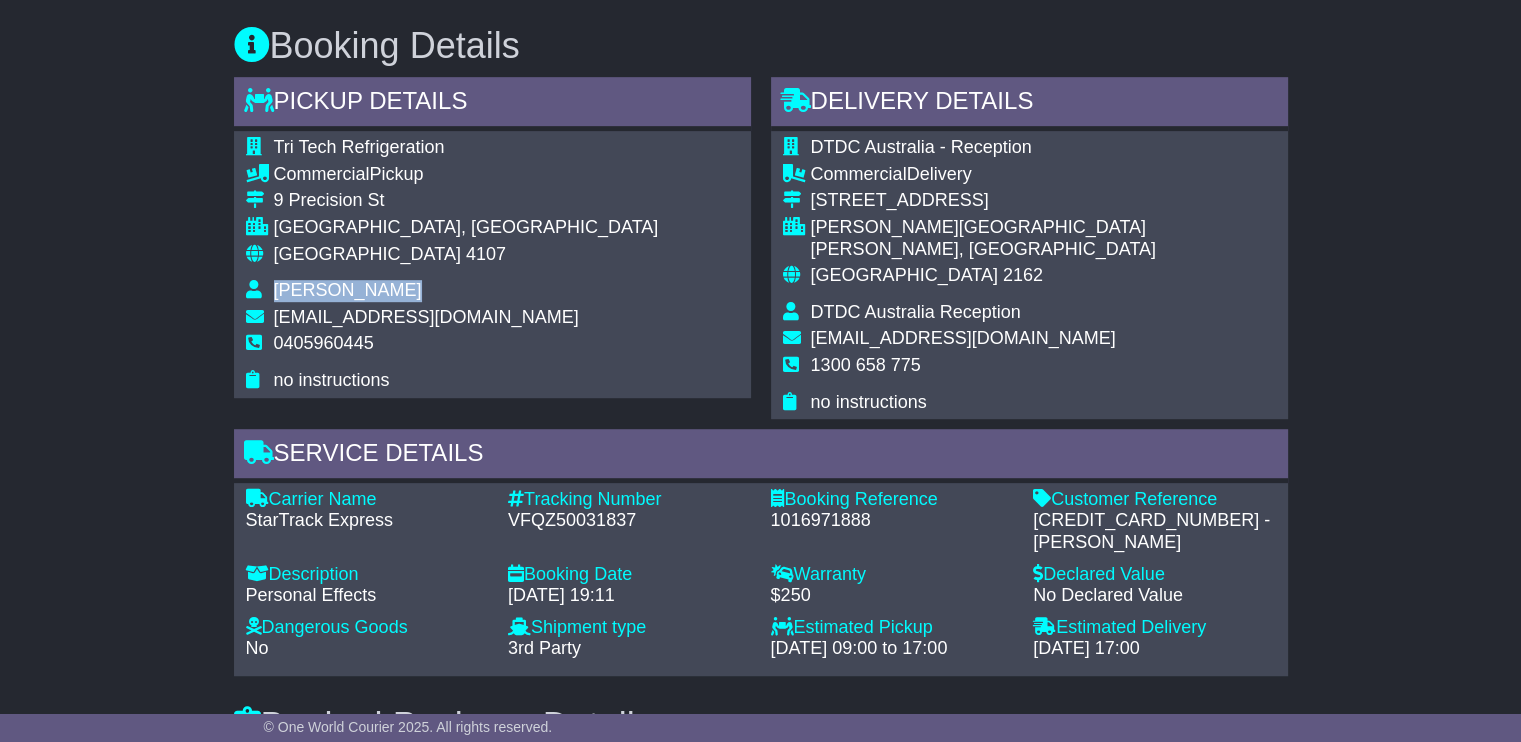 click on "Ronit Kishnani" at bounding box center [348, 290] 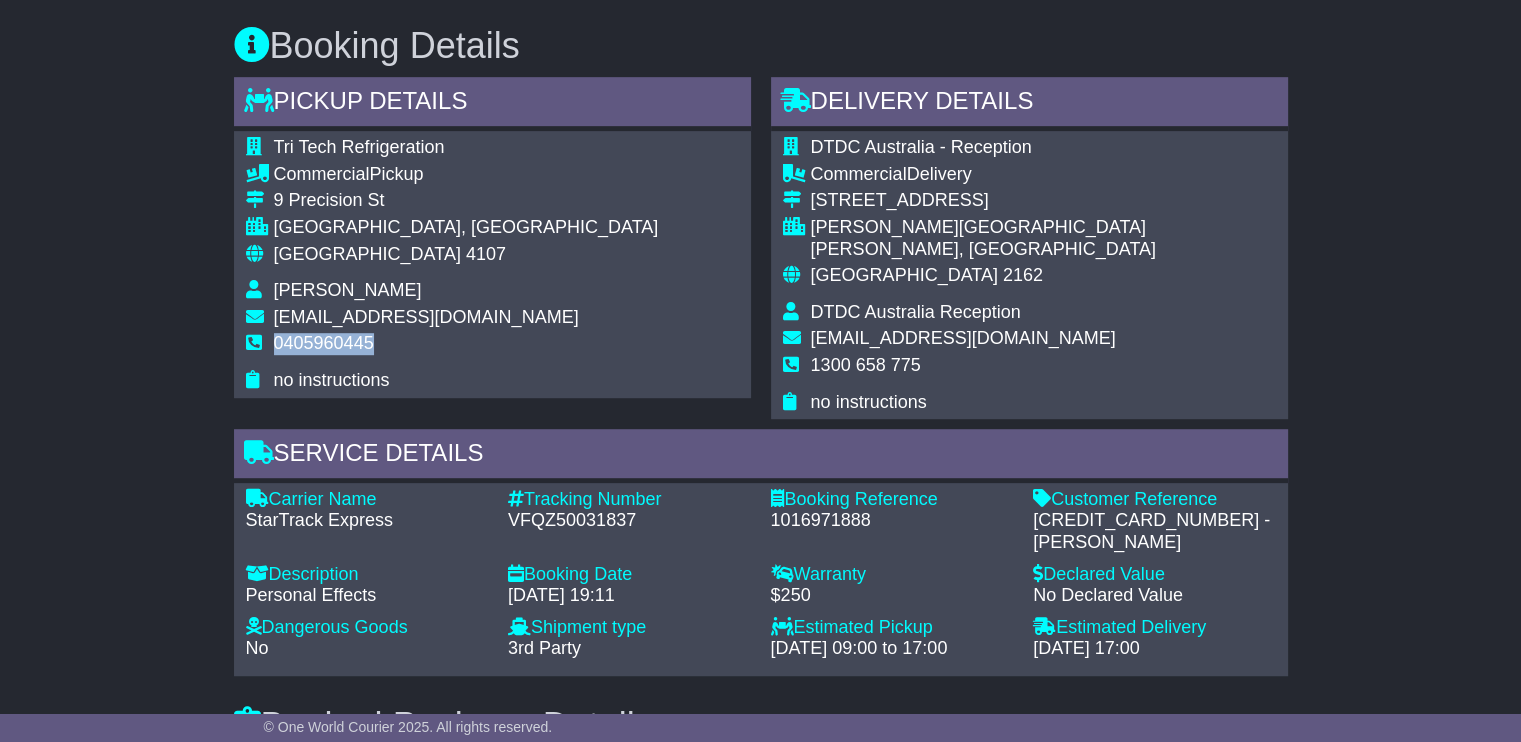 click on "0405960445" at bounding box center [324, 343] 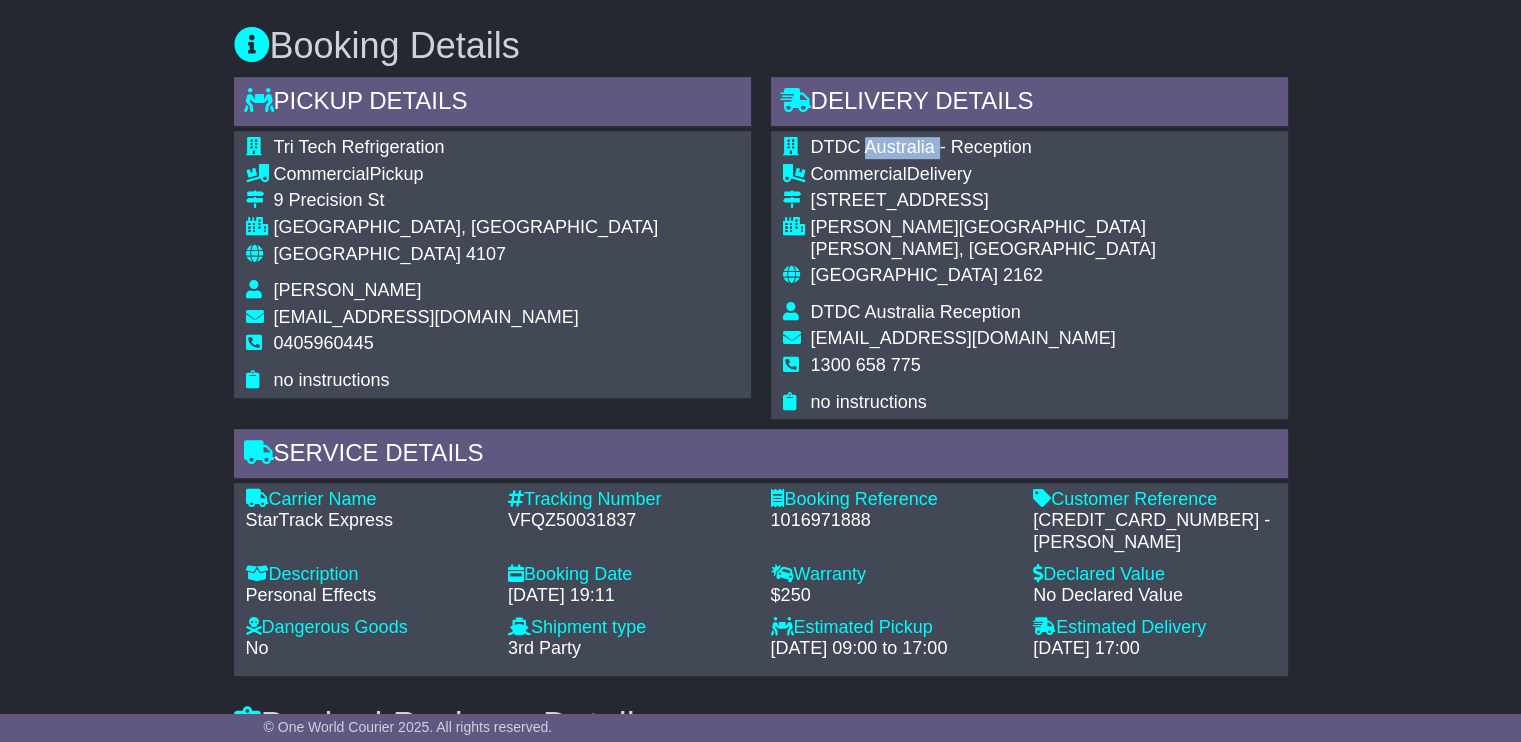 click on "DTDC Australia -  Reception" at bounding box center [921, 147] 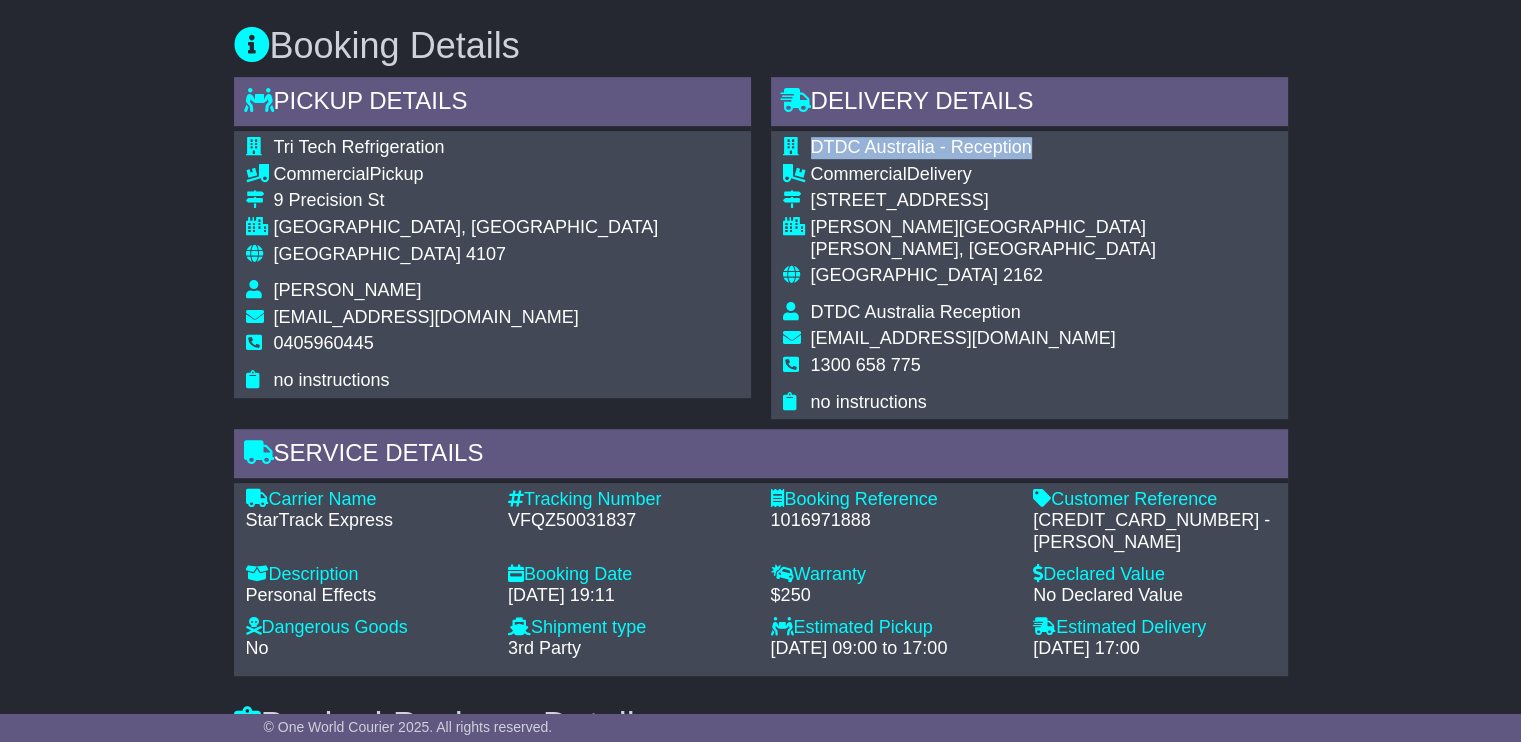 click on "DTDC Australia -  Reception" at bounding box center (921, 147) 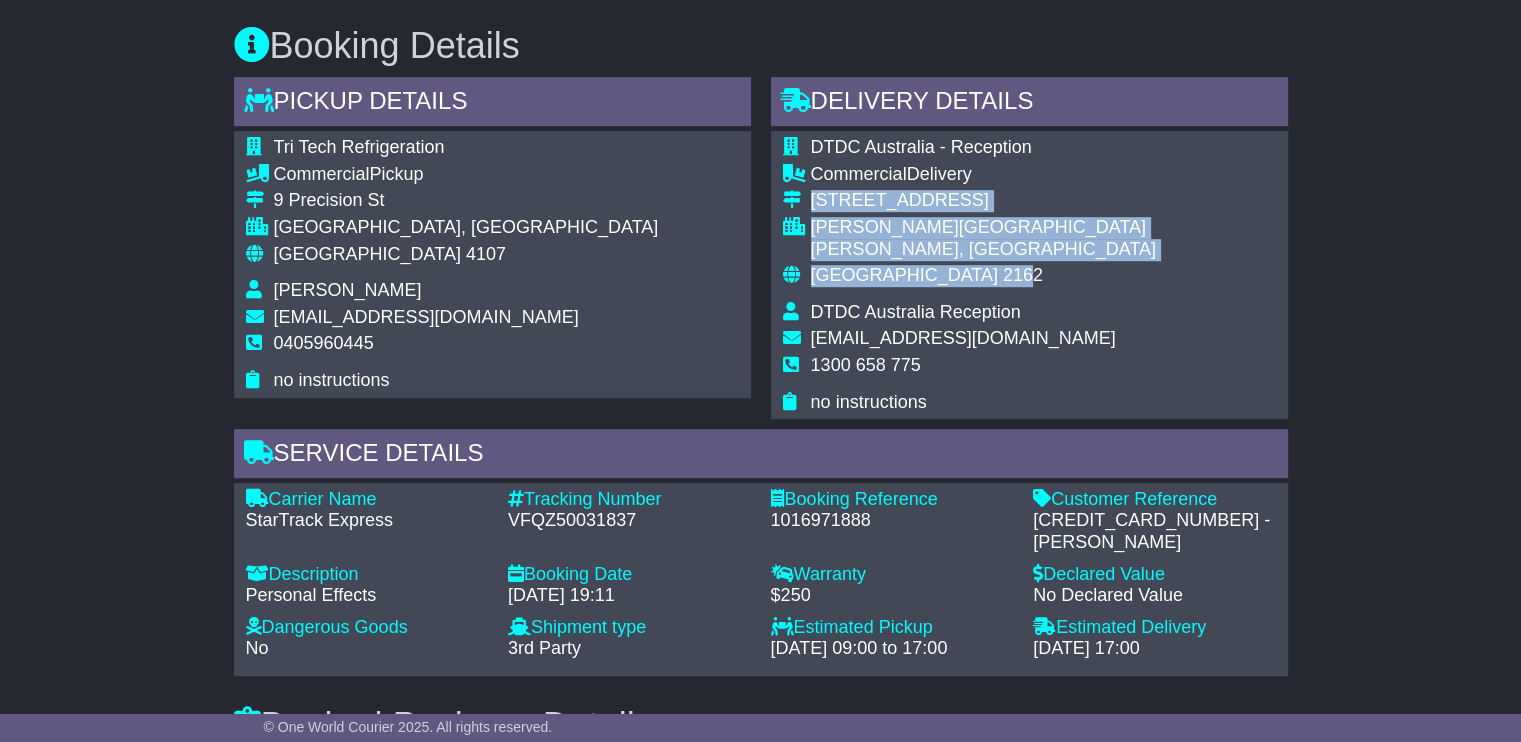 drag, startPoint x: 919, startPoint y: 257, endPoint x: 814, endPoint y: 201, distance: 119 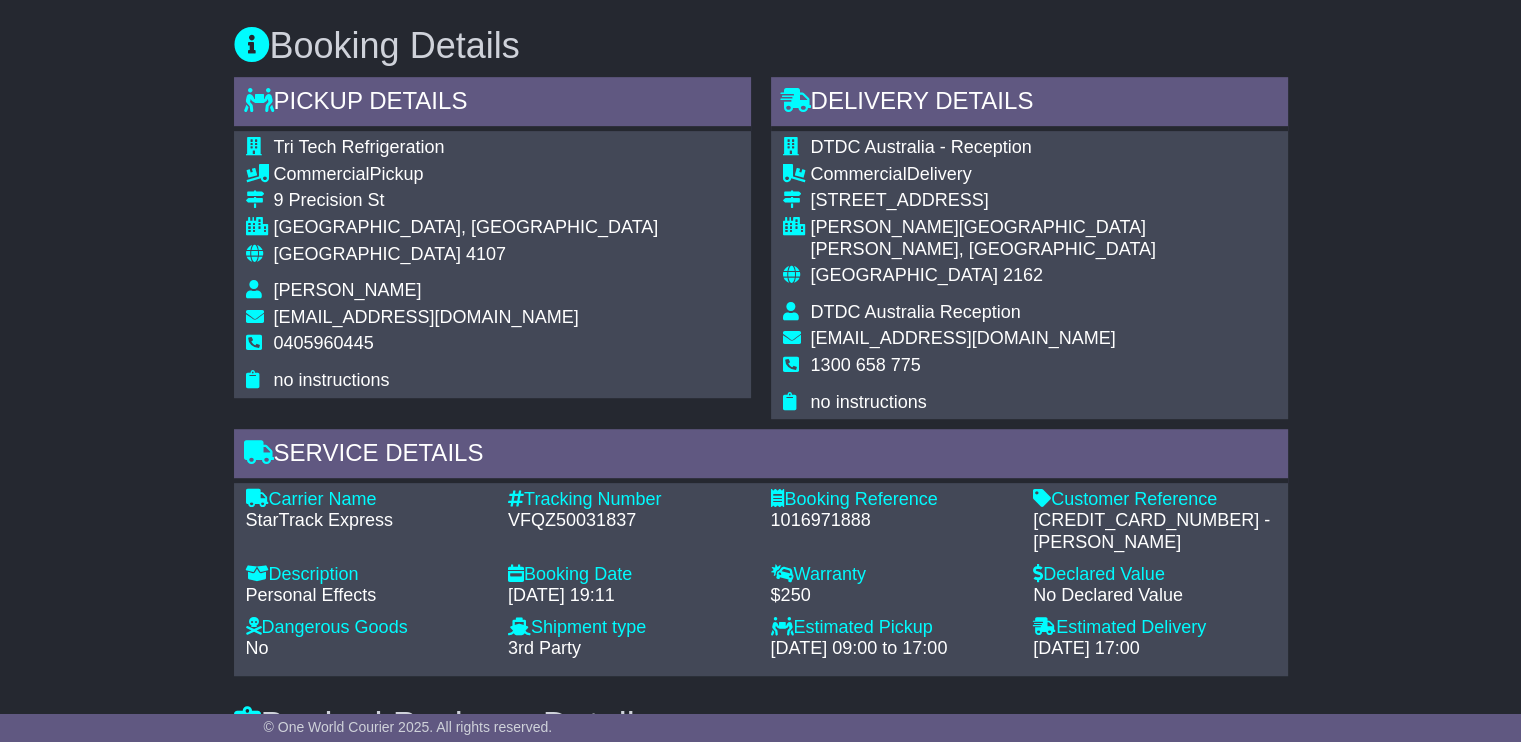 click on "1300 658 775" at bounding box center (866, 365) 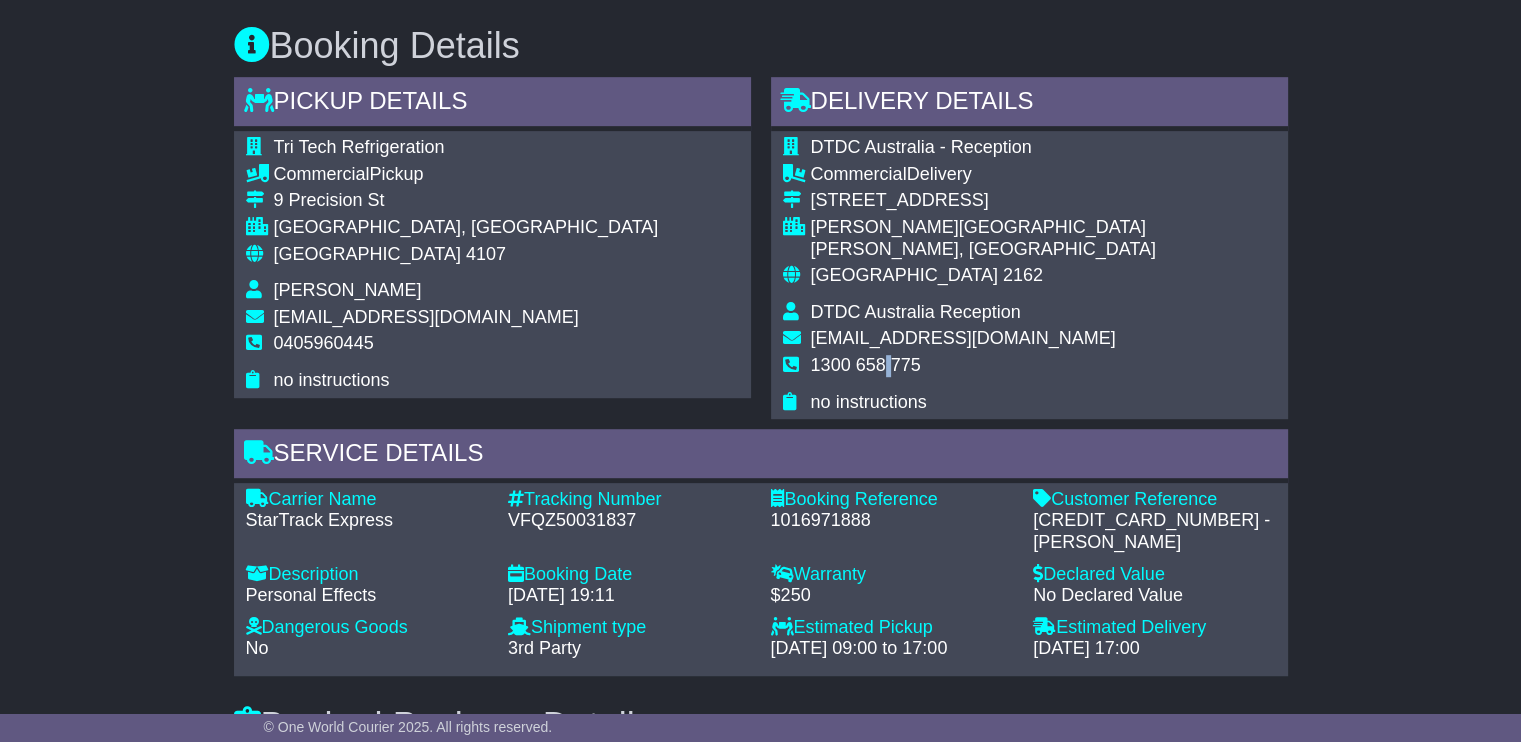 click on "1300 658 775" at bounding box center [866, 365] 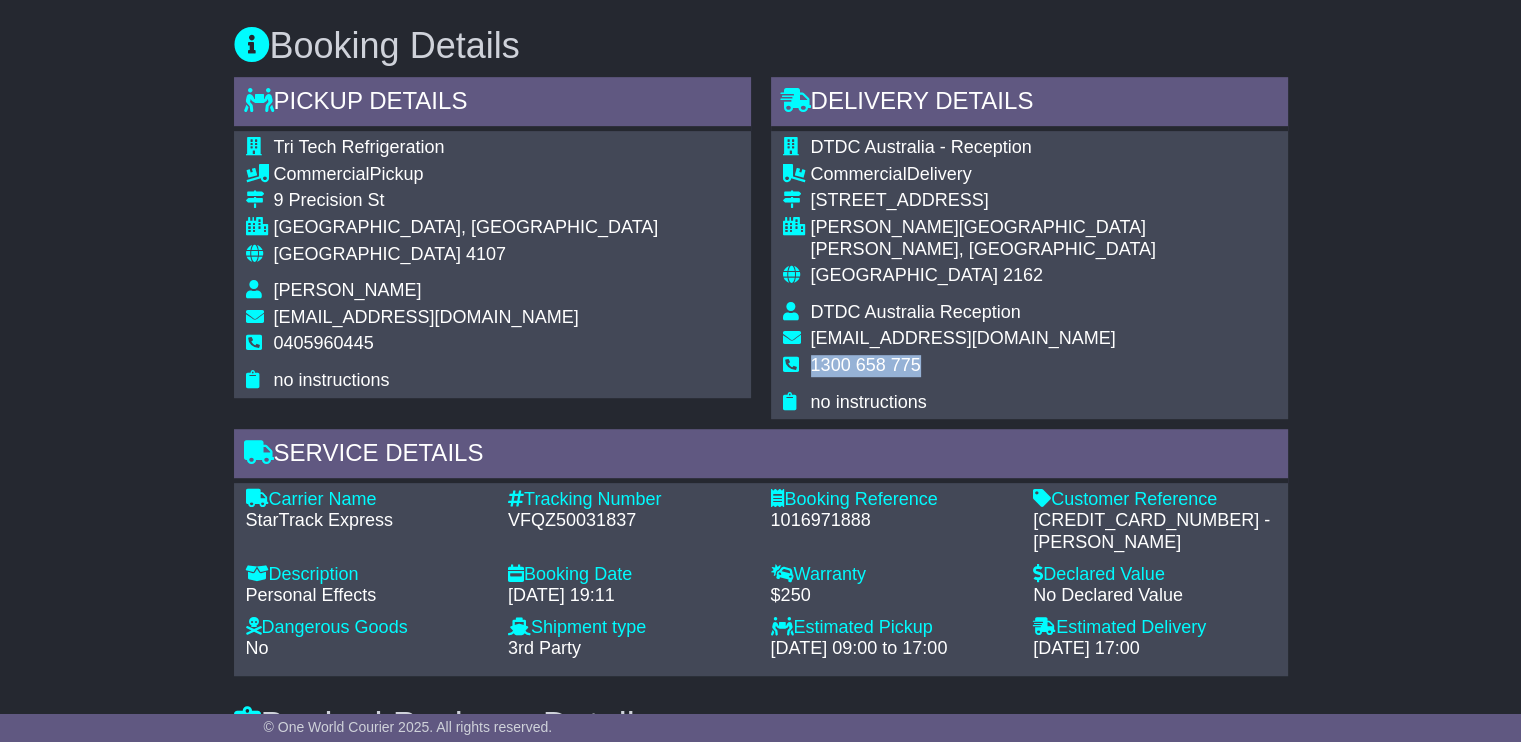 click on "1300 658 775" at bounding box center [866, 365] 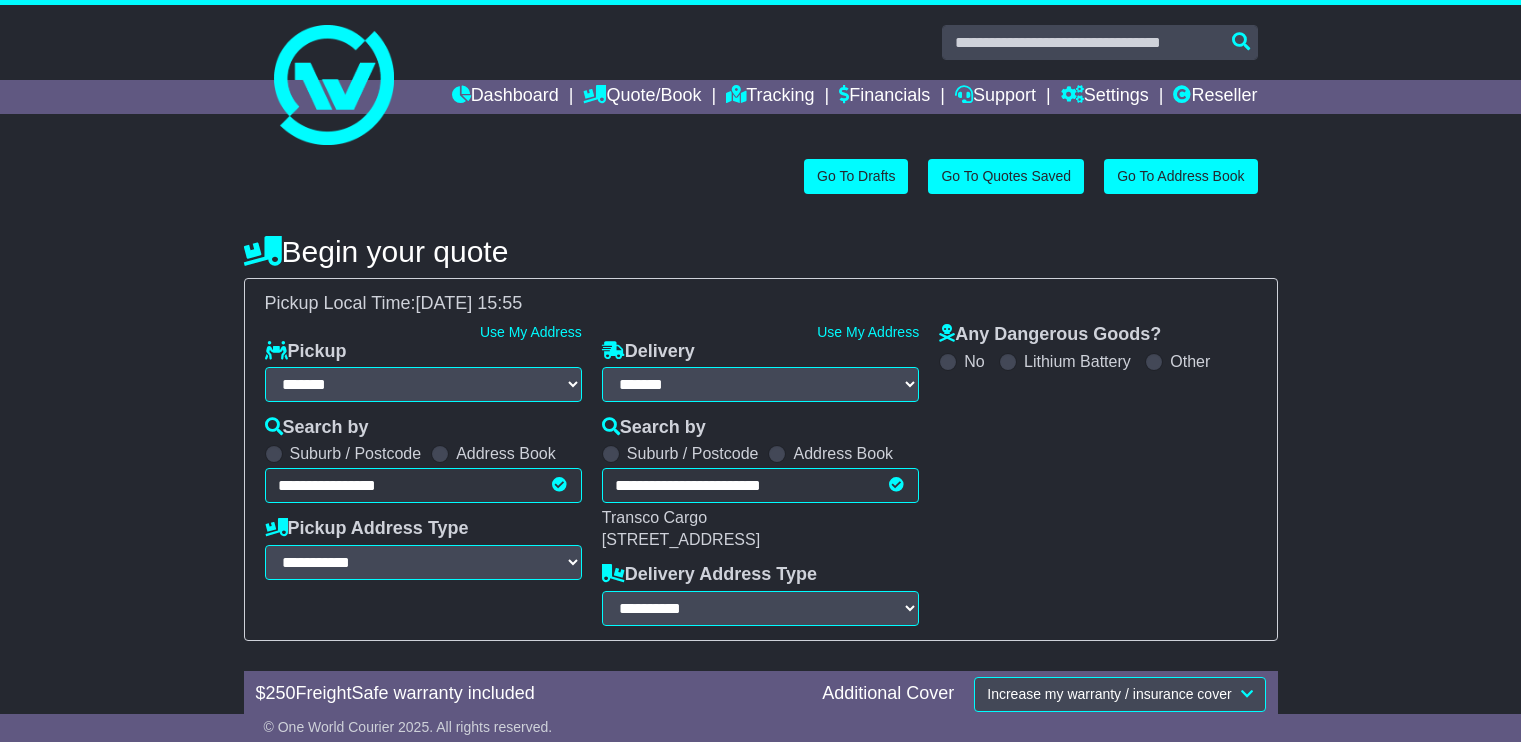 select on "**" 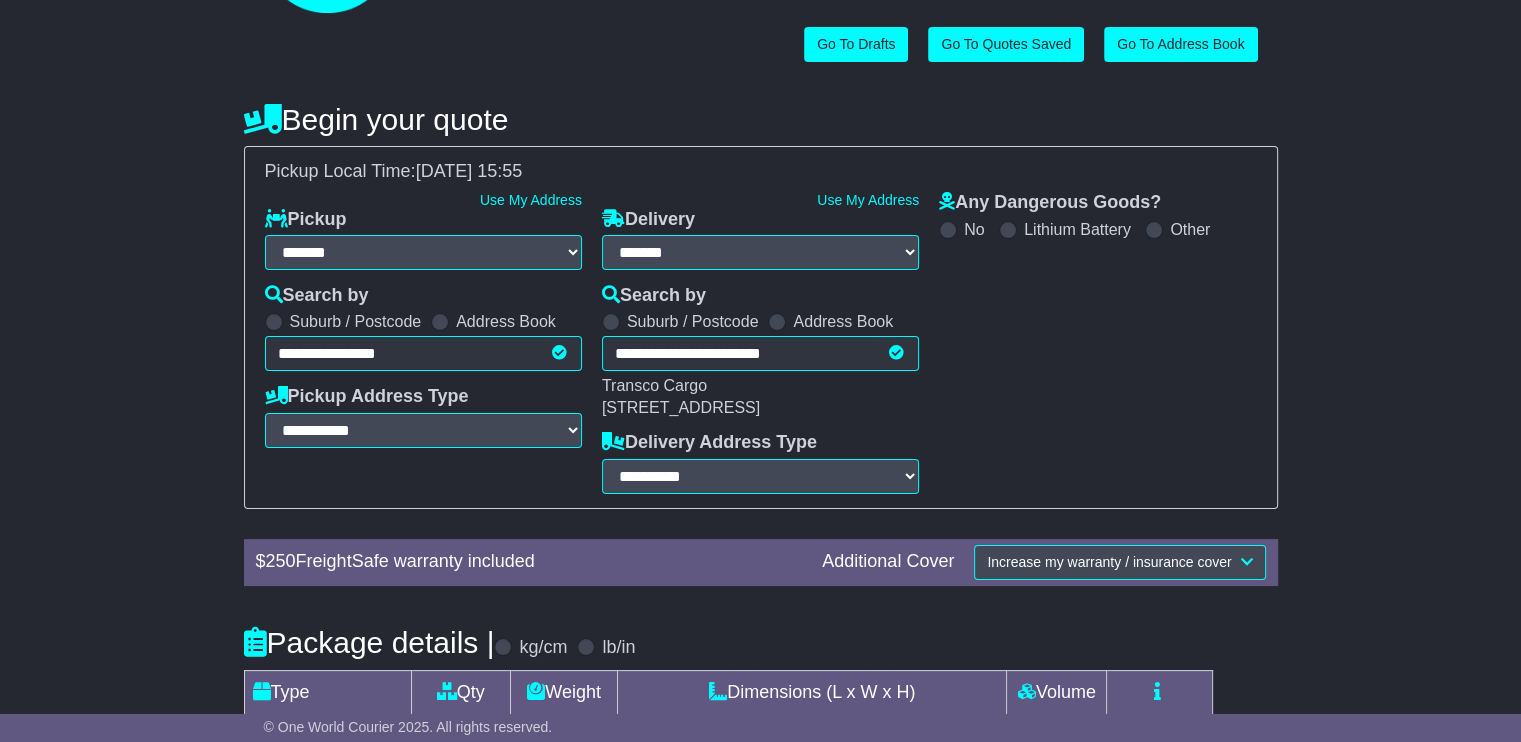 scroll, scrollTop: 0, scrollLeft: 0, axis: both 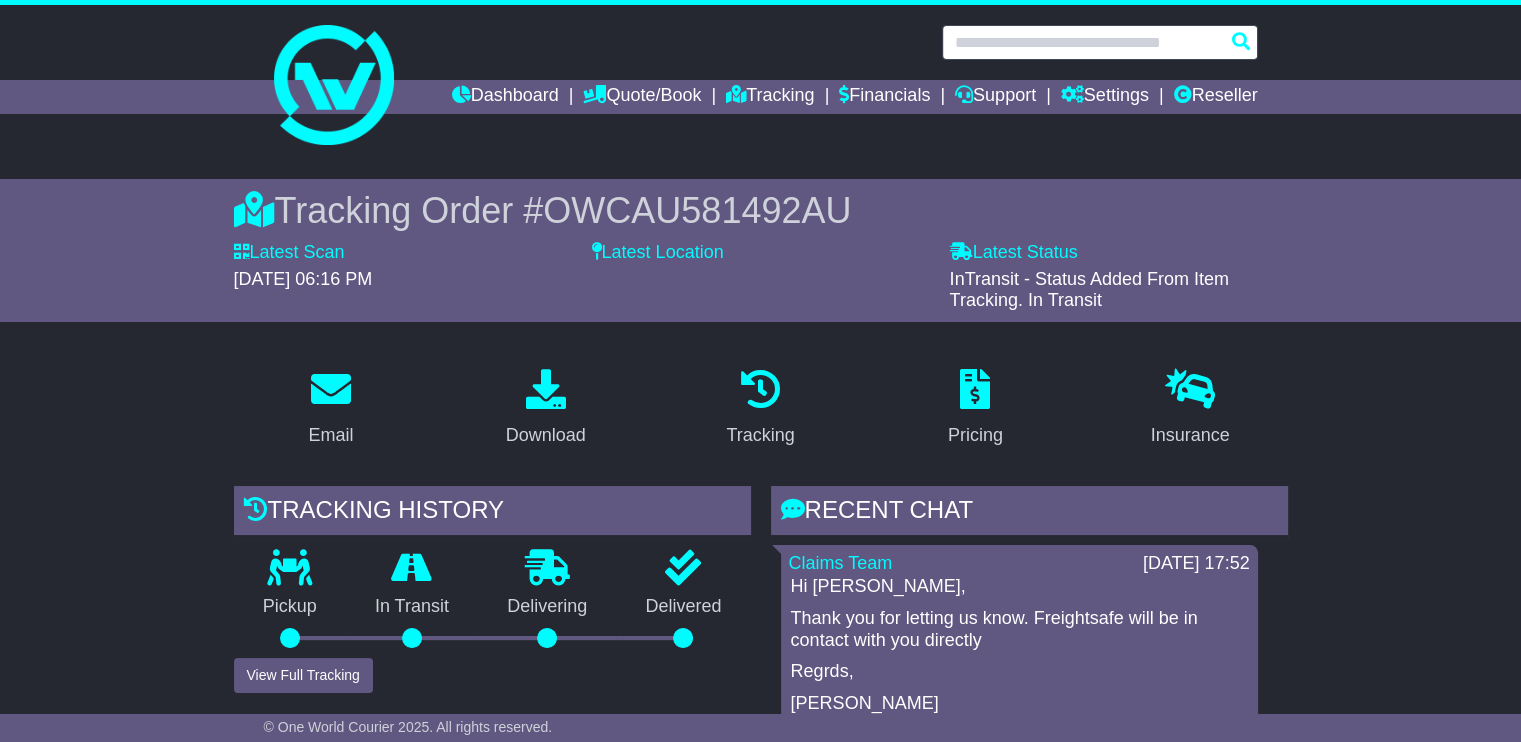 drag, startPoint x: 0, startPoint y: 0, endPoint x: 1138, endPoint y: 47, distance: 1138.9701 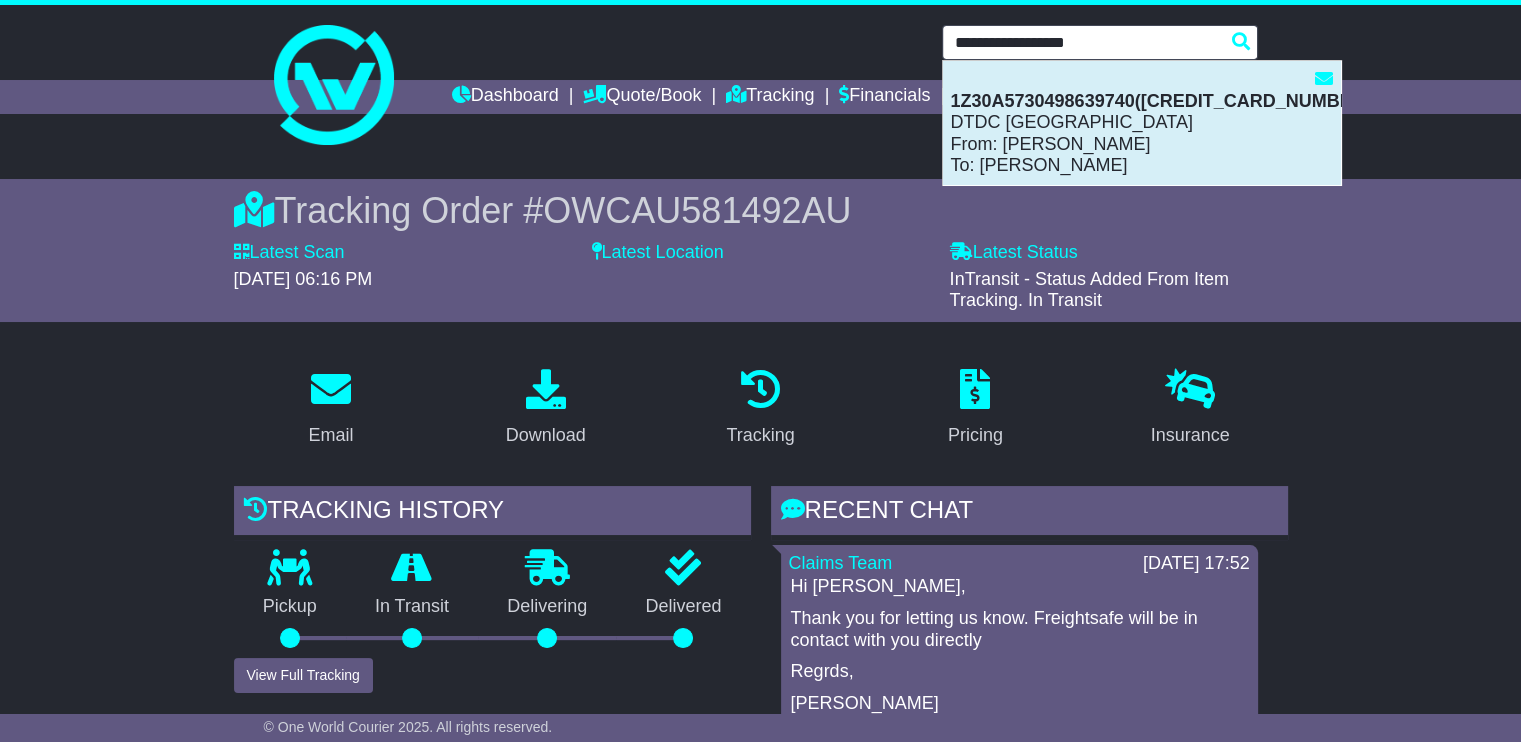 click on "1Z30A5730498639740(595003240370) : DTDC Australia From: SHAUN FRANCIS GOLDFINCH To: JUAN CALVERT" at bounding box center (1142, 123) 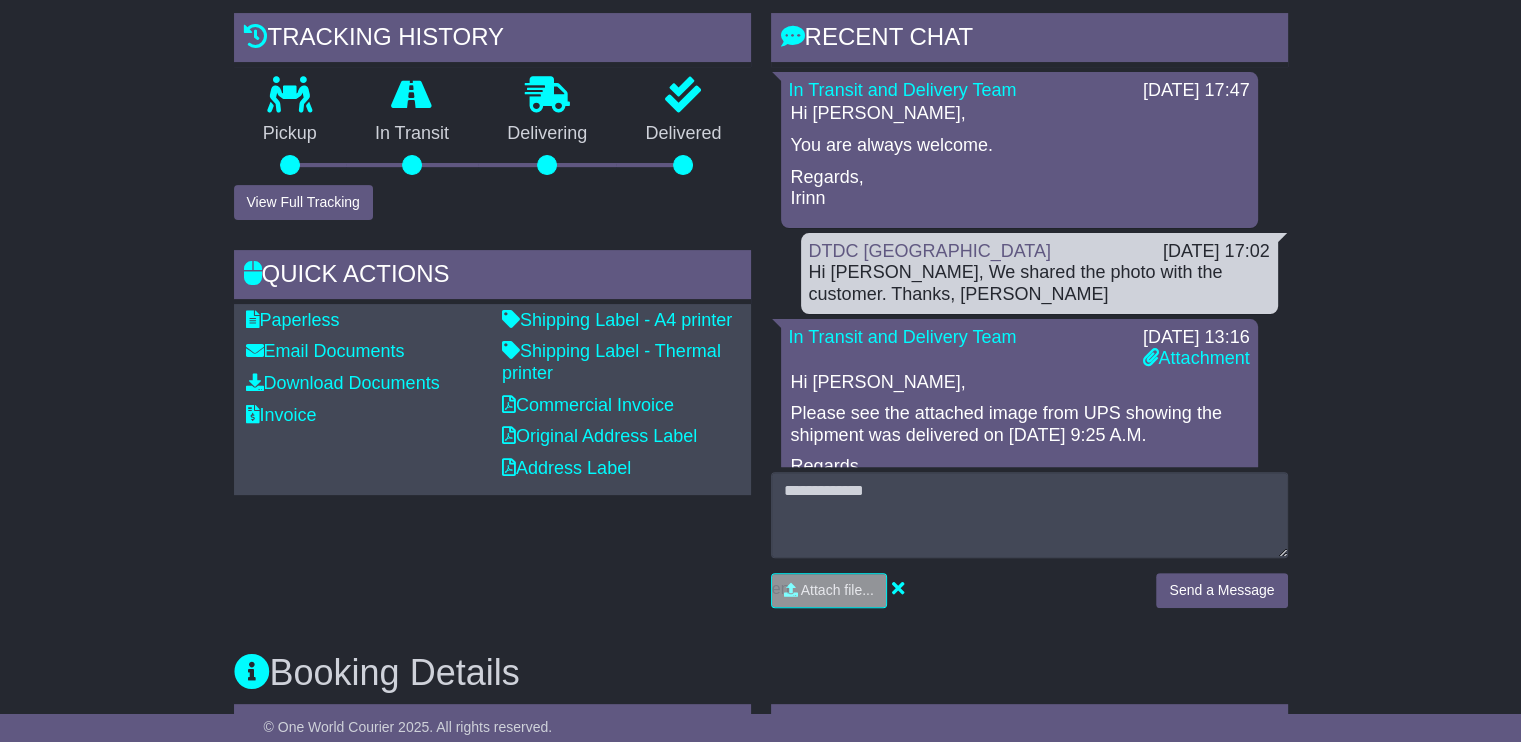 scroll, scrollTop: 800, scrollLeft: 0, axis: vertical 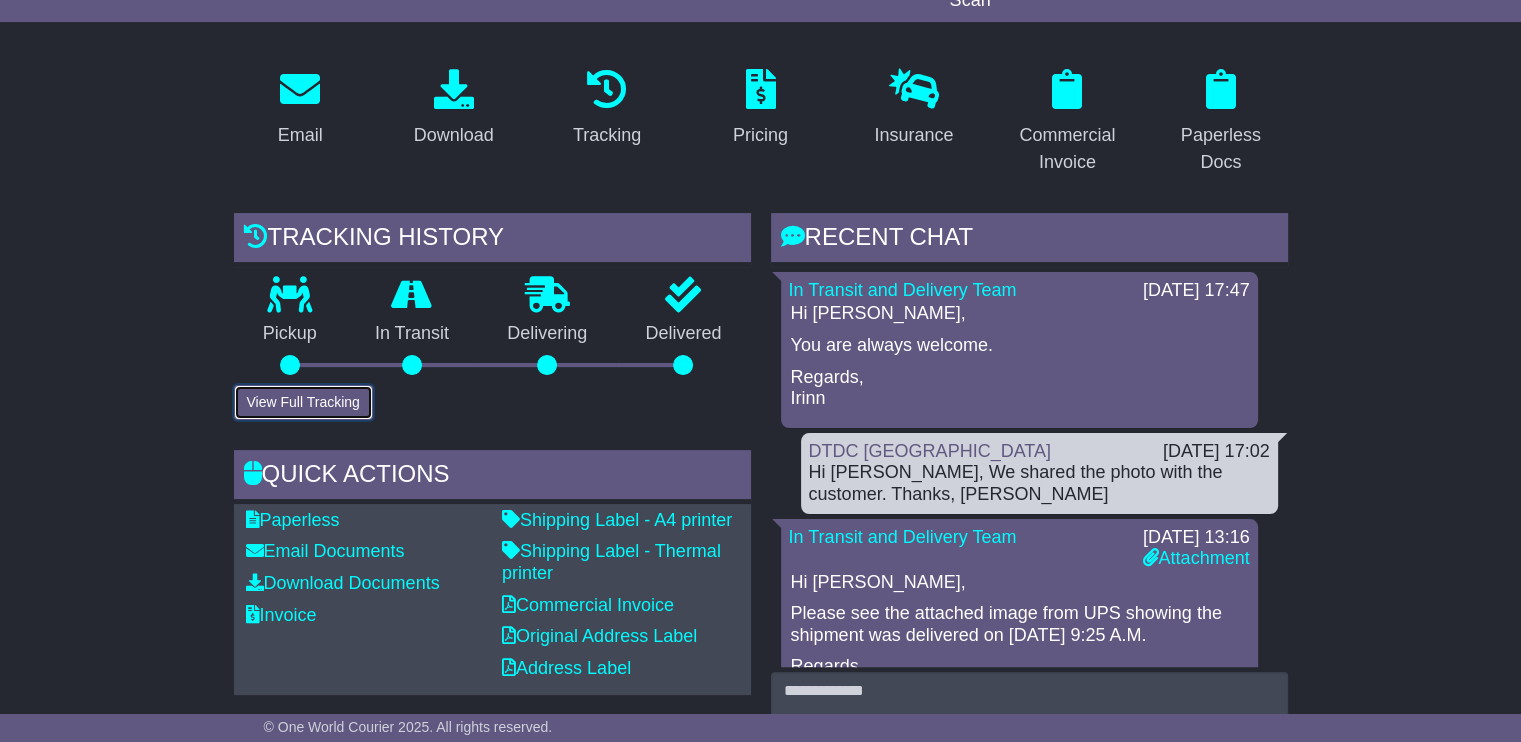 click on "View Full Tracking" at bounding box center [303, 402] 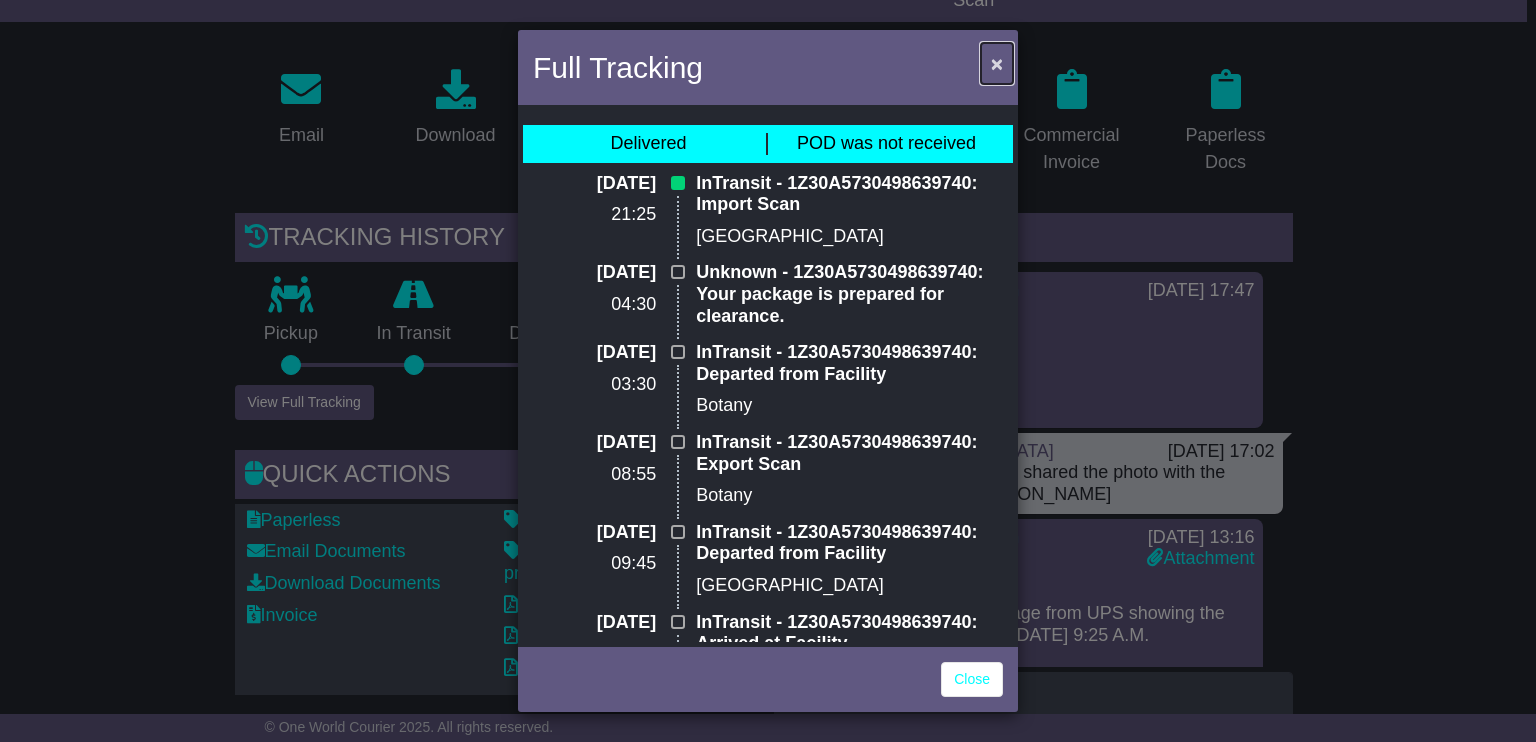 click on "×" at bounding box center [997, 63] 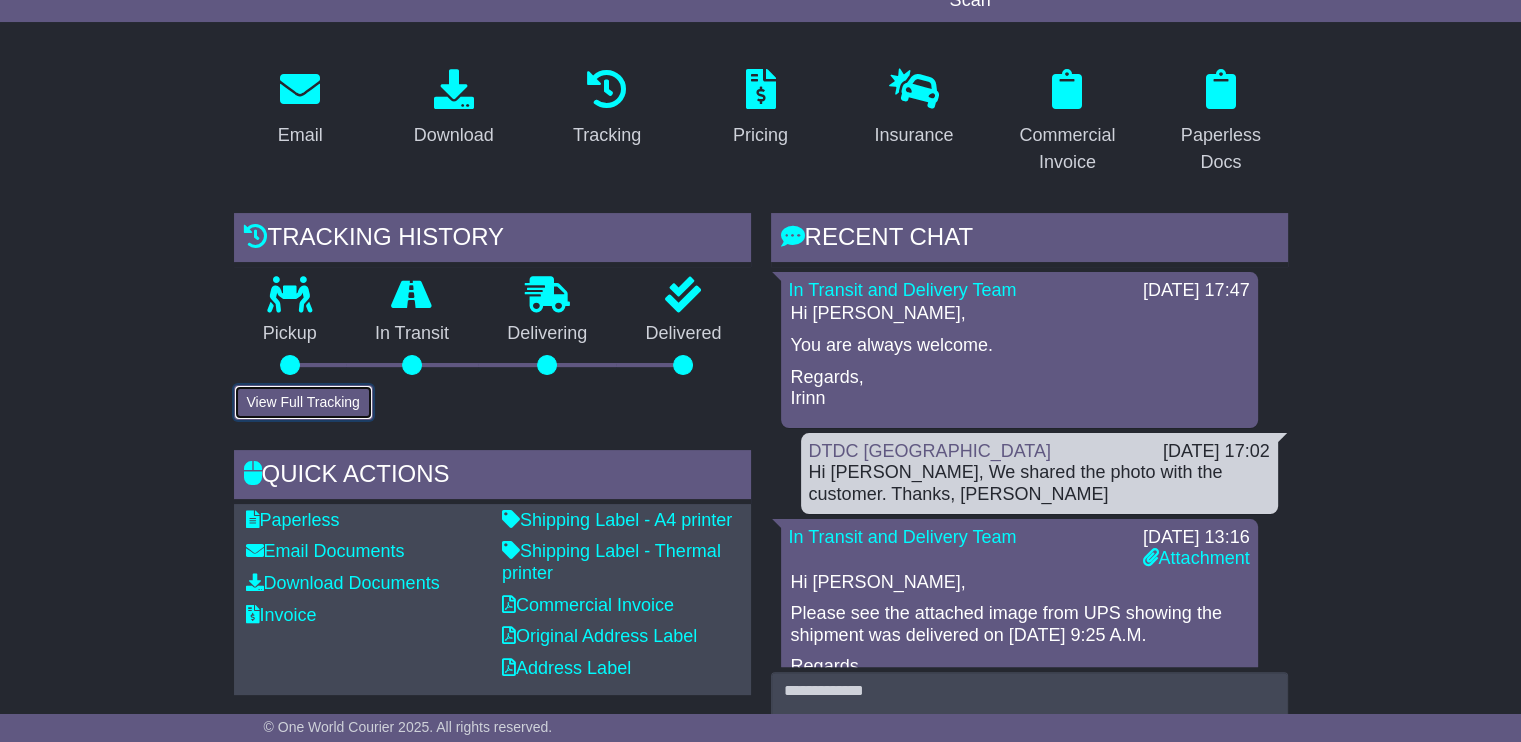 type 